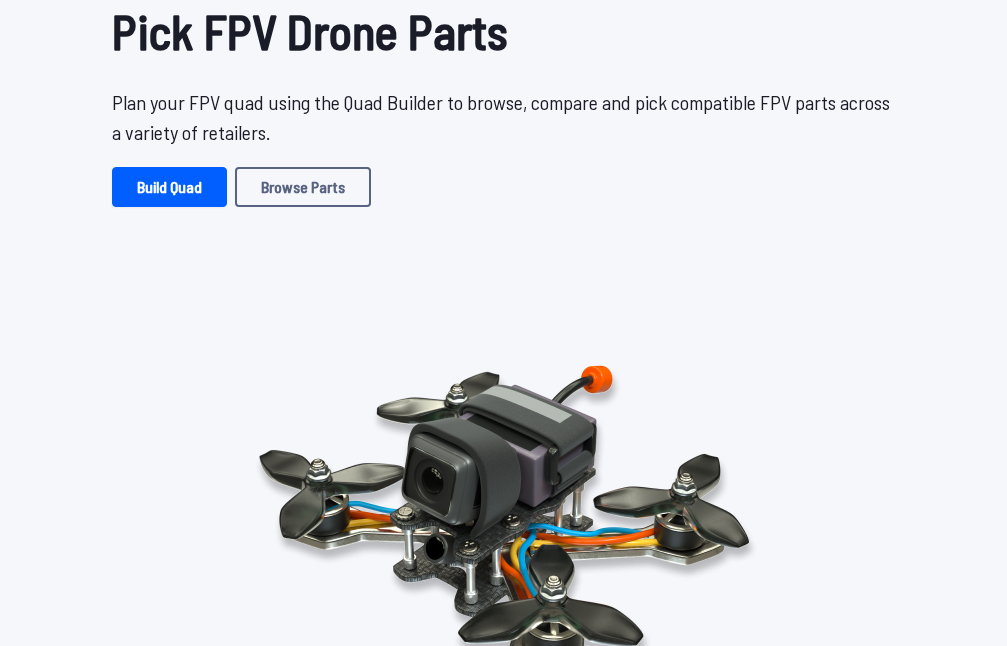 scroll, scrollTop: 200, scrollLeft: 0, axis: vertical 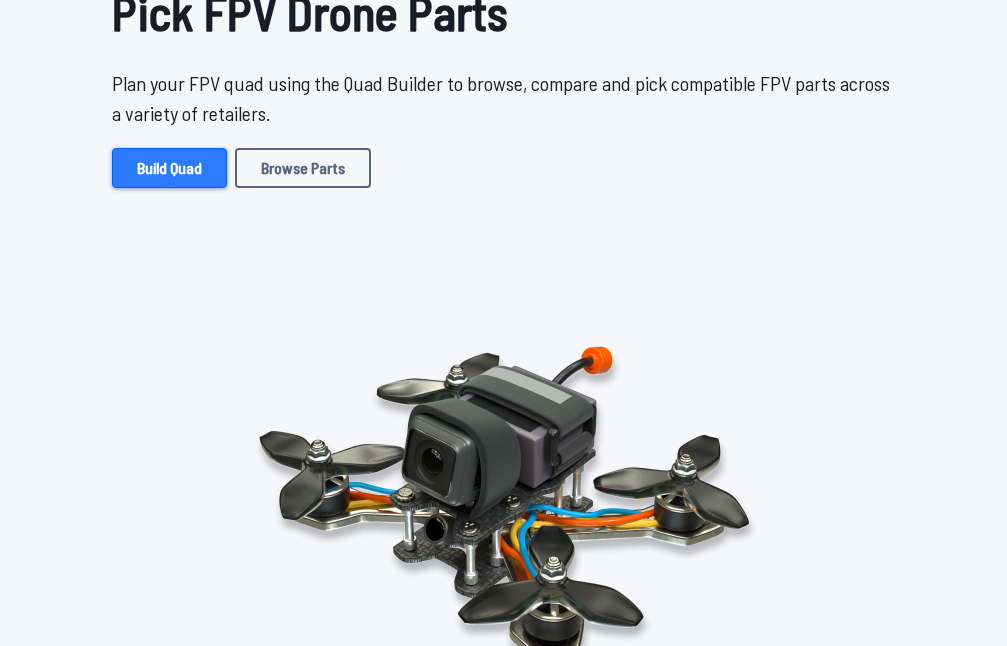 click on "Build Quad" at bounding box center [169, 168] 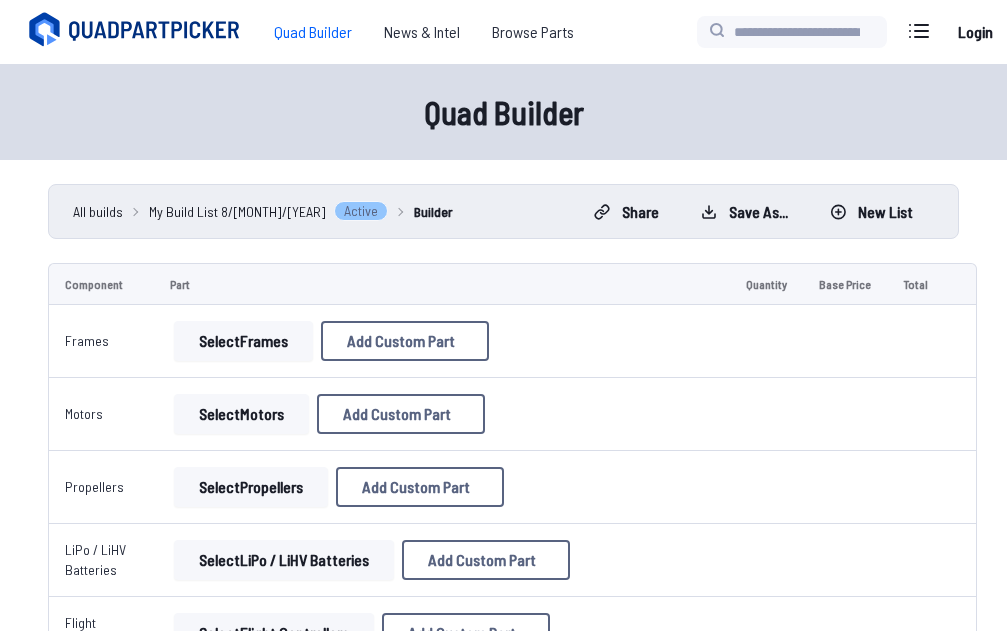 scroll, scrollTop: 0, scrollLeft: 0, axis: both 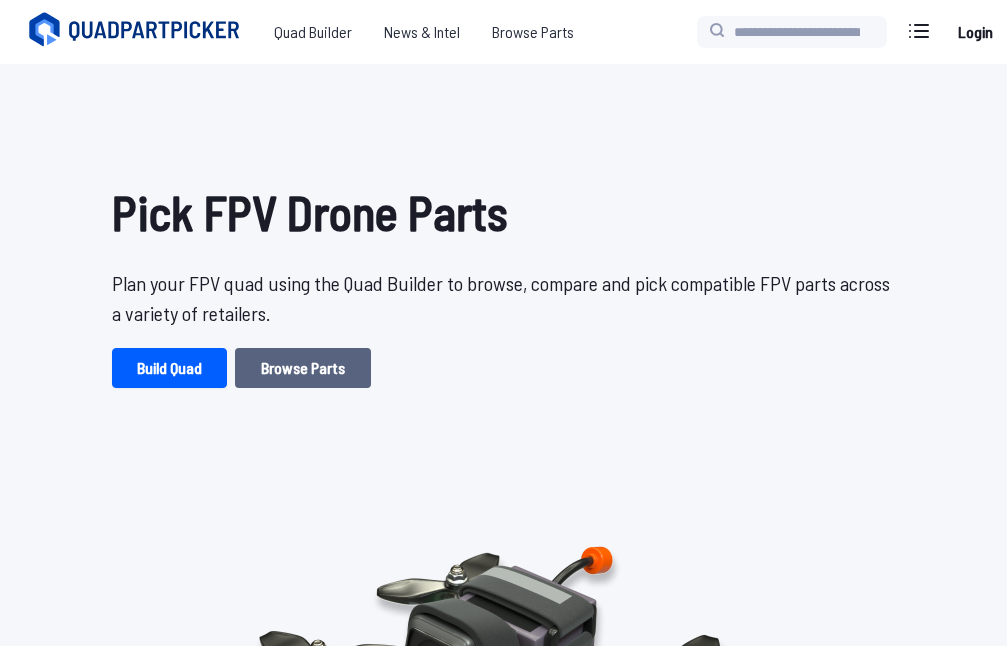 click on "Browse Parts" at bounding box center (303, 368) 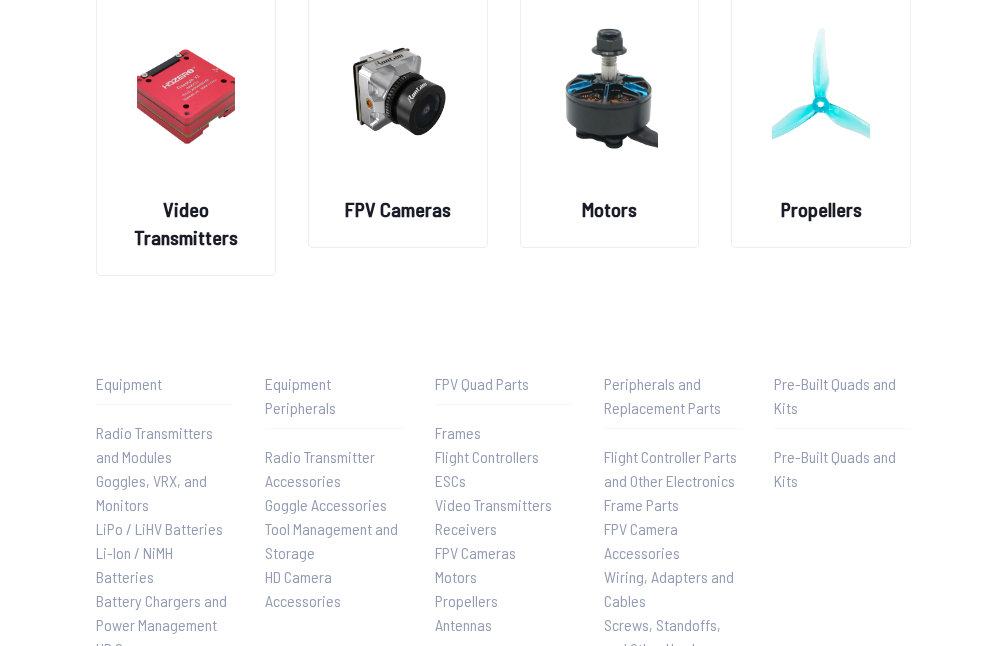 scroll, scrollTop: 400, scrollLeft: 0, axis: vertical 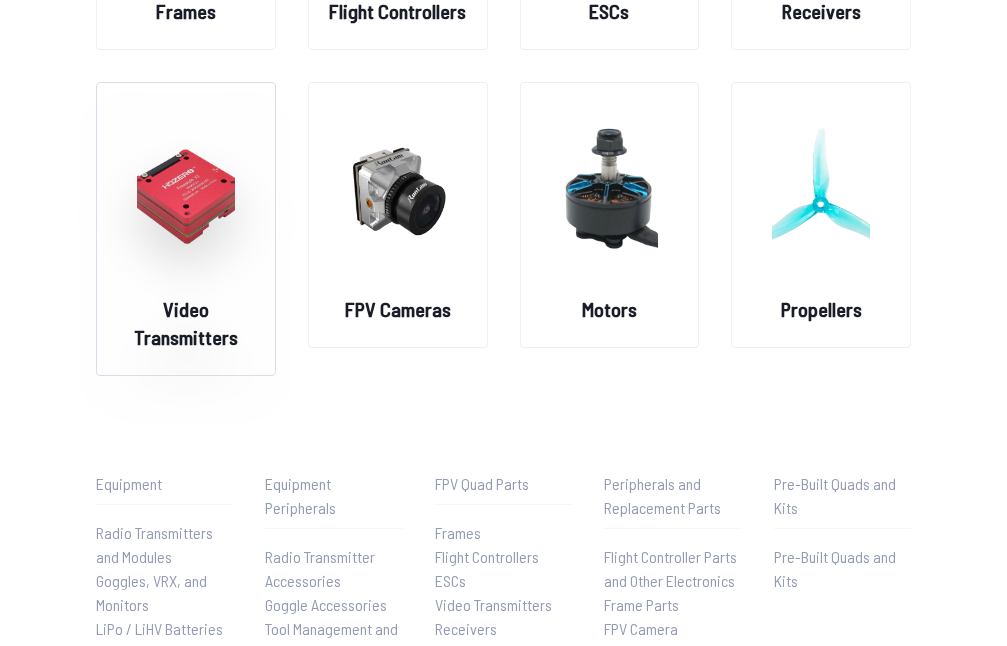 click at bounding box center (186, 191) 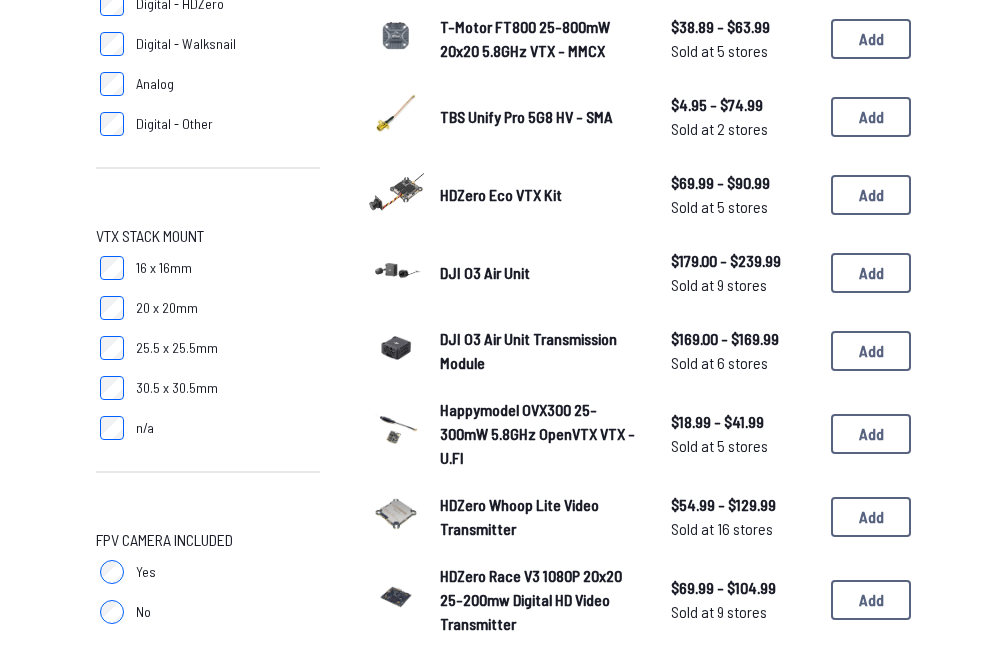 scroll, scrollTop: 0, scrollLeft: 0, axis: both 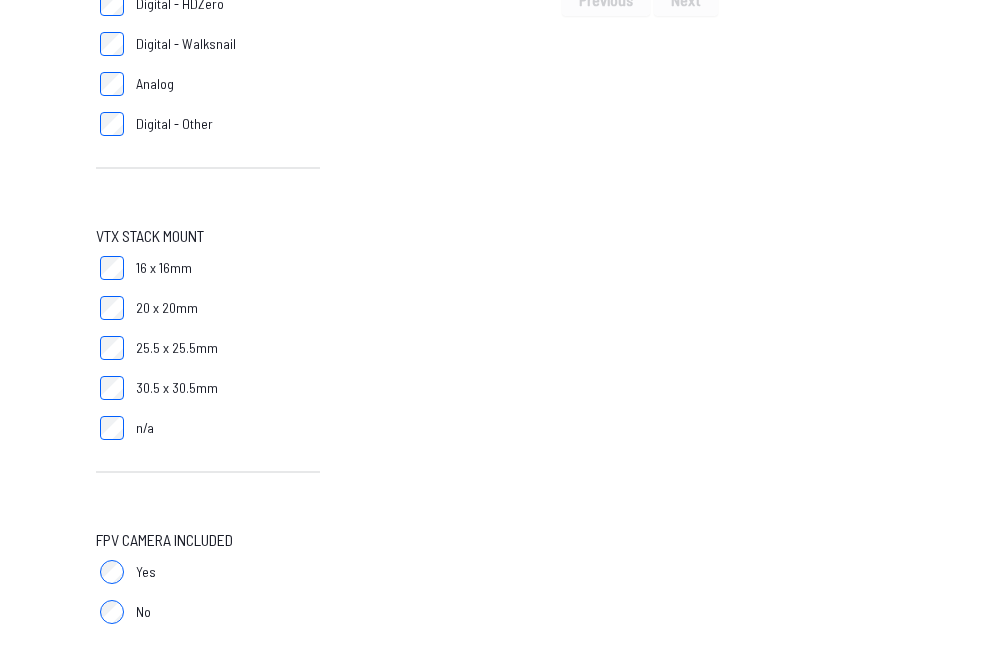 click on "16 x 16mm" at bounding box center (208, 268) 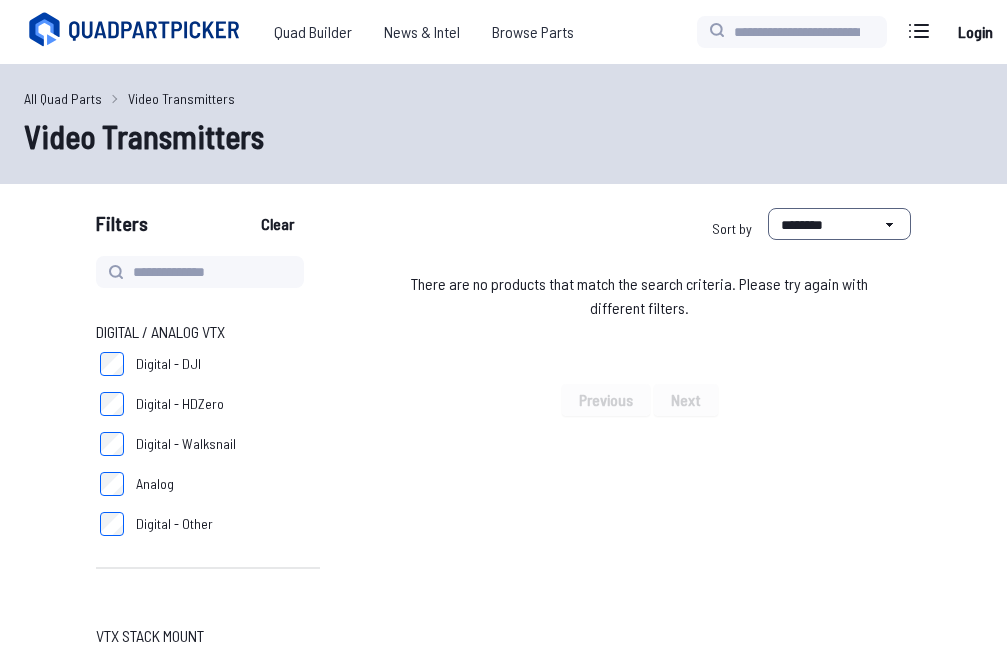 scroll, scrollTop: 300, scrollLeft: 0, axis: vertical 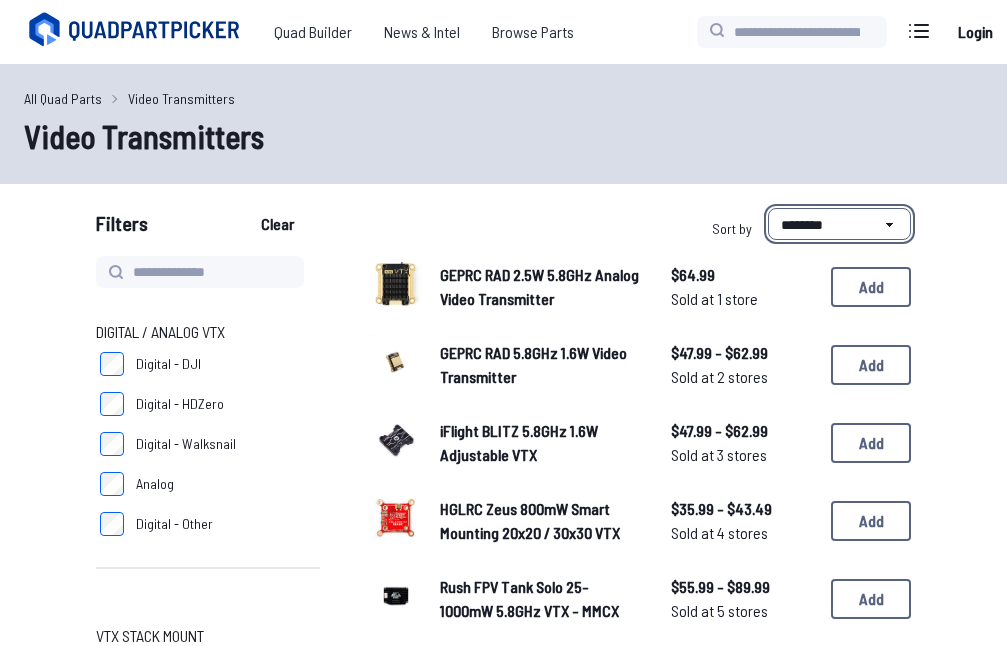 click on "**********" at bounding box center (839, 224) 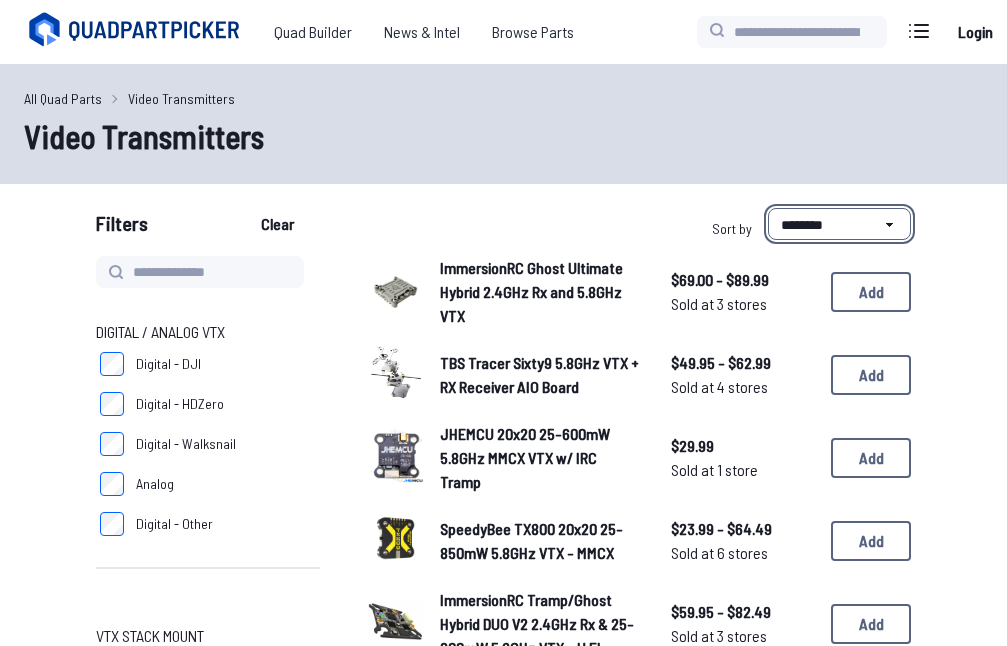 select on "*********" 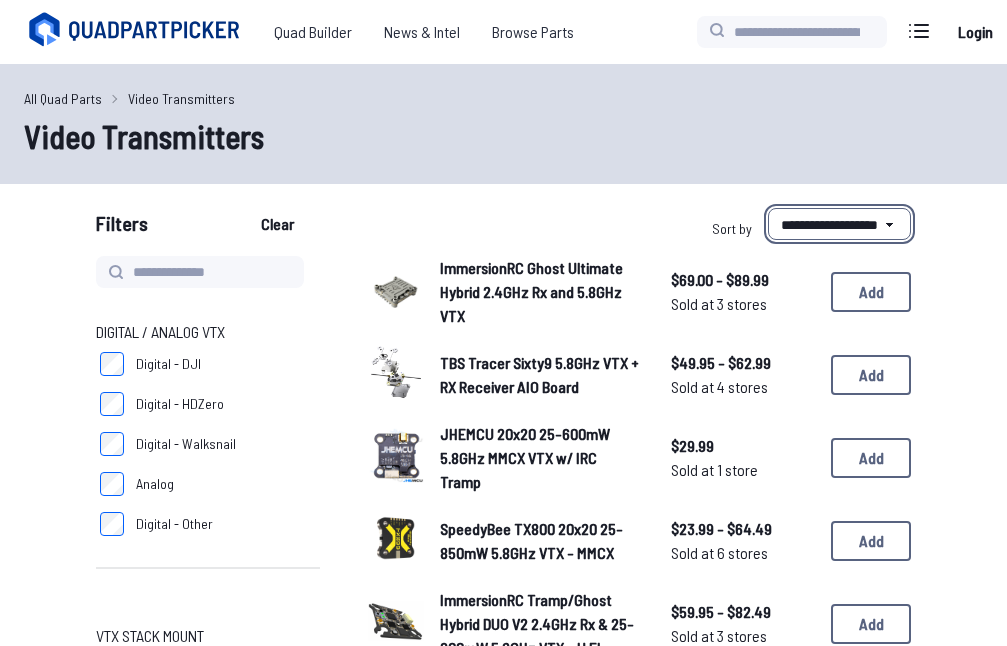 click on "**********" at bounding box center (839, 224) 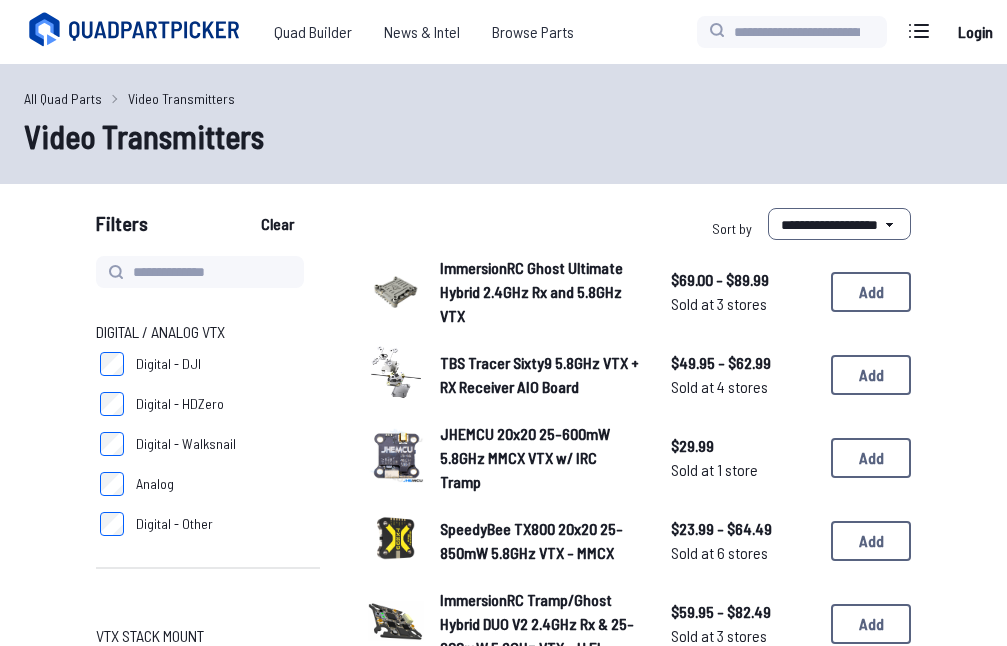 click on "Digital / Analog VTX Digital - DJI Digital - HDZero Digital - Walksnail Analog Digital - Other VTX Stack Mount 16 x 16mm 20 x 20mm 25.5 x 25.5mm 30.5 x 30.5mm n/a FPV Camera Included Yes No Max Transmission Power 450mW or Less 500mW to 550mW 600mW to 650mW 700mW to 750mW 800mW to 850mW 1000mW+ VTX Antenna Connector SMA RP-SMA U.FL (IPEX) MMCX Other VTX Frequency 5.8GHz 2.4GHz 1.2GHz NDAA Compliant VTX (Beta) Yes No ImmersionRC Ghost Ultimate Hybrid 2.4GHz Rx and 5.8GHz VTX $69.00 - $89.99 Sold at 3 stores $69.00 - $89.99 Sold at 3 stores Add TBS Tracer Sixty9 5.8GHz VTX + RX Receiver AIO Board $49.95 - $62.99 Sold at 4 stores $49.95 - $62.99 Sold at 4 stores Add JHEMCU 20x20 25-600mW 5.8GHz MMCX VTX w/ IRC Tramp $29.99 Sold at 1 store $29.99 Sold at 1 store Add SpeedyBee TX800 20x20 25-850mW 5.8GHz VTX - MMCX $23.99 - $64.49 Sold at 6 stores $23.99 - $64.49 Sold at 6 stores Add ImmersionRC Tramp/Ghost Hybrid DUO V2 2.4GHz Rx & 25-600mW 5.8GHz VTX - U.FL $59.95 - $82.49 Sold at 3 stores $59.95 - $82.49 Add Add" at bounding box center [503, 1172] 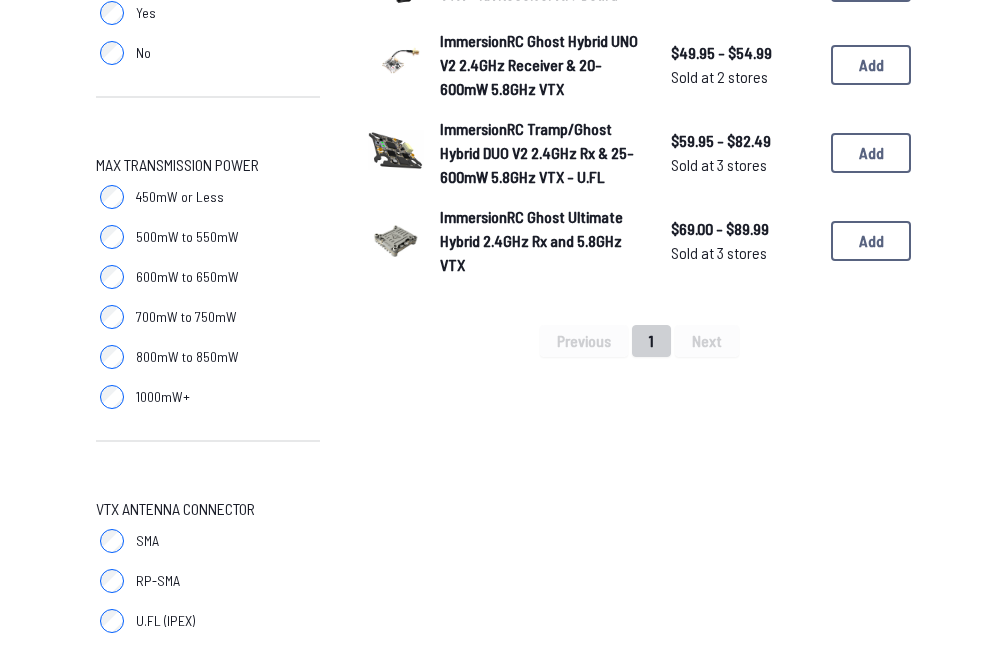 scroll, scrollTop: 1200, scrollLeft: 0, axis: vertical 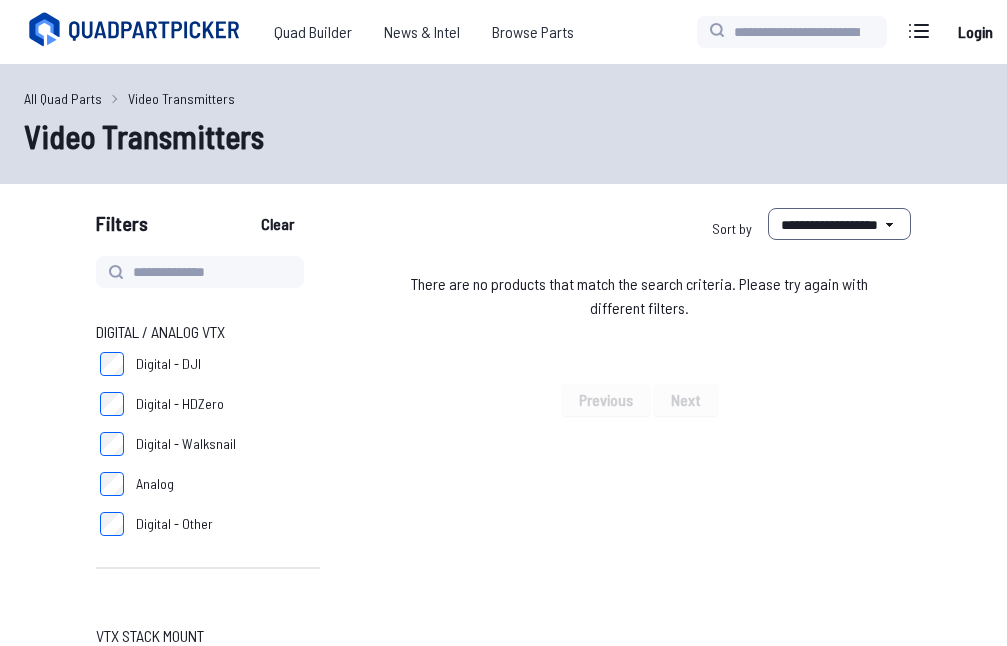 click 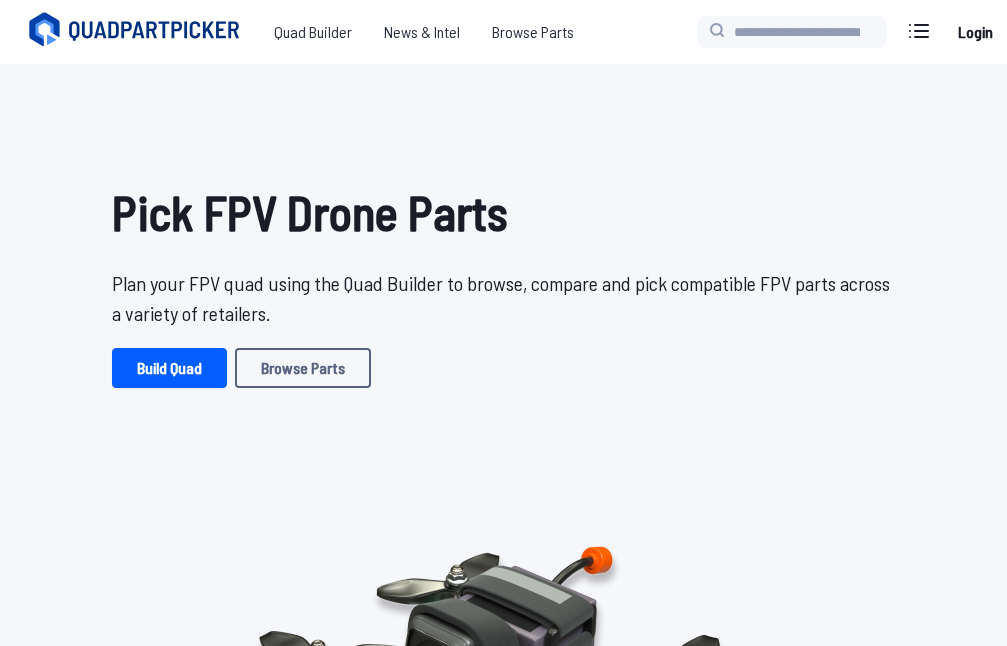 scroll, scrollTop: 0, scrollLeft: 0, axis: both 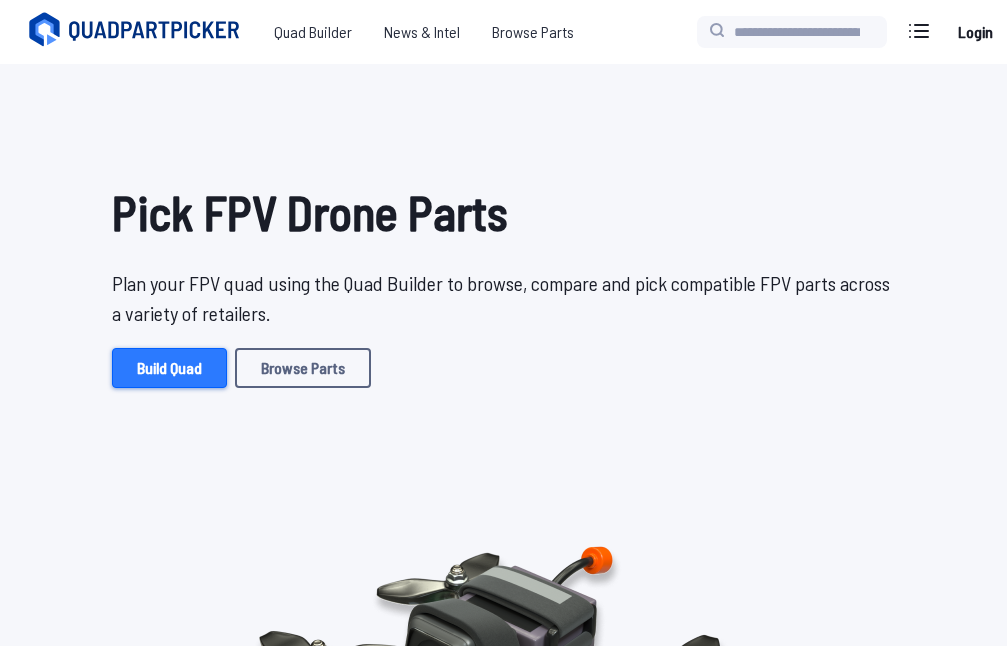 click on "Build Quad" at bounding box center [169, 368] 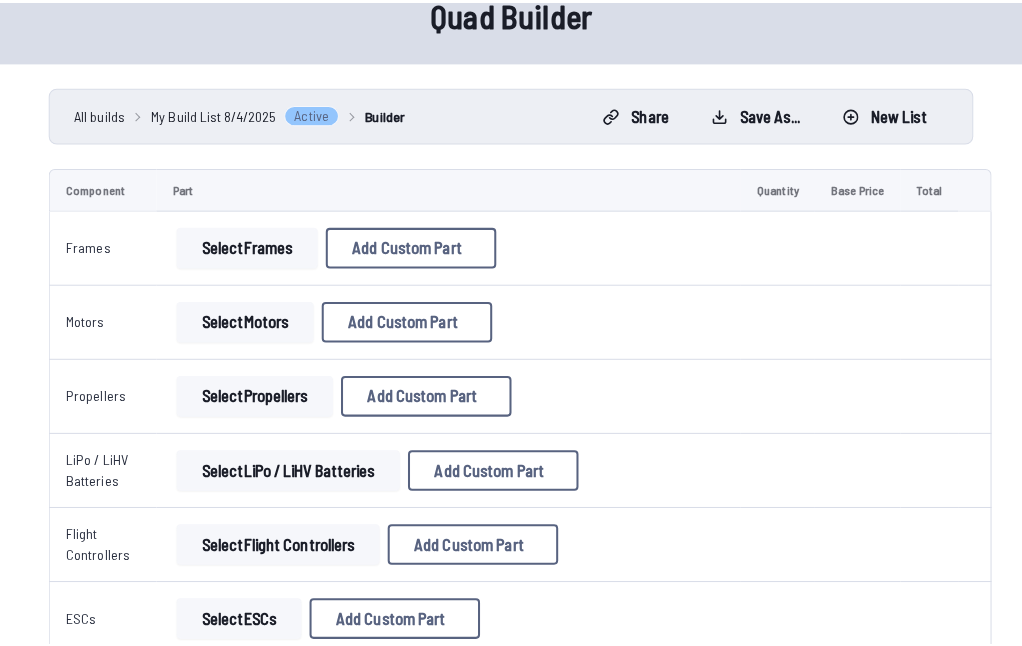 scroll, scrollTop: 200, scrollLeft: 0, axis: vertical 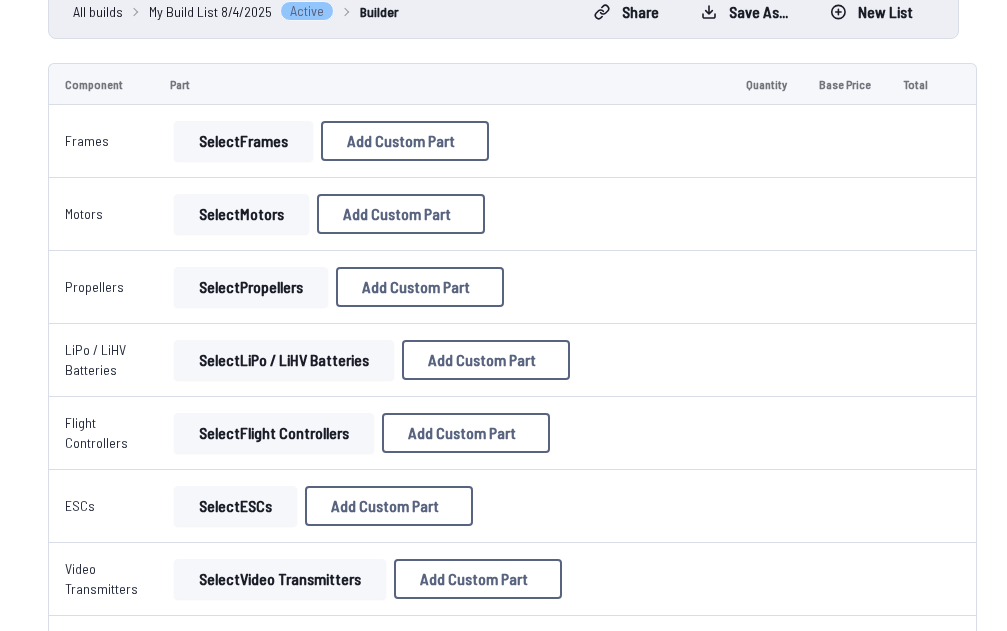 click on "Select  Frames" at bounding box center (243, 141) 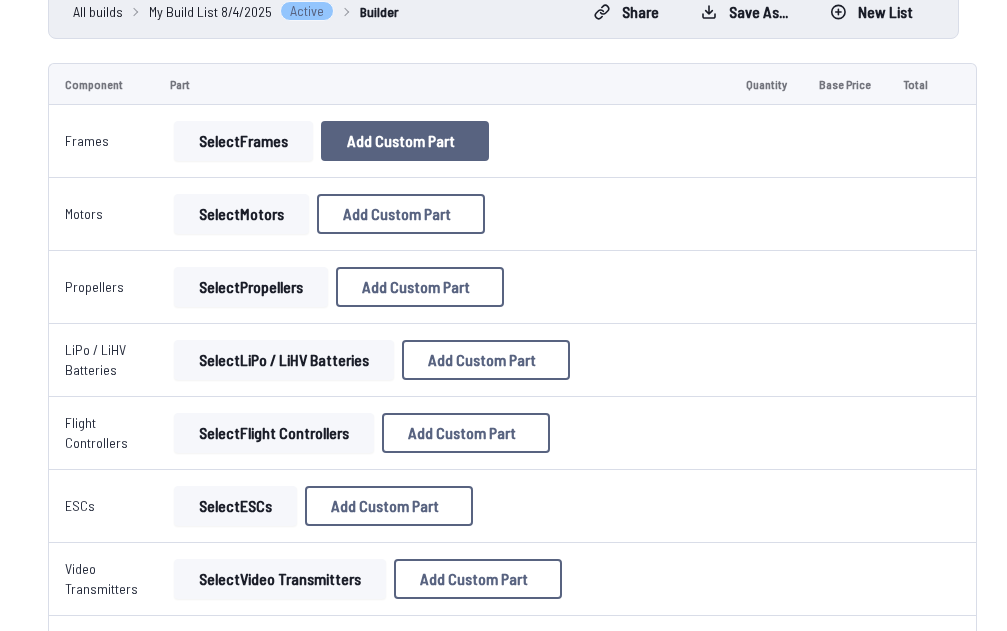 click on "Add Custom Part" at bounding box center (401, 141) 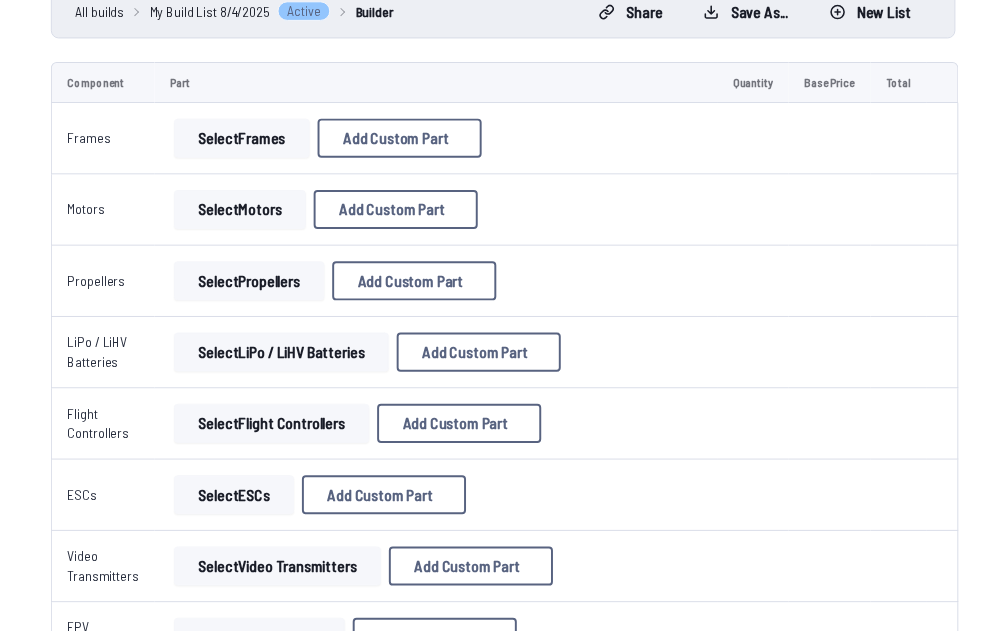 scroll, scrollTop: 0, scrollLeft: 0, axis: both 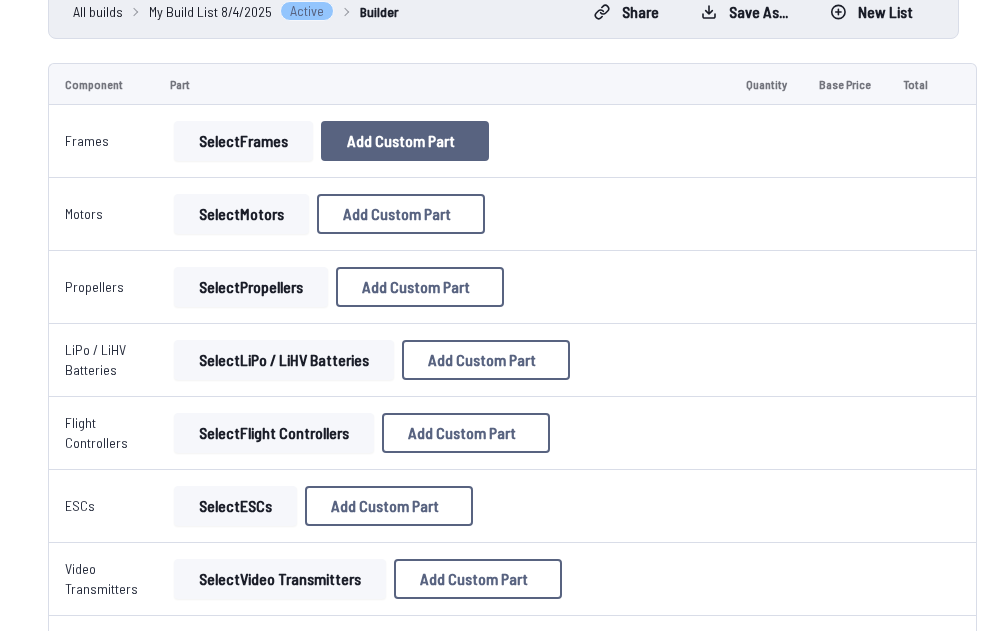 click on "Add Custom Part" at bounding box center [401, 141] 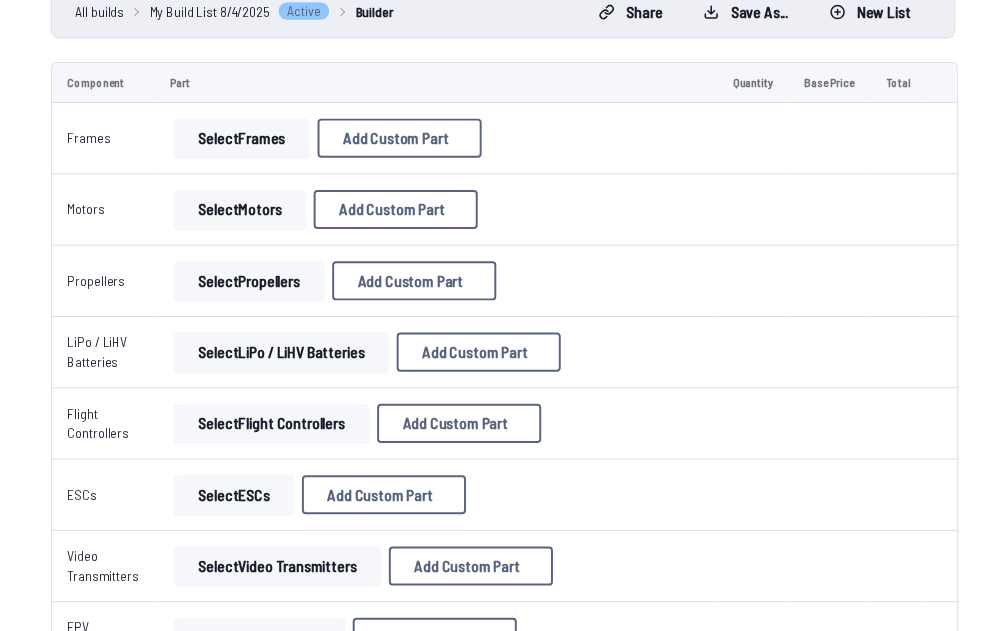 scroll, scrollTop: 0, scrollLeft: 0, axis: both 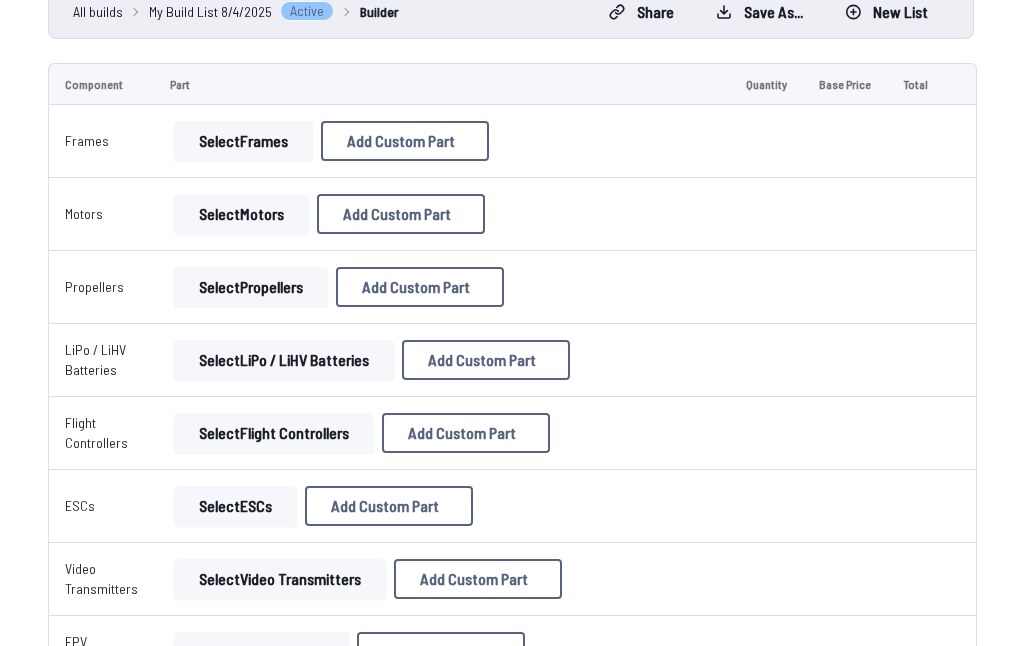 click on "Add Custom Part" at bounding box center [487, 96] 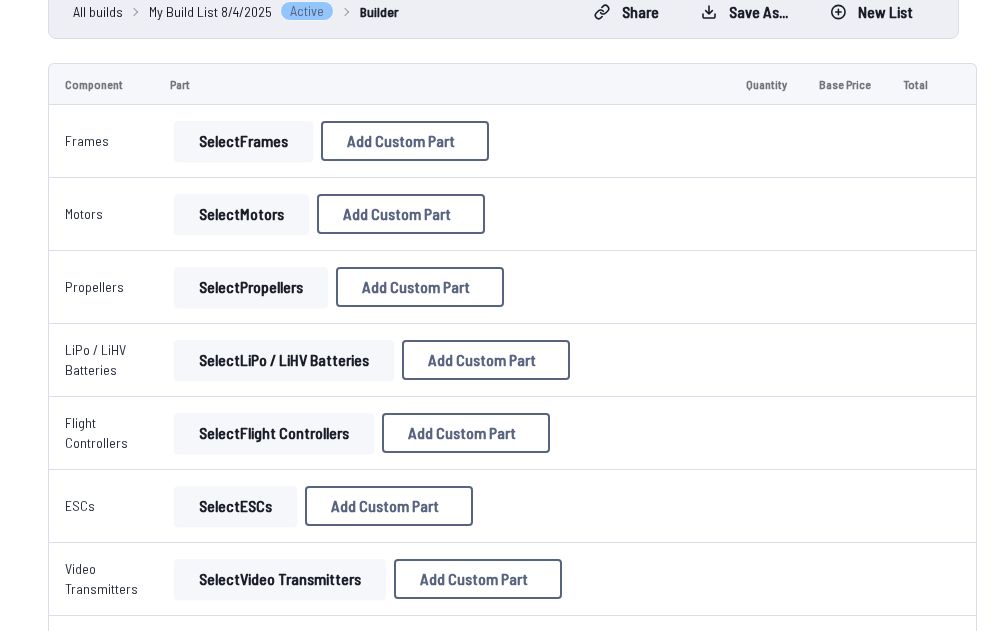 click on "Select  Frames" at bounding box center [243, 141] 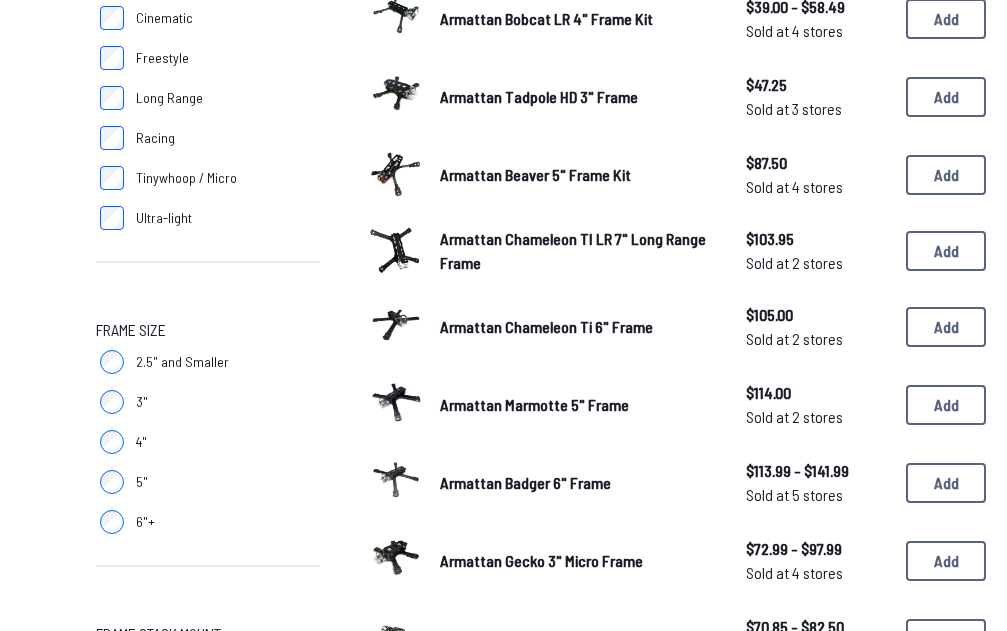 scroll, scrollTop: 200, scrollLeft: 0, axis: vertical 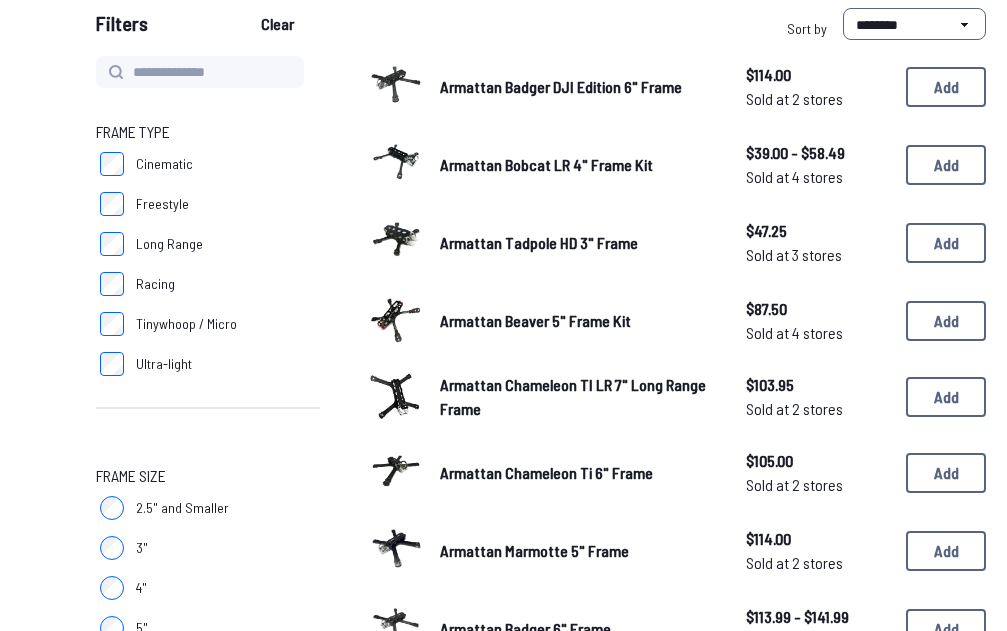 click on "Racing" at bounding box center (155, 284) 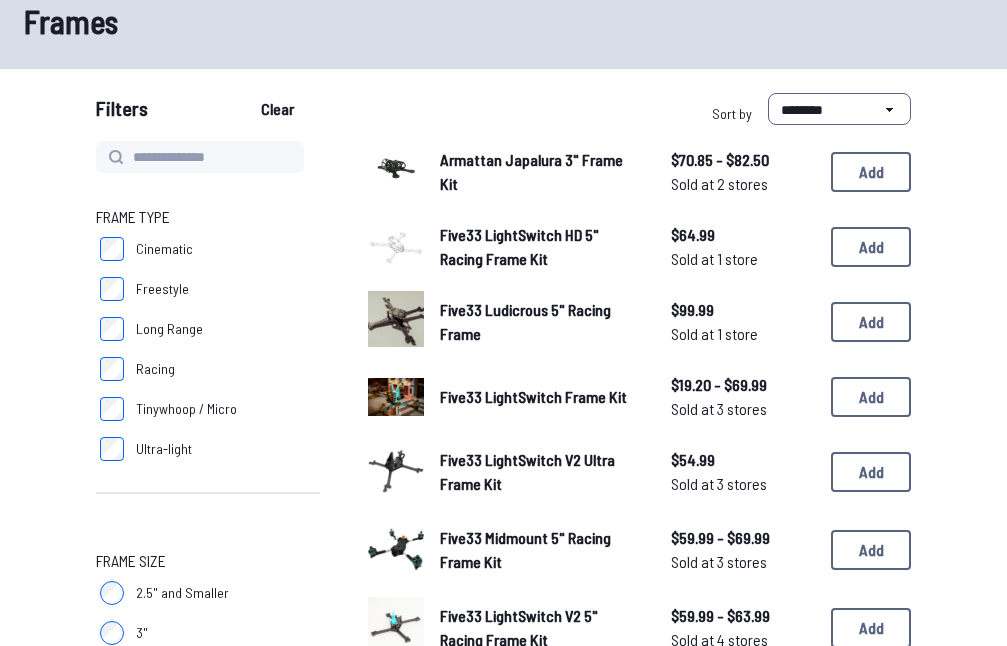 scroll, scrollTop: 100, scrollLeft: 0, axis: vertical 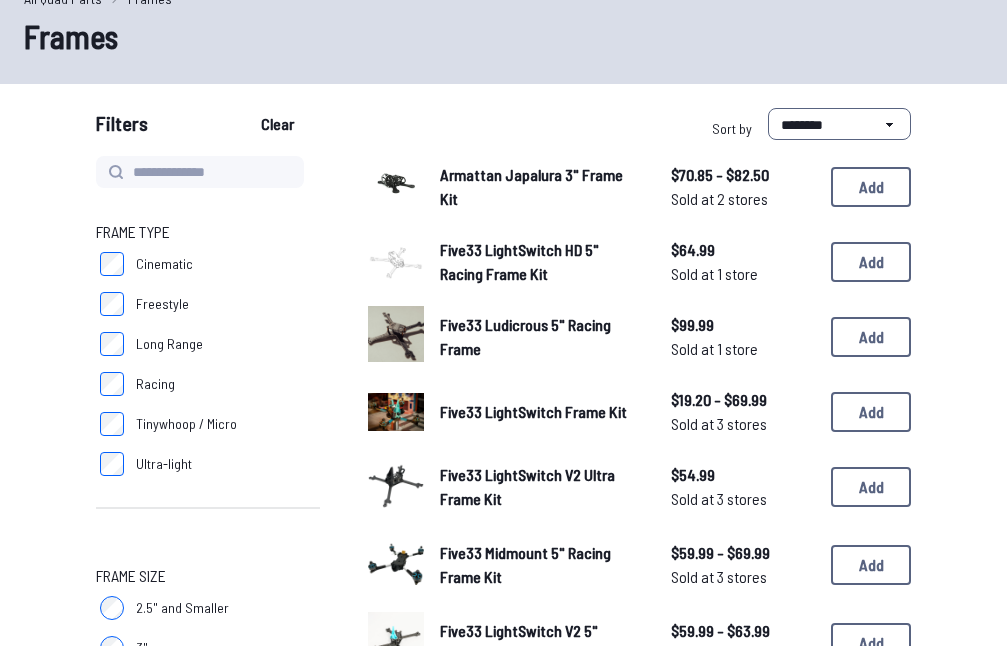 click on "Freestyle" at bounding box center (162, 304) 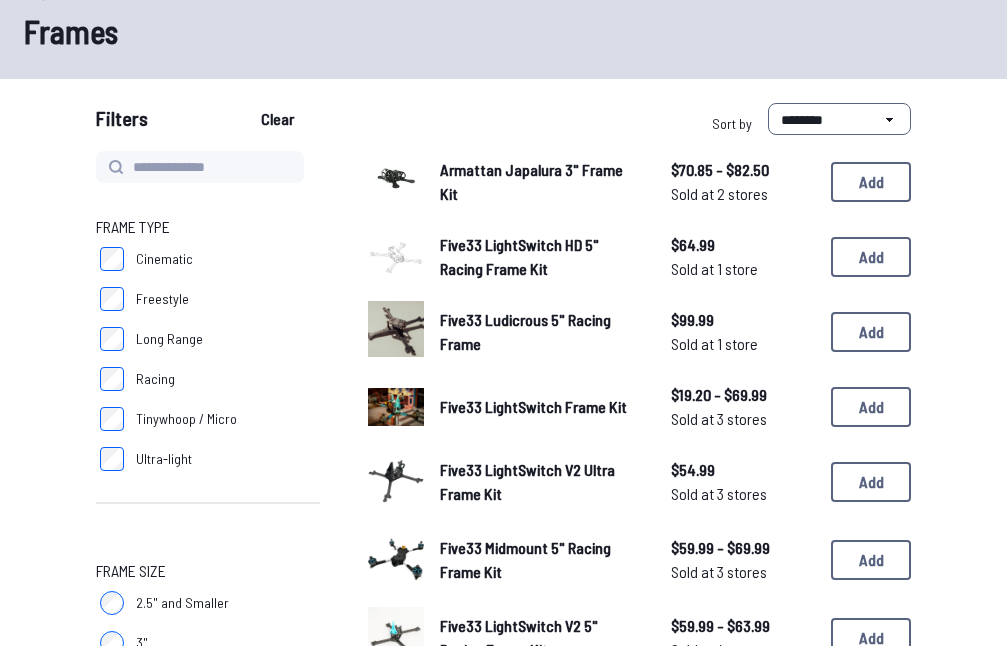 scroll, scrollTop: 200, scrollLeft: 0, axis: vertical 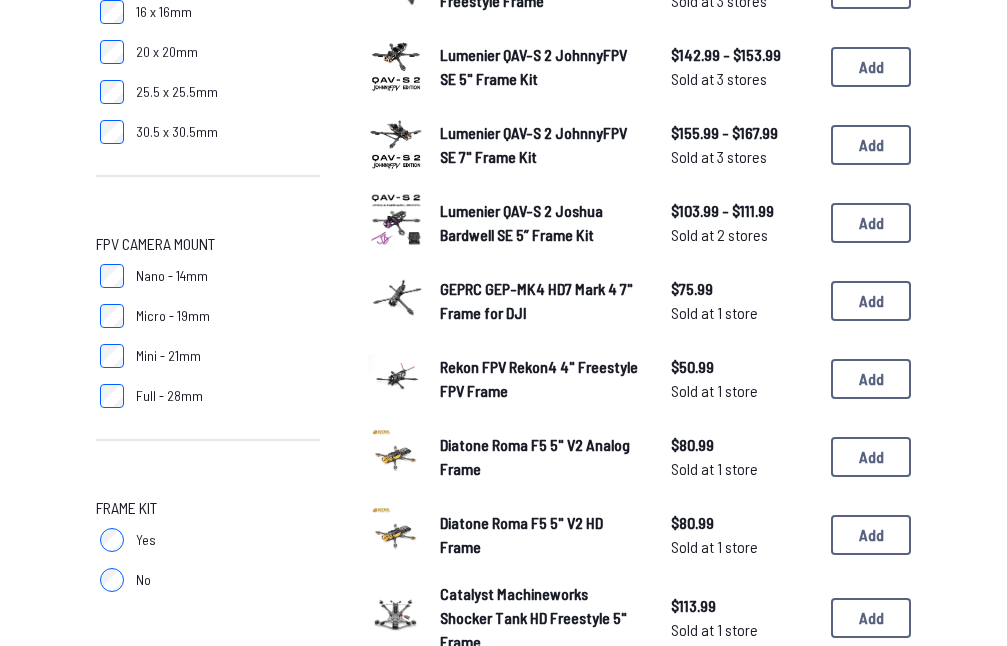 click on "Rekon FPV Rekon4 4" Freestyle FPV Frame" at bounding box center [539, 378] 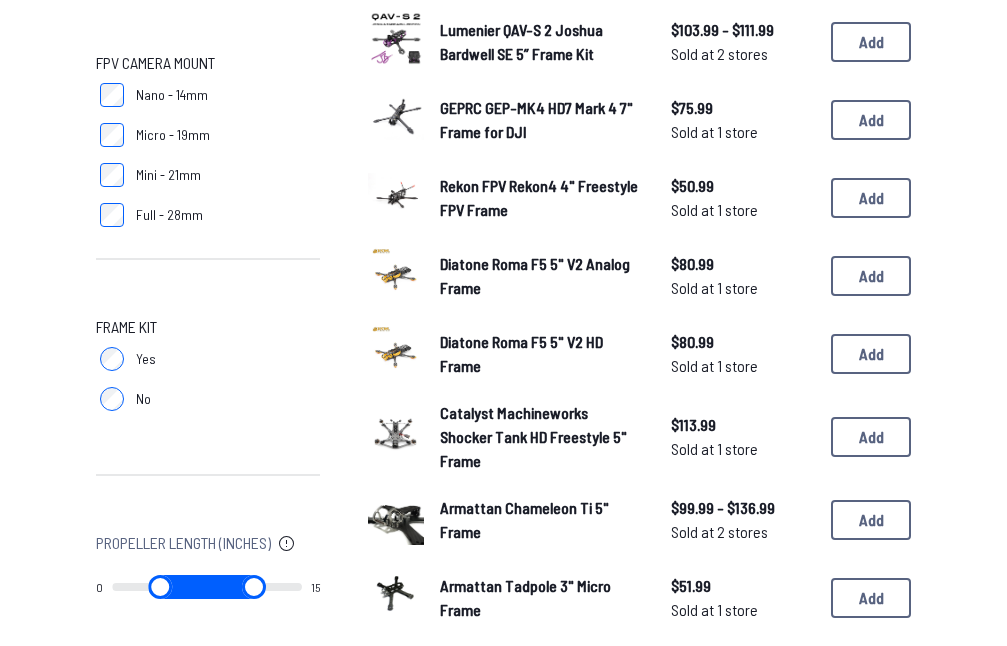 scroll, scrollTop: 1400, scrollLeft: 0, axis: vertical 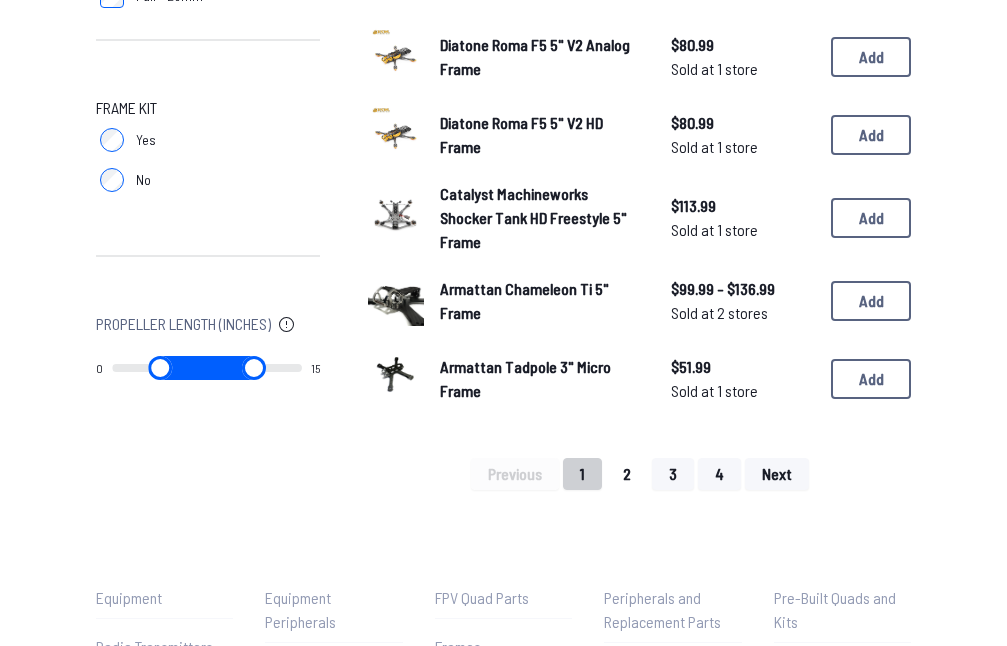 click on "2" at bounding box center (627, 474) 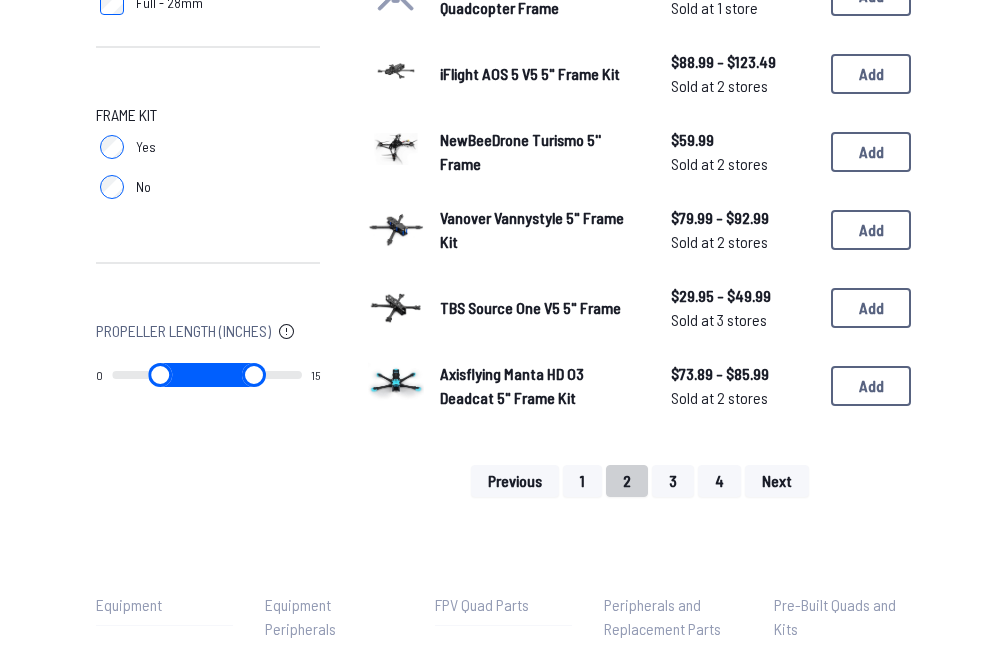 scroll, scrollTop: 1400, scrollLeft: 0, axis: vertical 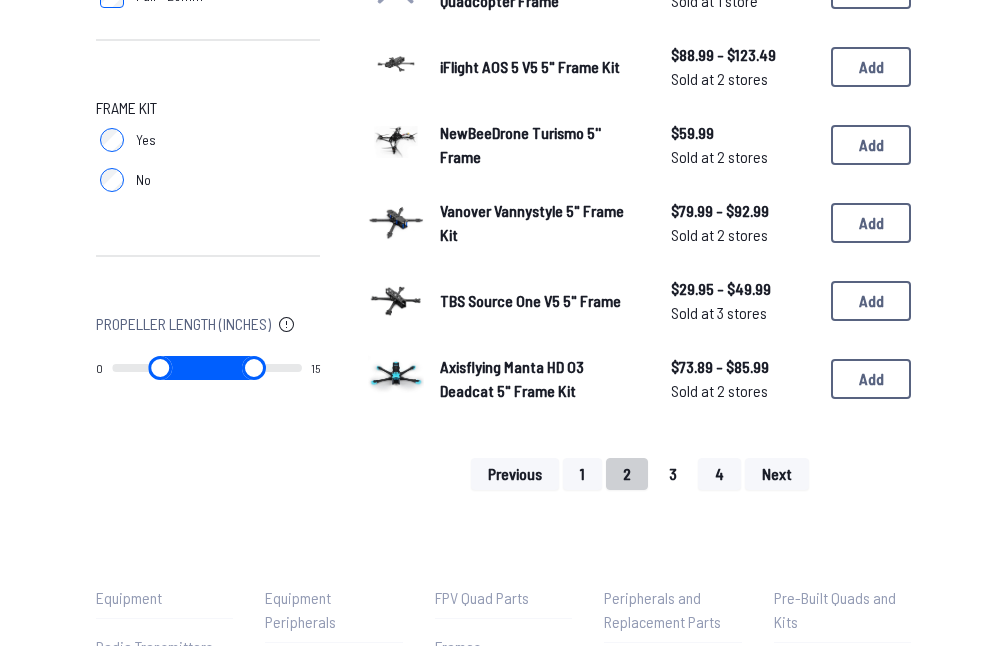 click on "3" at bounding box center (673, 474) 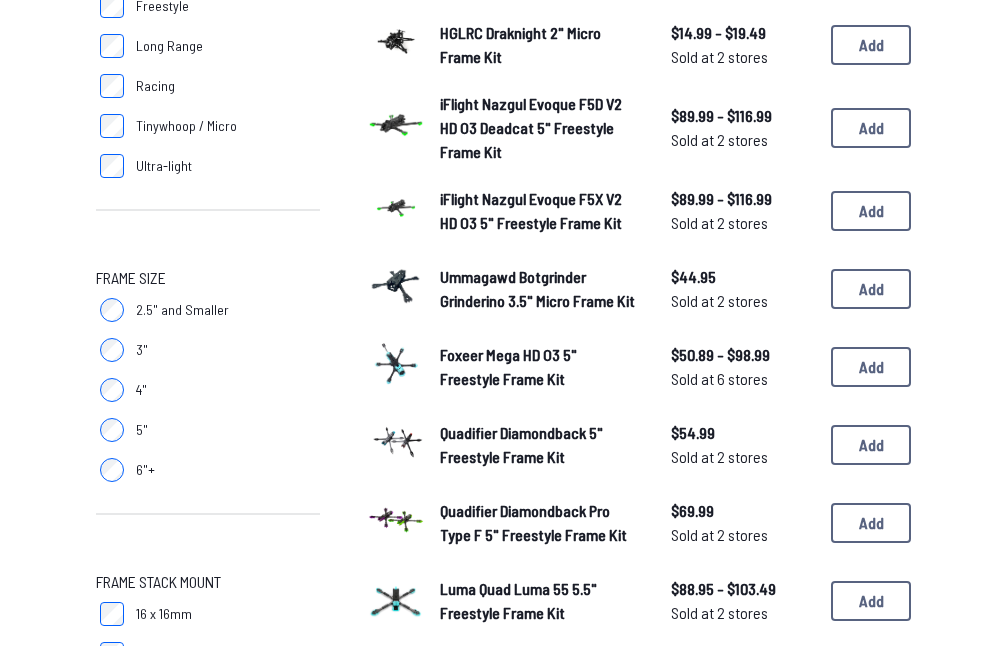 scroll, scrollTop: 300, scrollLeft: 0, axis: vertical 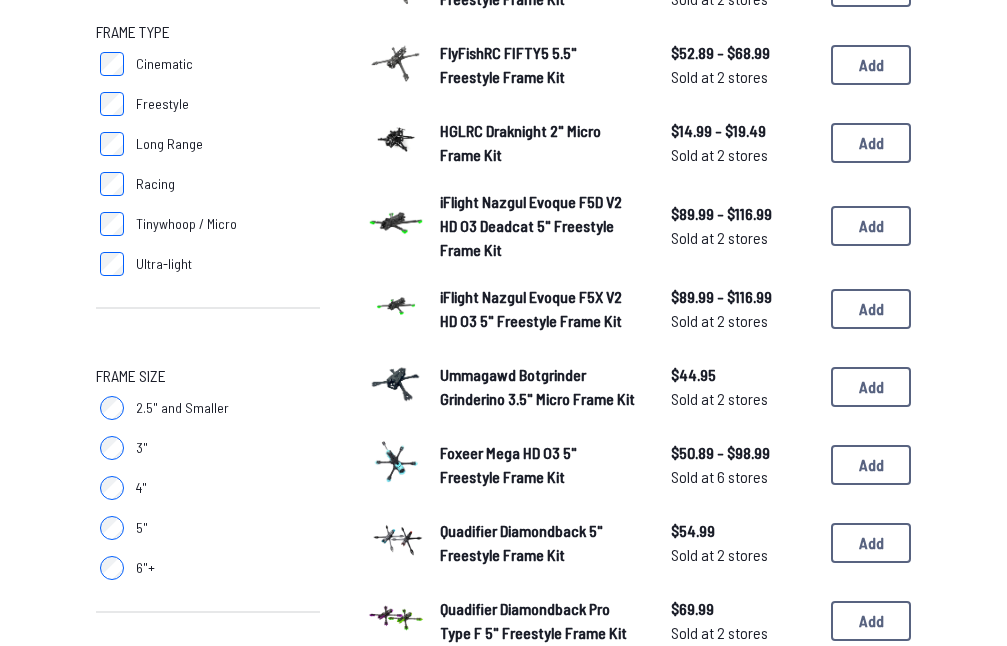 click at bounding box center (396, 140) 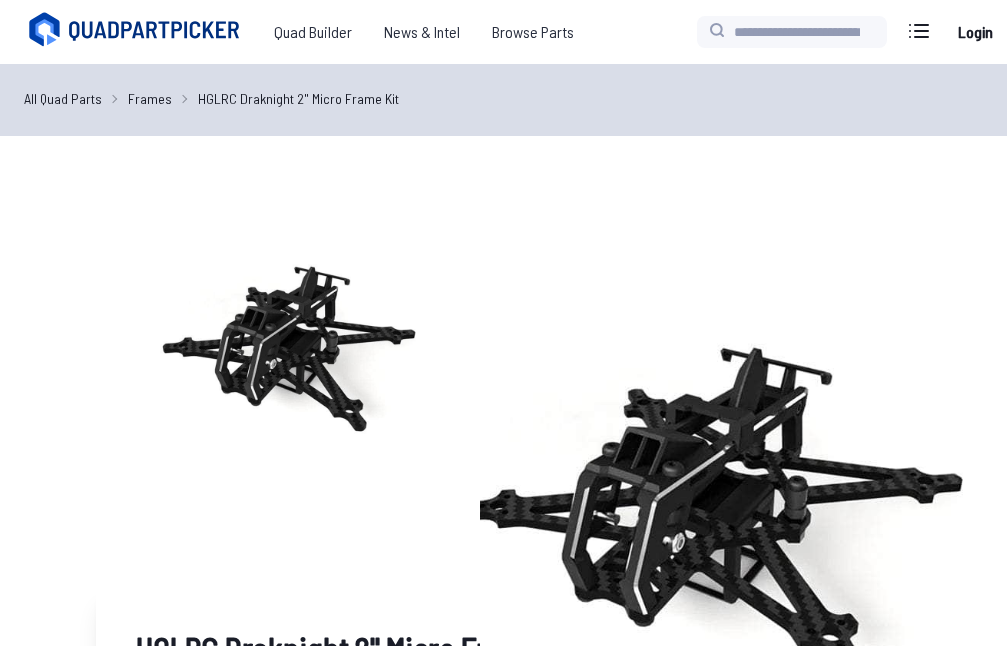 scroll, scrollTop: 0, scrollLeft: 0, axis: both 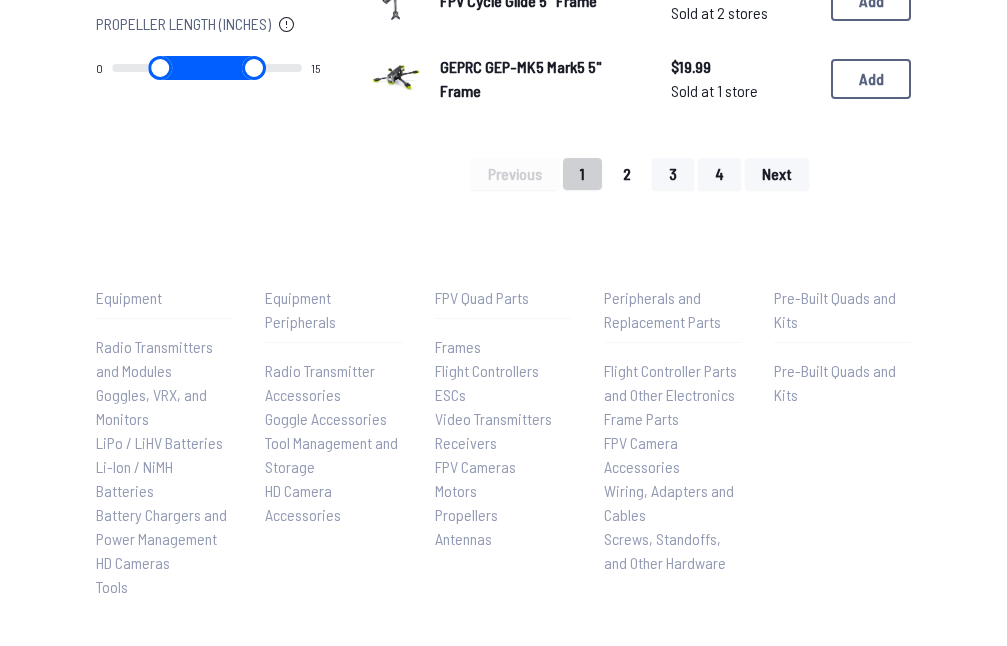 click on "2" at bounding box center (627, 174) 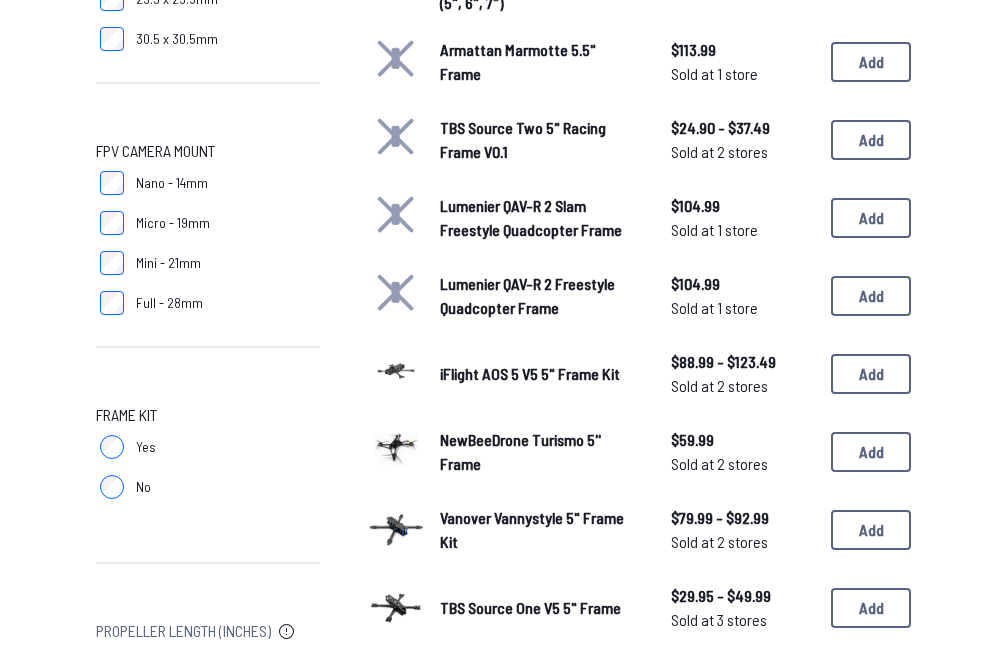 scroll, scrollTop: 1400, scrollLeft: 0, axis: vertical 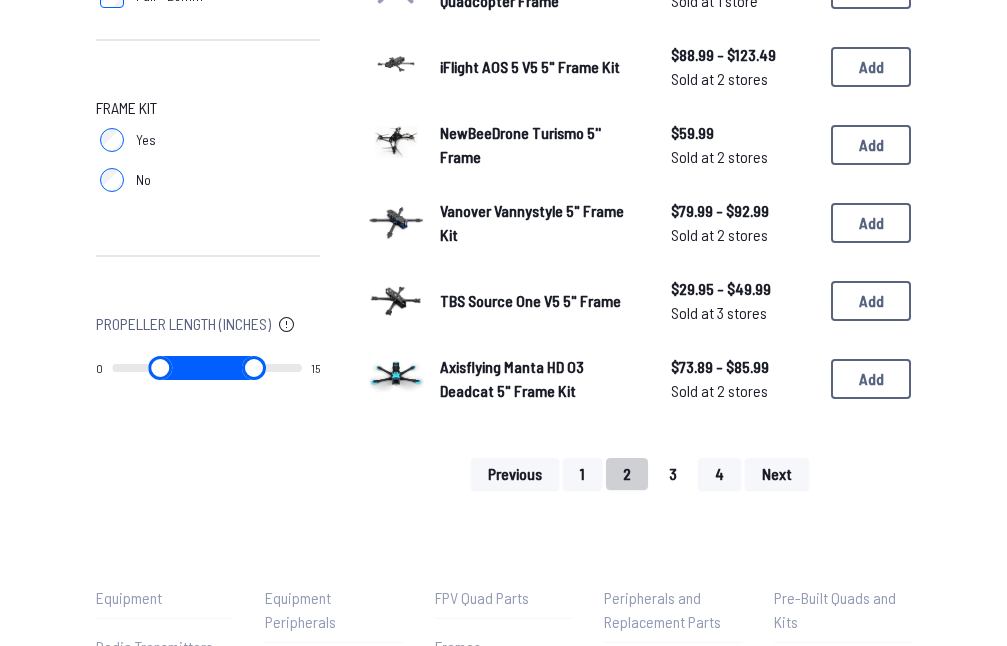 click on "3" at bounding box center [673, 474] 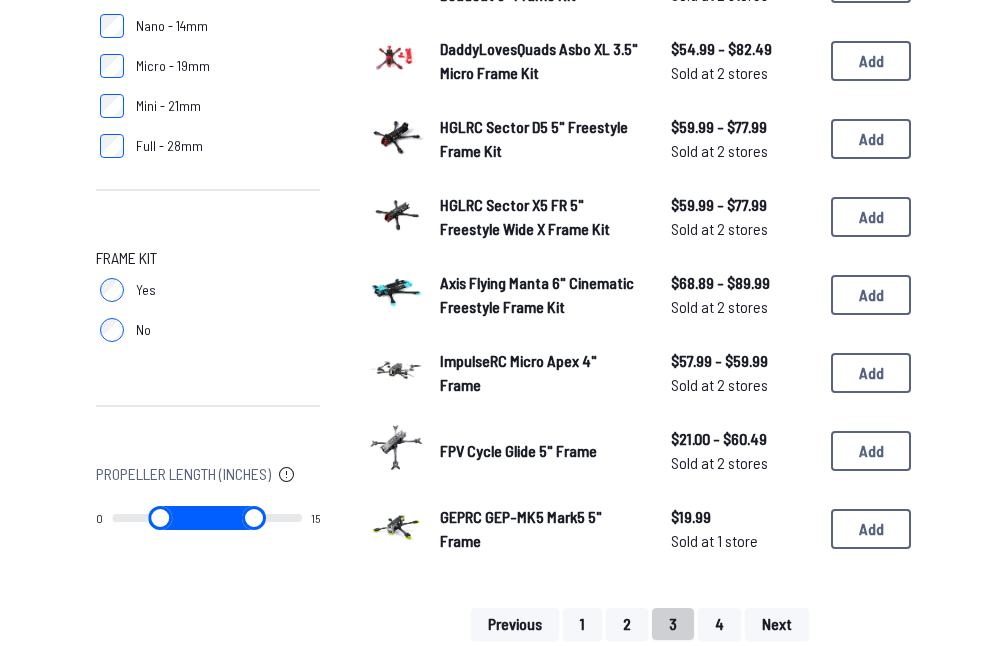 scroll, scrollTop: 1500, scrollLeft: 0, axis: vertical 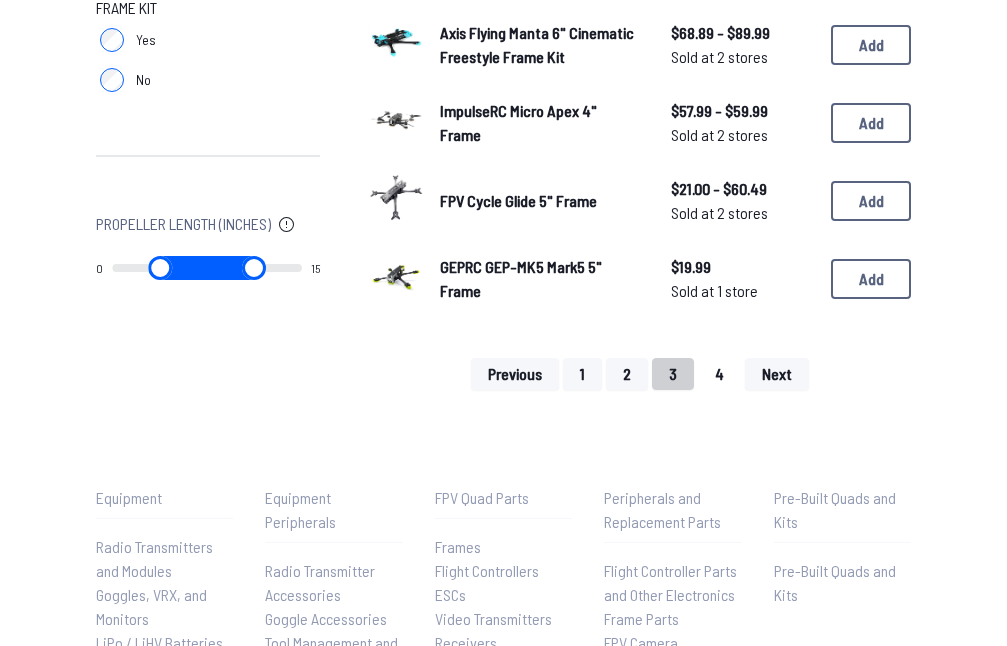 click on "4" at bounding box center (719, 374) 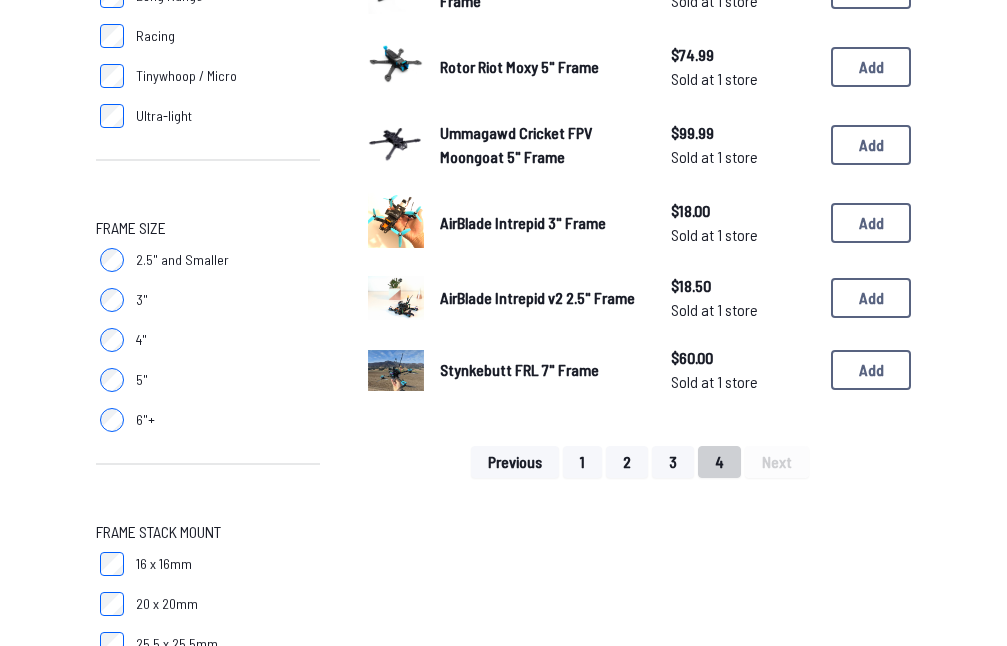 scroll, scrollTop: 500, scrollLeft: 0, axis: vertical 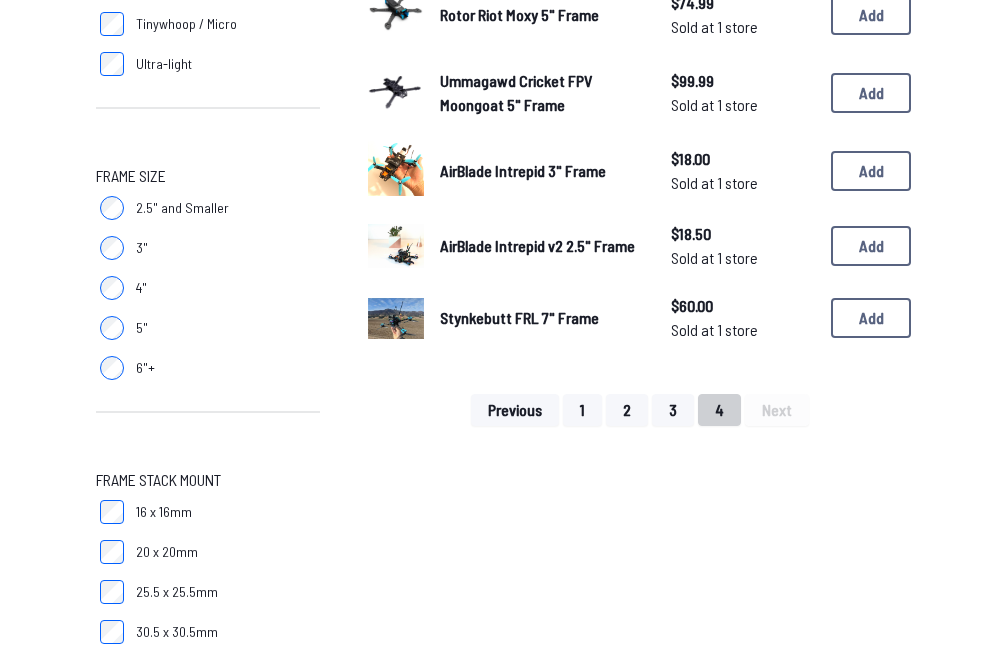 click at bounding box center [396, 246] 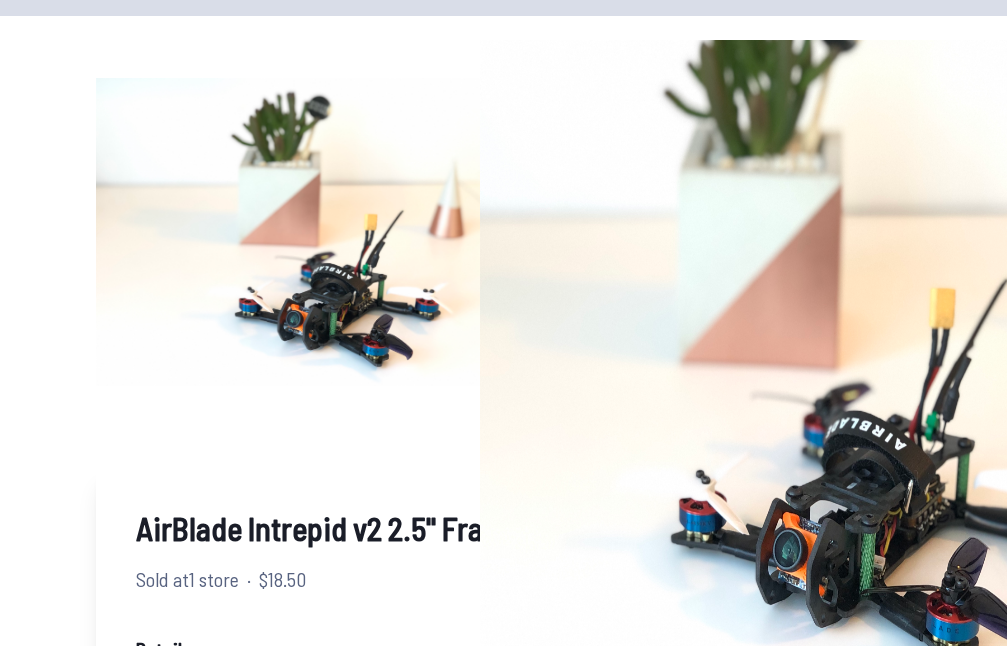 scroll, scrollTop: 400, scrollLeft: 0, axis: vertical 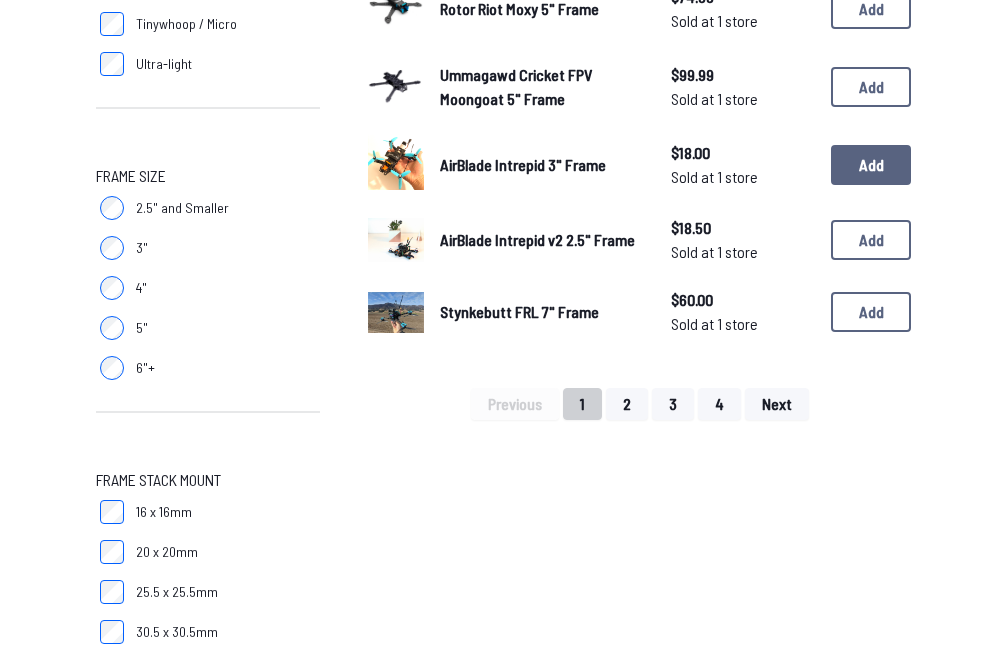 click on "Add" at bounding box center [871, 165] 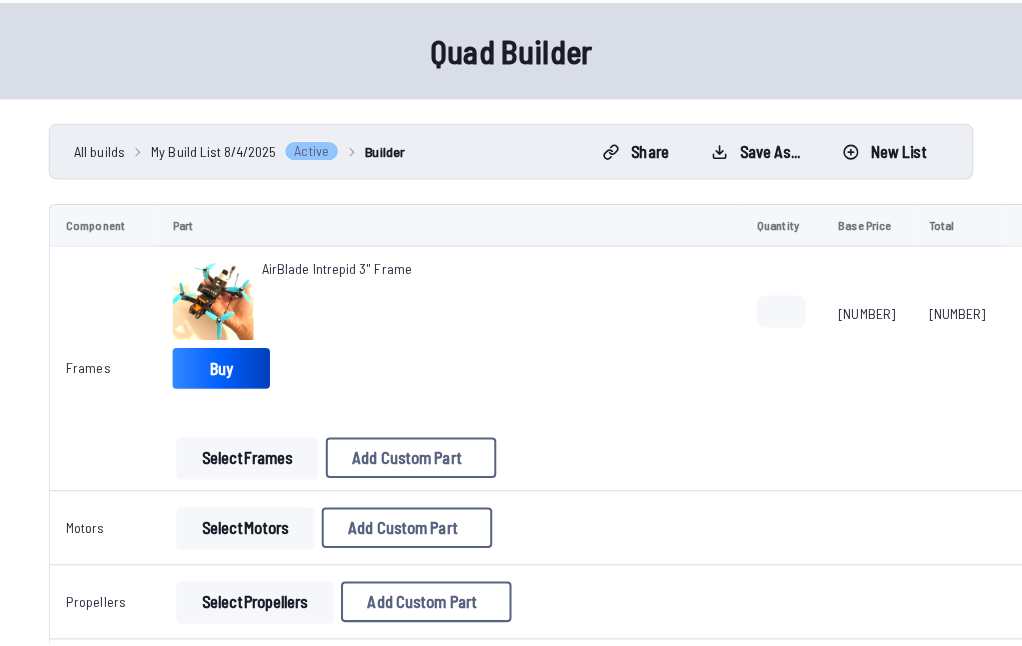 scroll, scrollTop: 200, scrollLeft: 0, axis: vertical 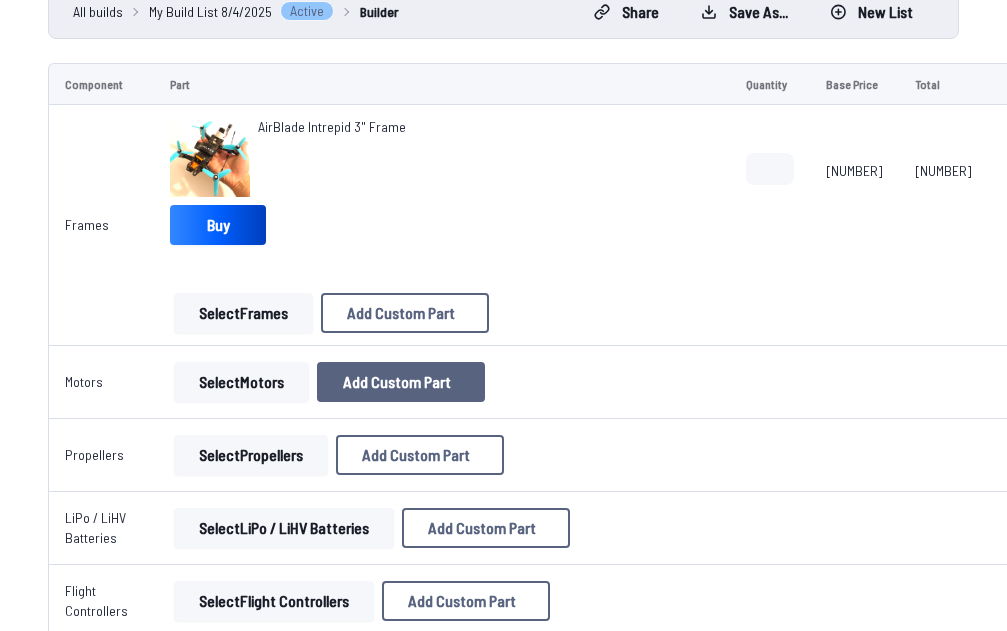 click on "Add Custom Part" at bounding box center (397, 382) 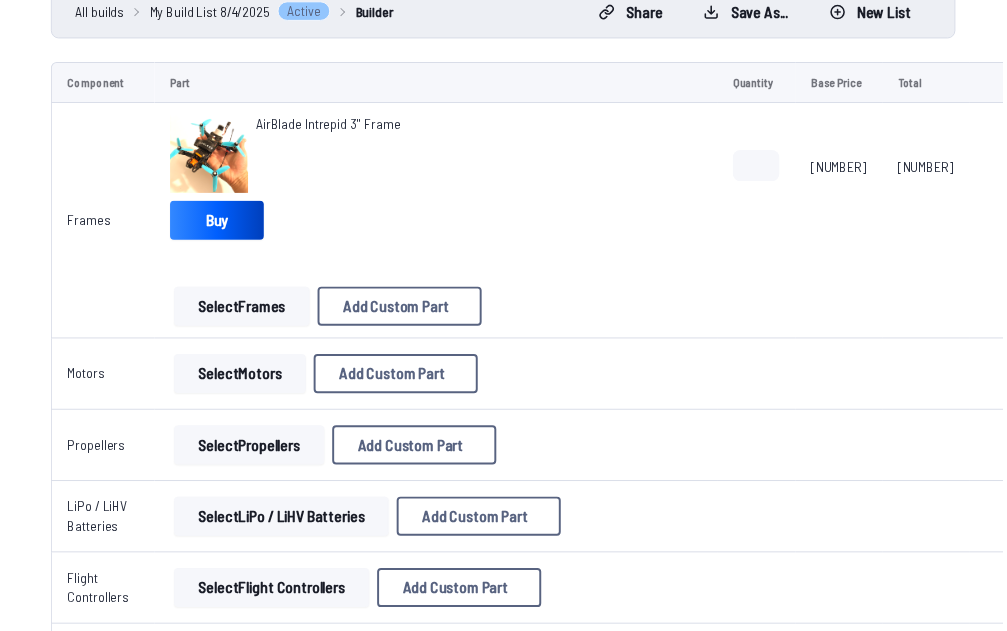 scroll, scrollTop: 0, scrollLeft: 0, axis: both 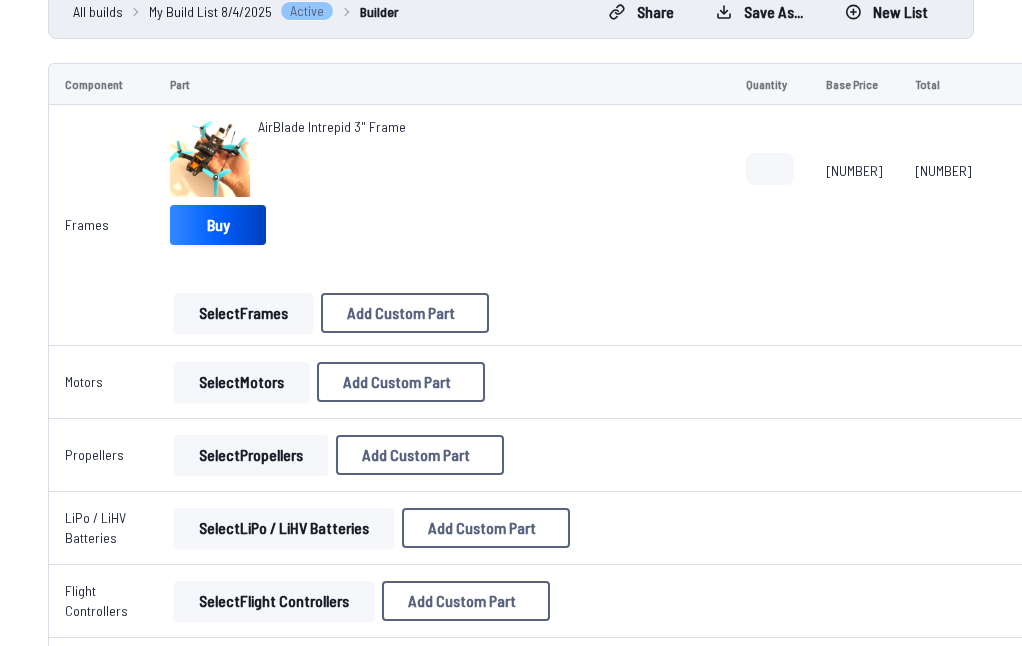 click 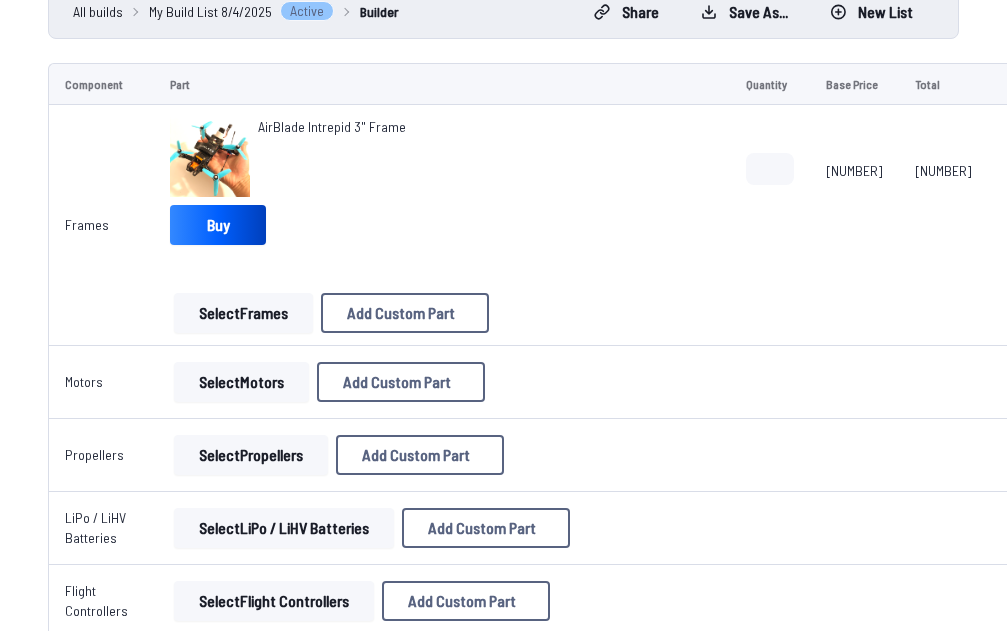 click on "Select  Motors" at bounding box center (241, 382) 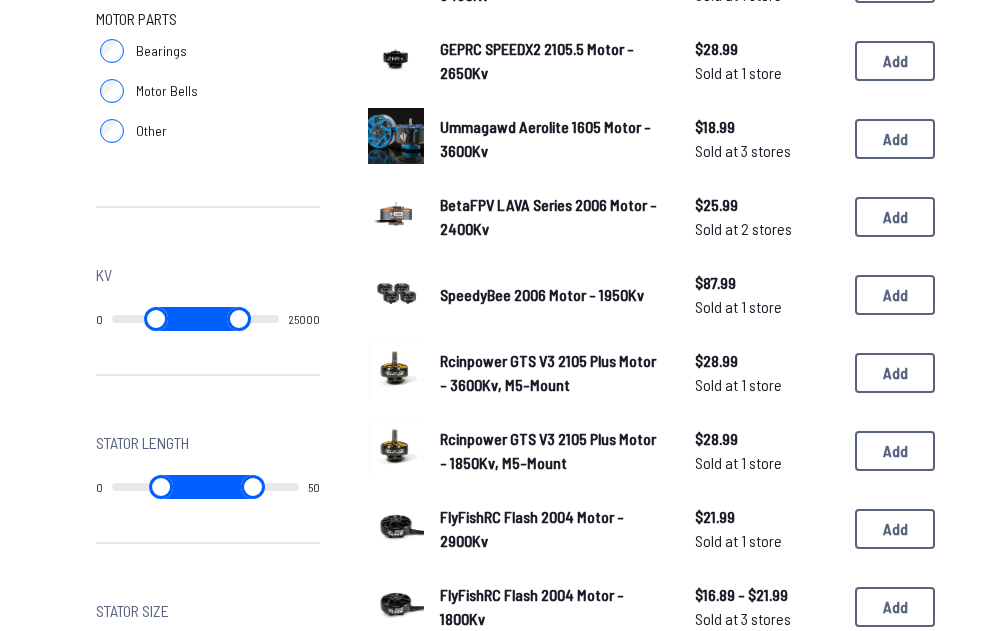scroll, scrollTop: 1000, scrollLeft: 0, axis: vertical 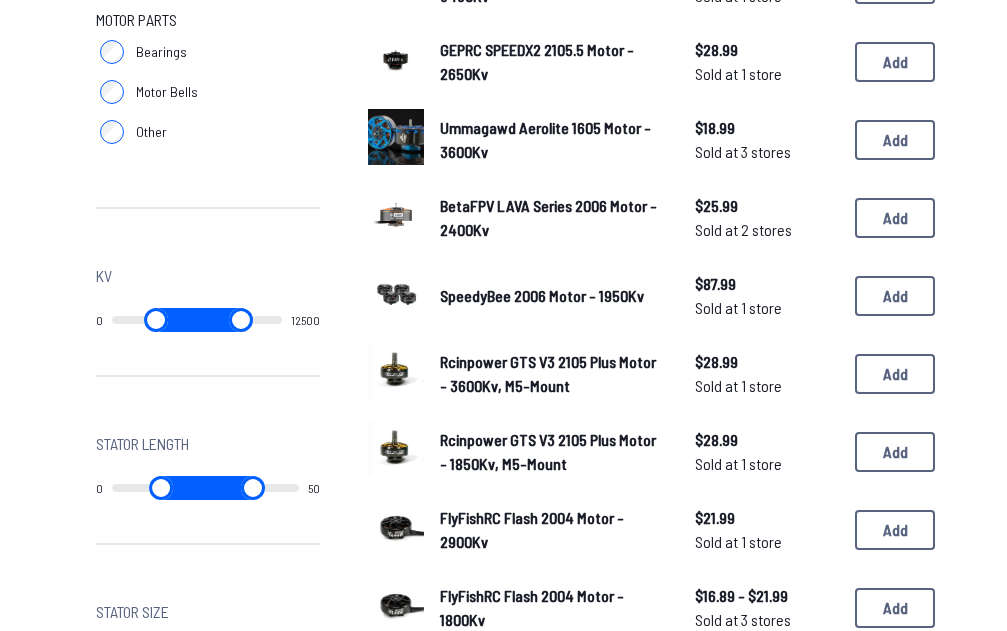 drag, startPoint x: 273, startPoint y: 323, endPoint x: 175, endPoint y: 319, distance: 98.0816 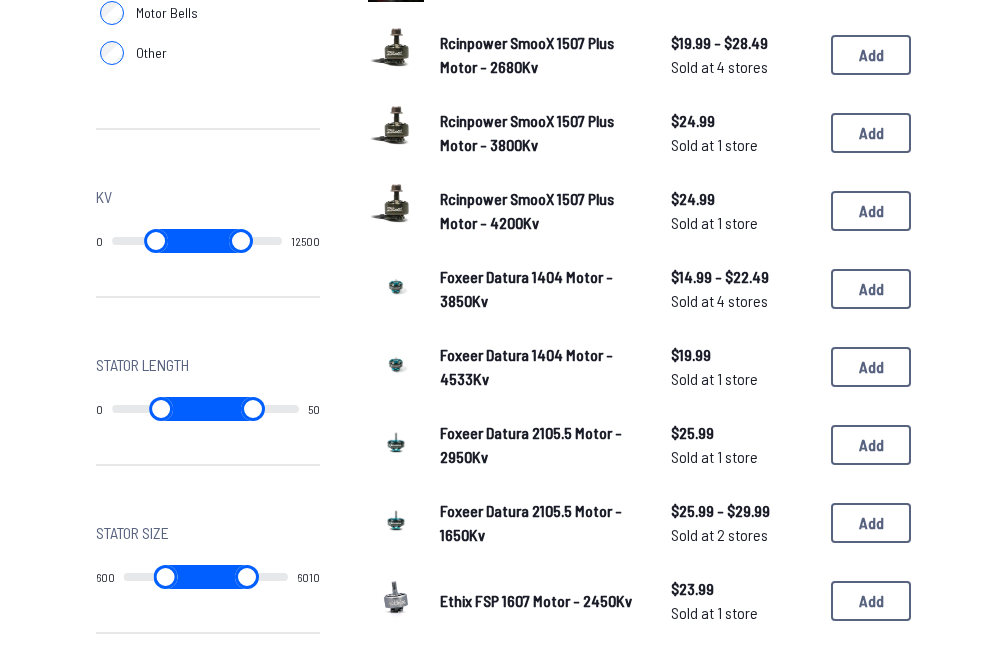 scroll, scrollTop: 1300, scrollLeft: 0, axis: vertical 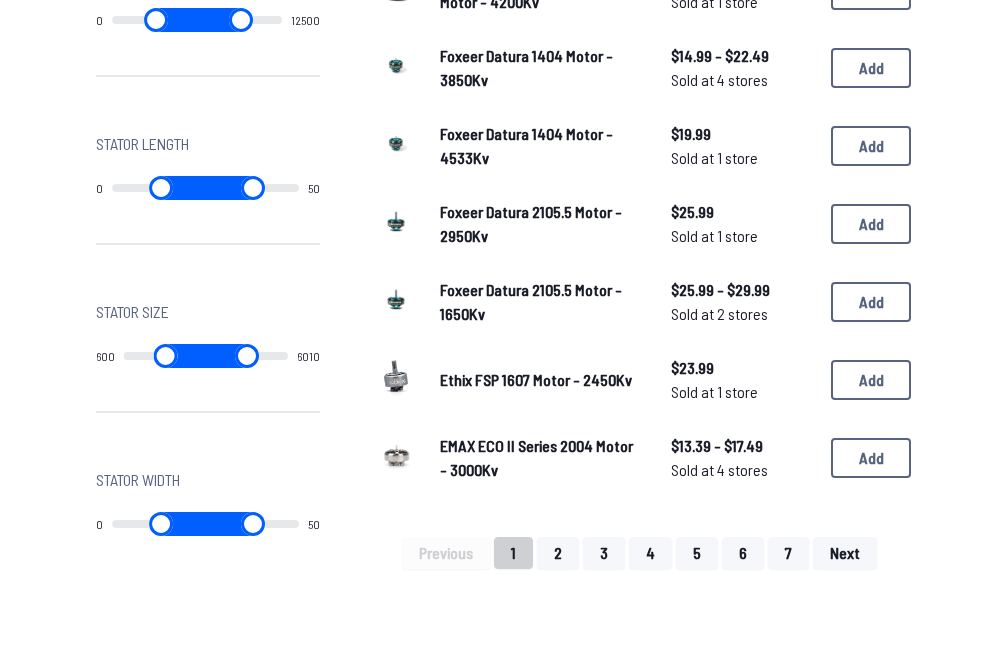 click on "Foxeer Datura 2105.5 Motor - 1650Kv" at bounding box center [531, 301] 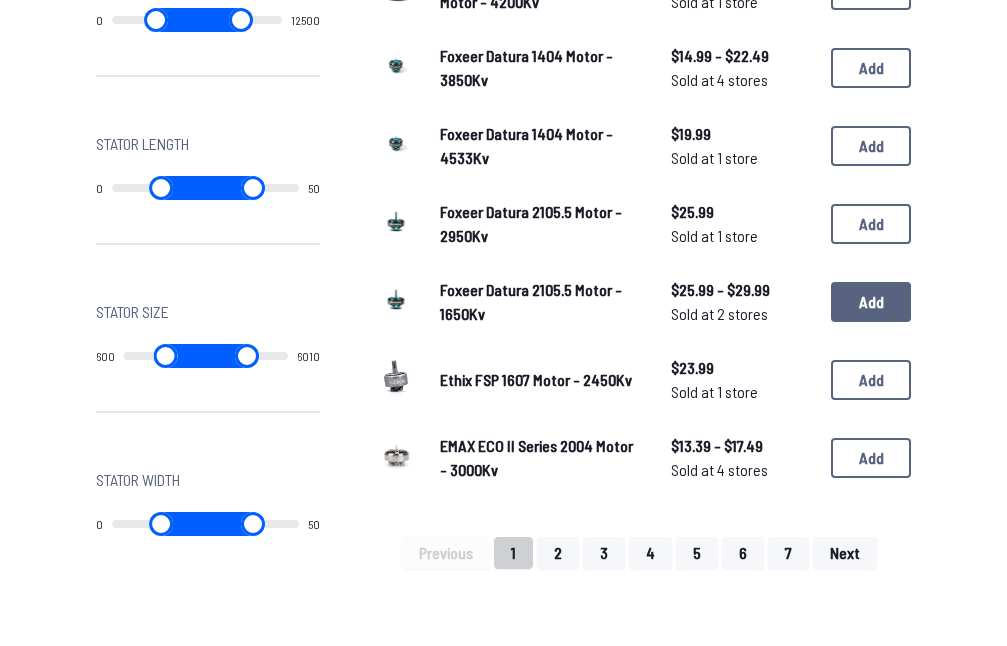 click on "Add" at bounding box center (871, 302) 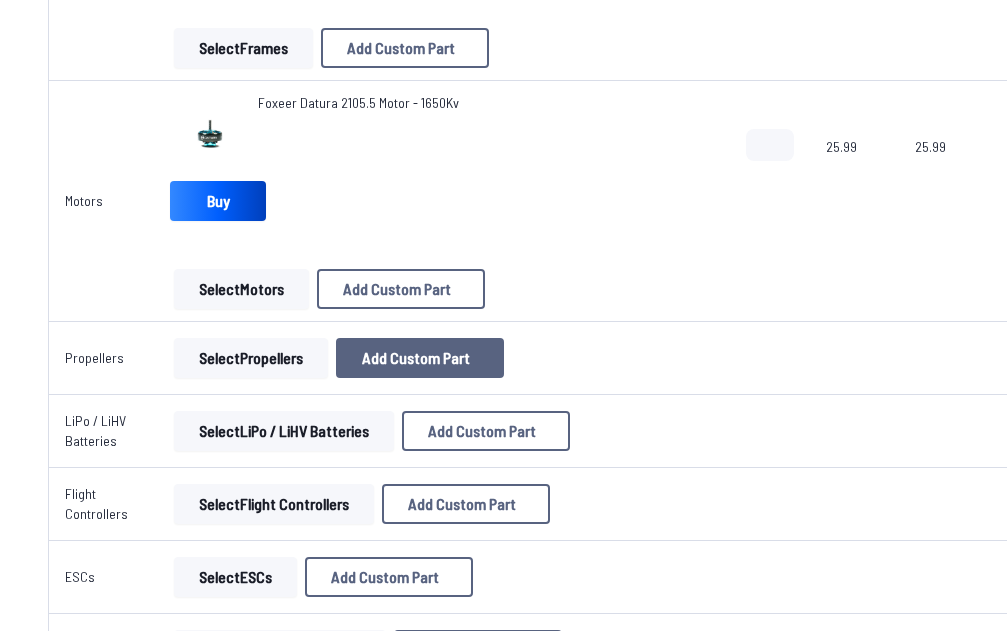 scroll, scrollTop: 500, scrollLeft: 0, axis: vertical 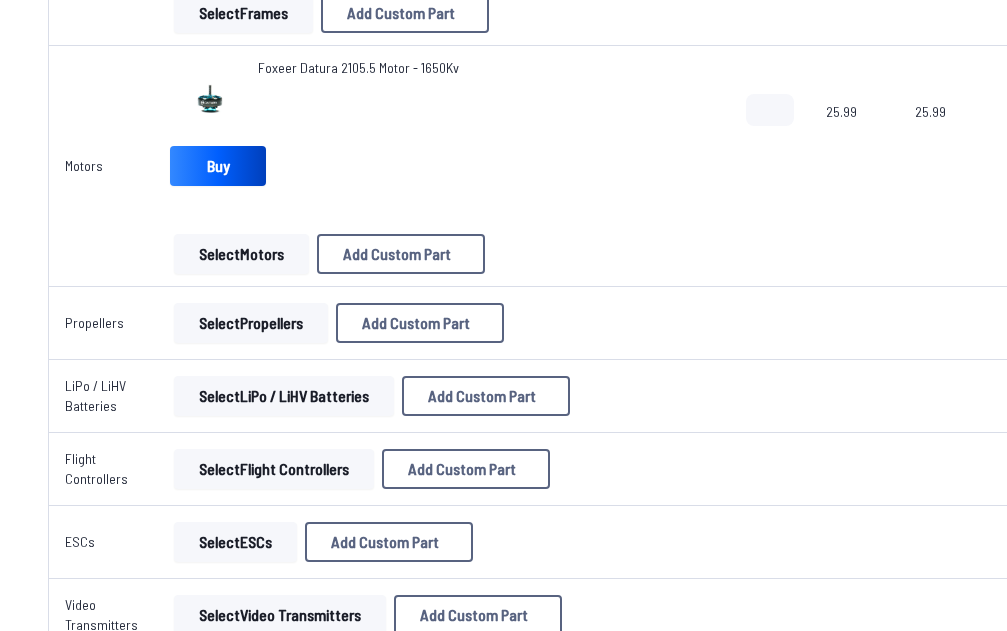 click on "Select  Propellers" at bounding box center [251, 323] 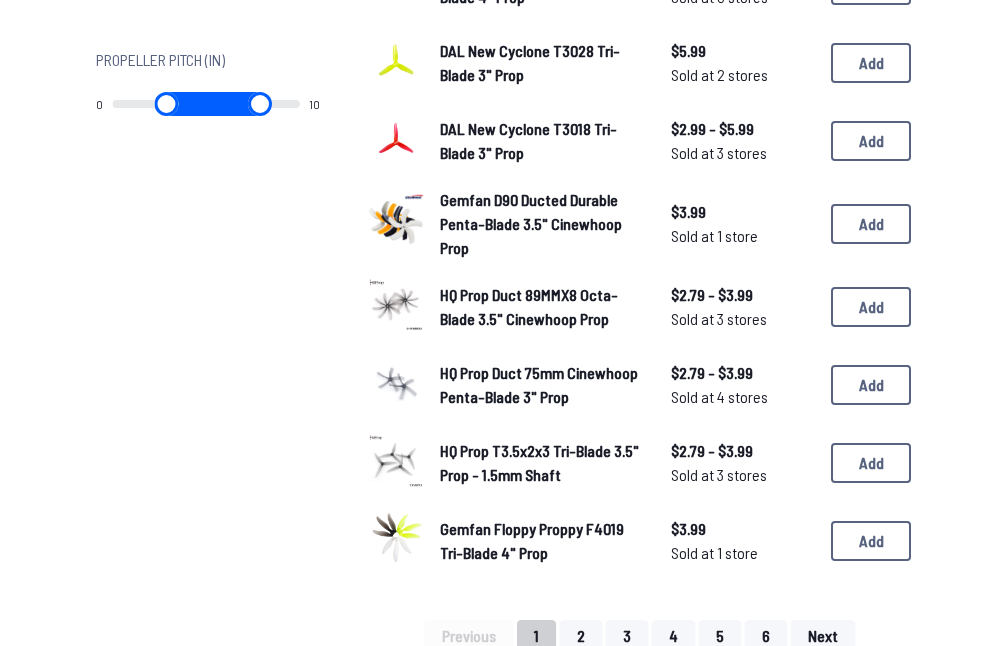 scroll, scrollTop: 1300, scrollLeft: 0, axis: vertical 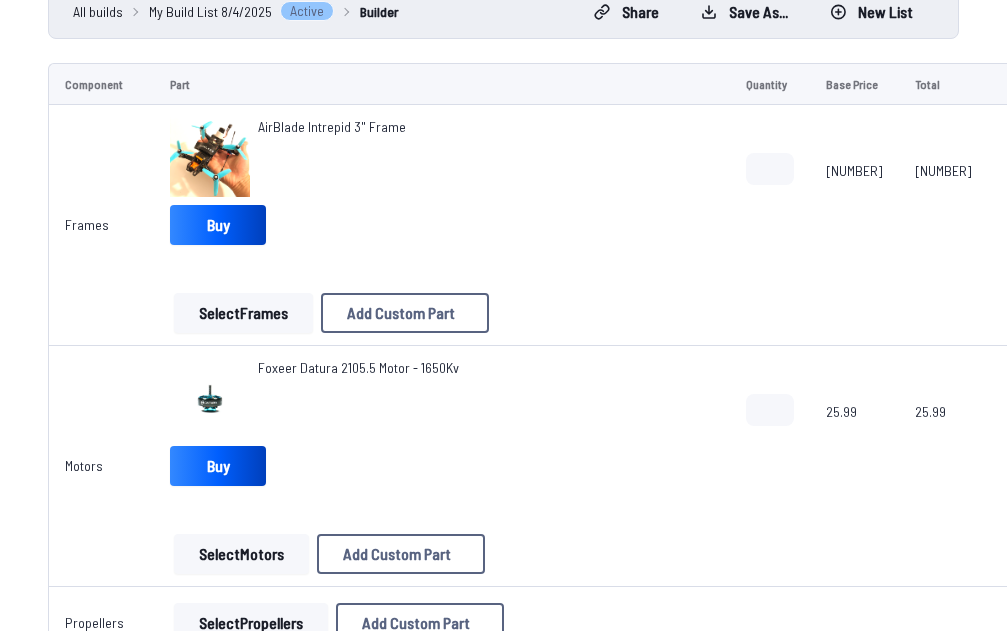 click at bounding box center [210, 157] 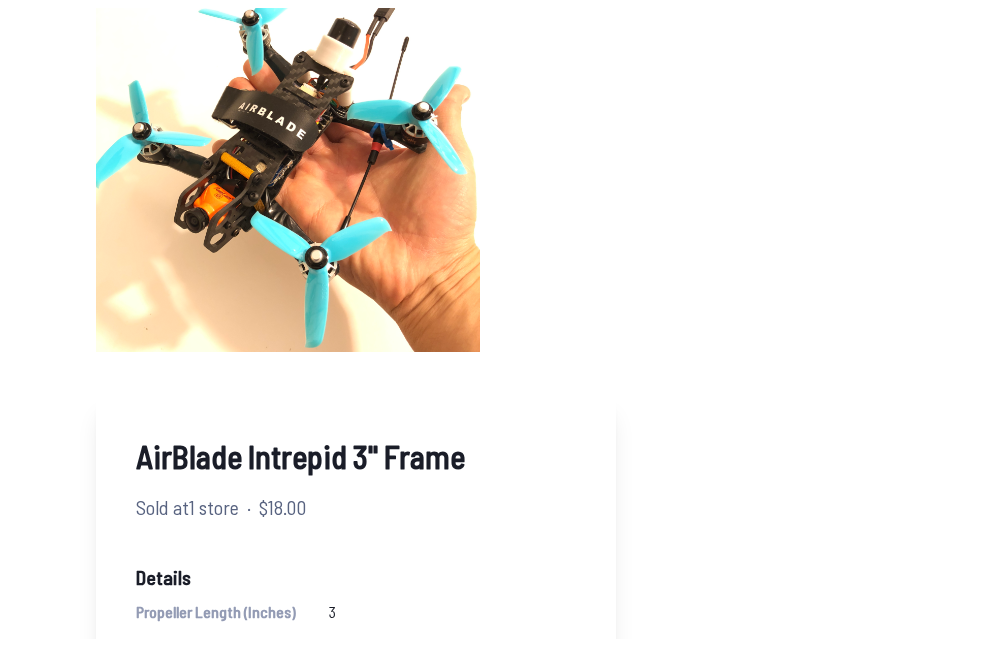scroll, scrollTop: 0, scrollLeft: 0, axis: both 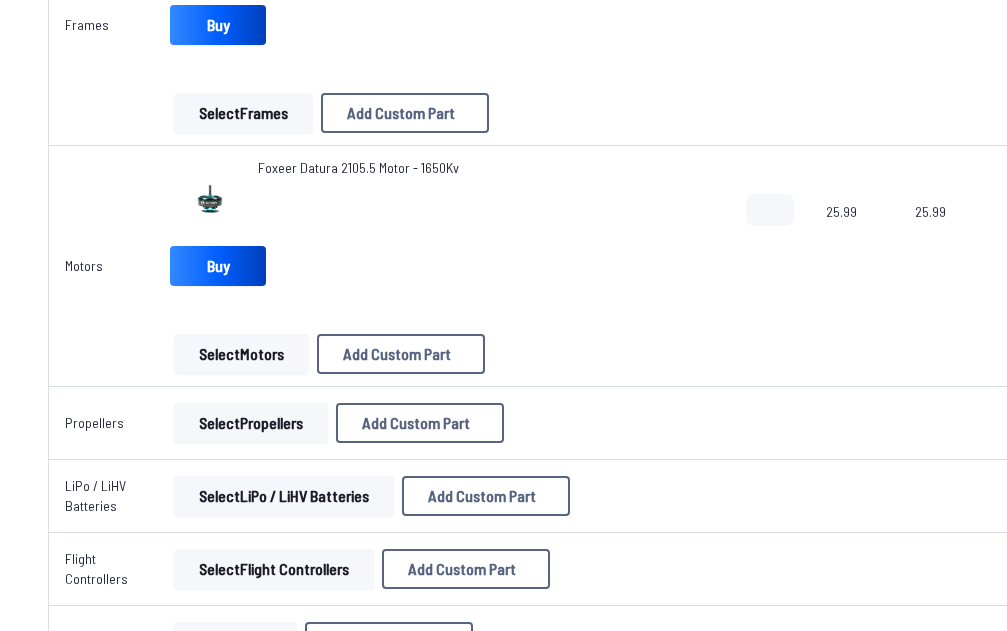 click on "Select  Propellers" at bounding box center [251, 423] 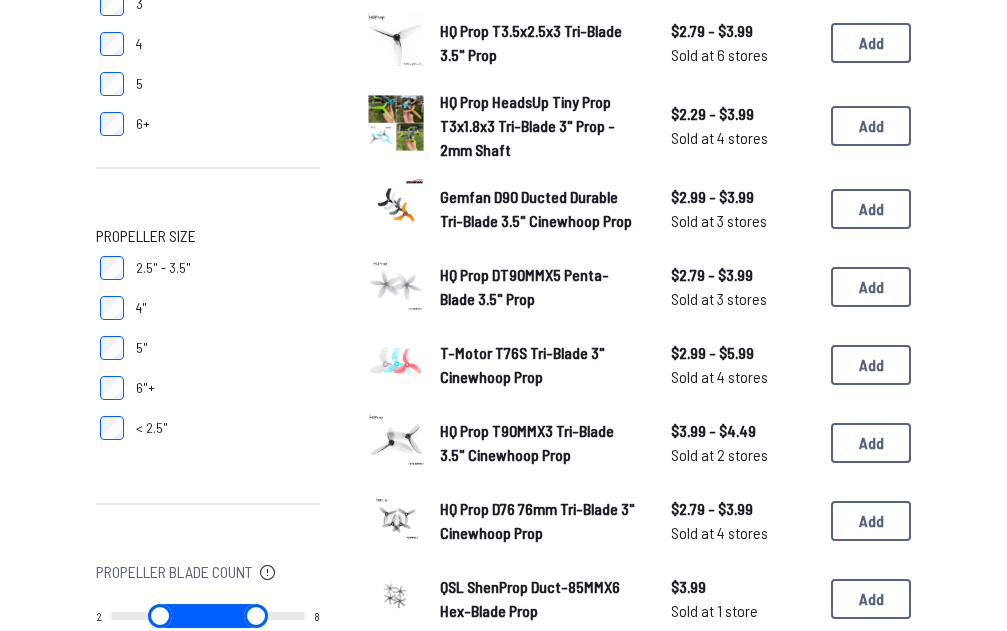 scroll, scrollTop: 0, scrollLeft: 0, axis: both 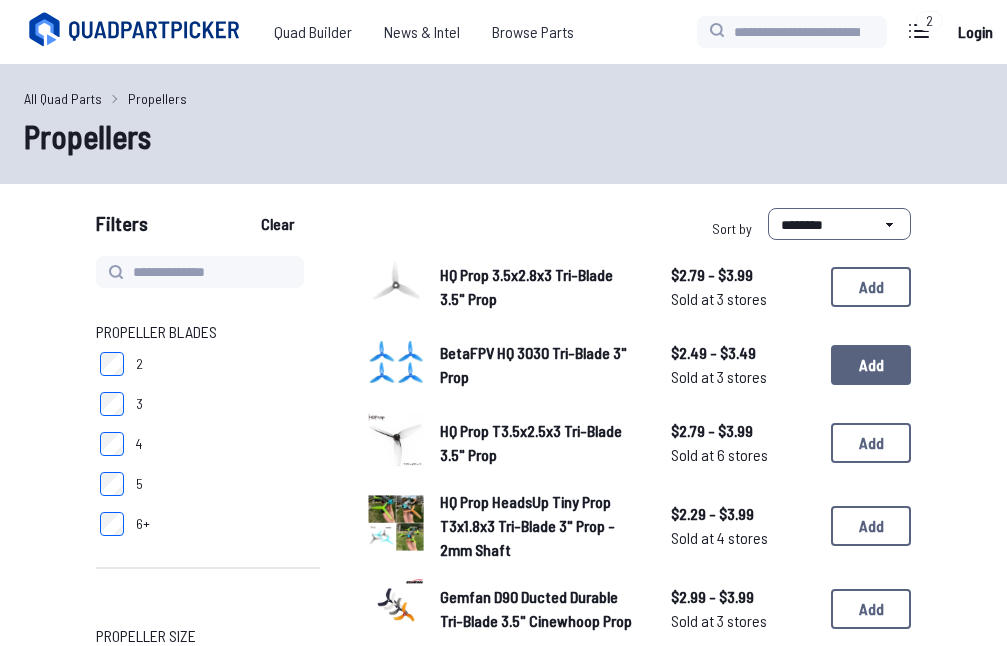 click on "Add" at bounding box center [871, 365] 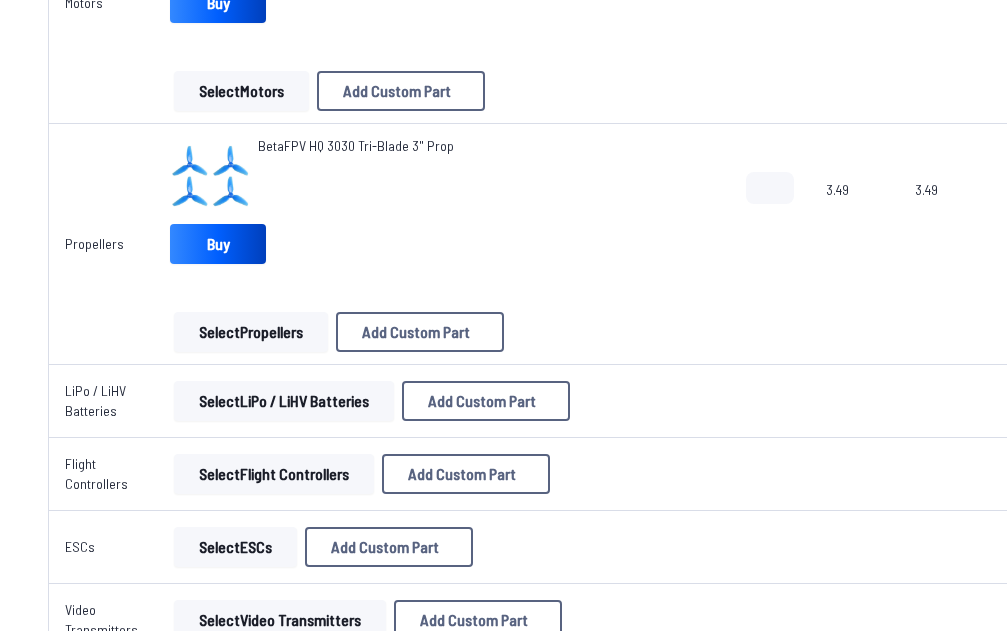 scroll, scrollTop: 700, scrollLeft: 0, axis: vertical 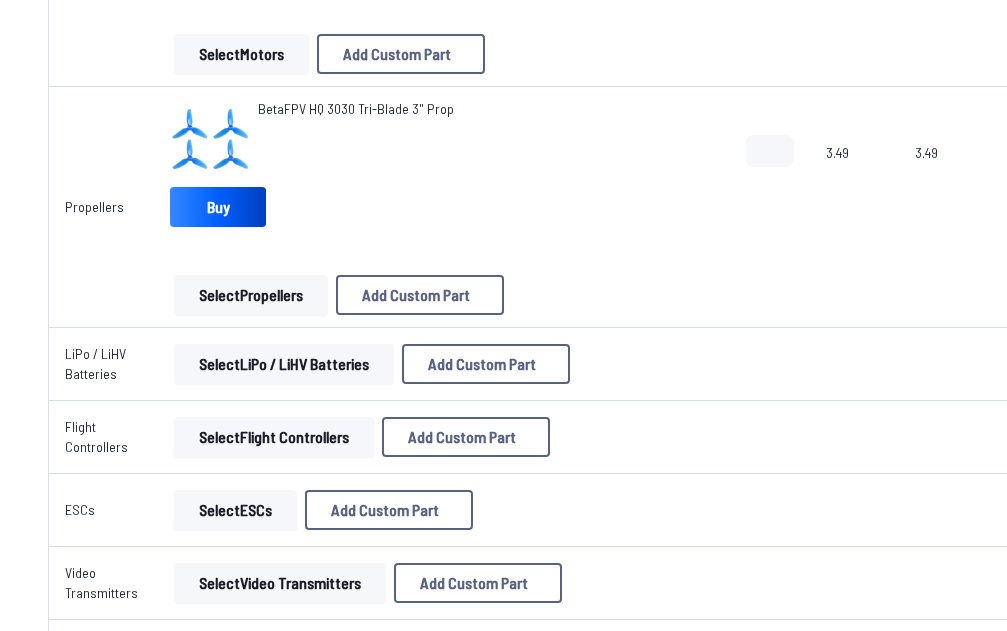 click on "Select  LiPo / LiHV Batteries" at bounding box center [284, 364] 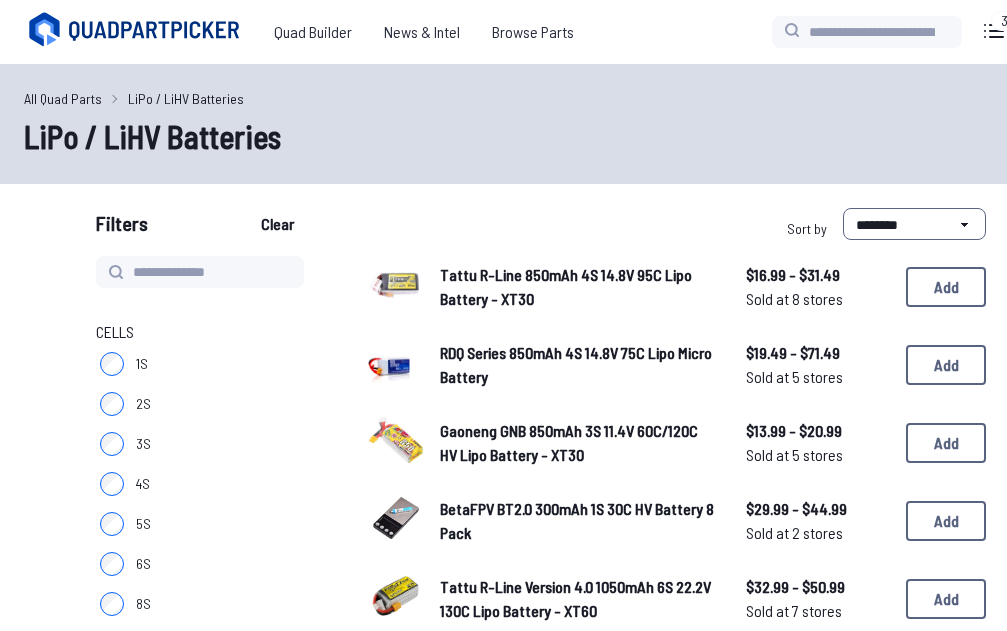 scroll, scrollTop: 100, scrollLeft: 0, axis: vertical 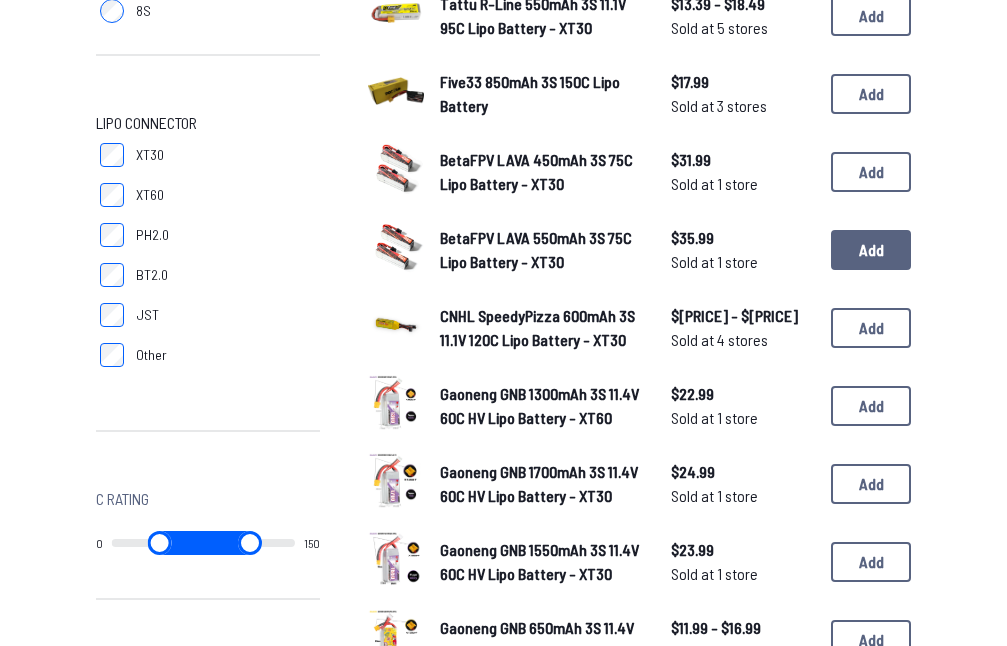 click on "Add" at bounding box center [871, 250] 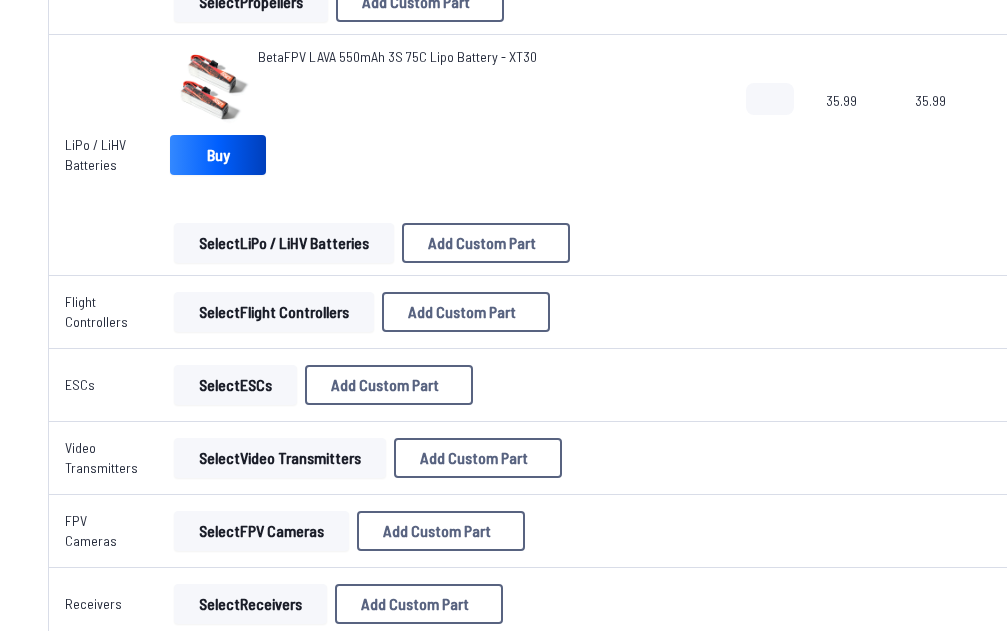 scroll, scrollTop: 1000, scrollLeft: 0, axis: vertical 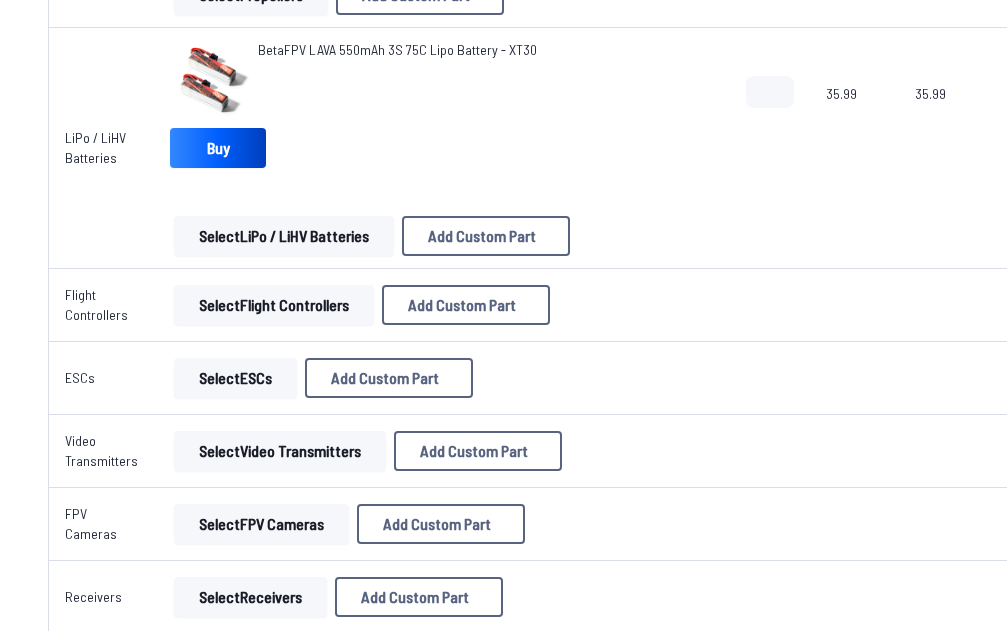 click on "Select  Flight Controllers" at bounding box center [274, 305] 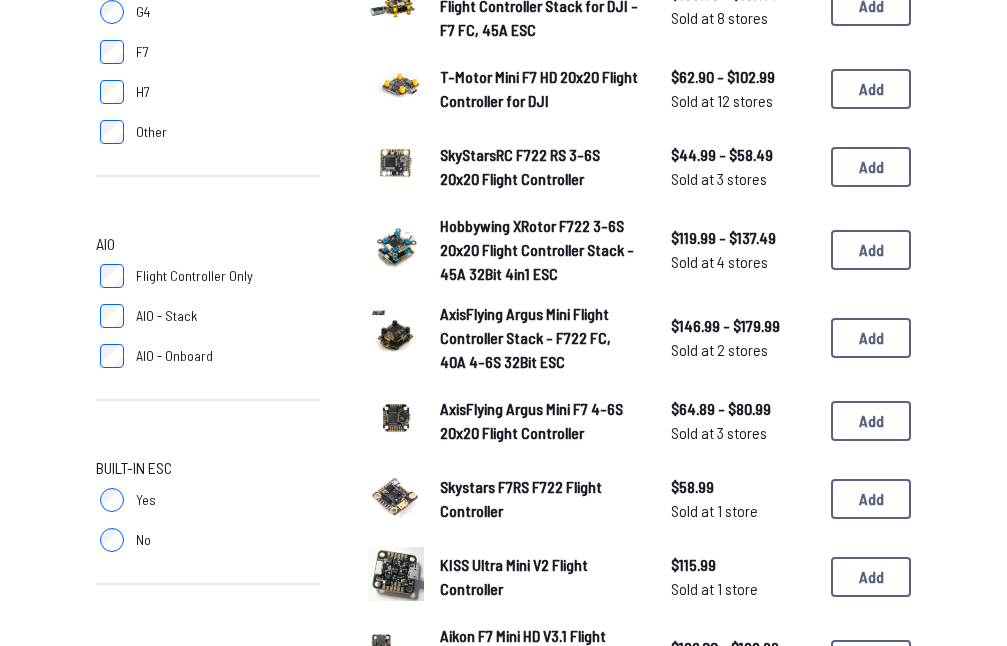 scroll, scrollTop: 700, scrollLeft: 0, axis: vertical 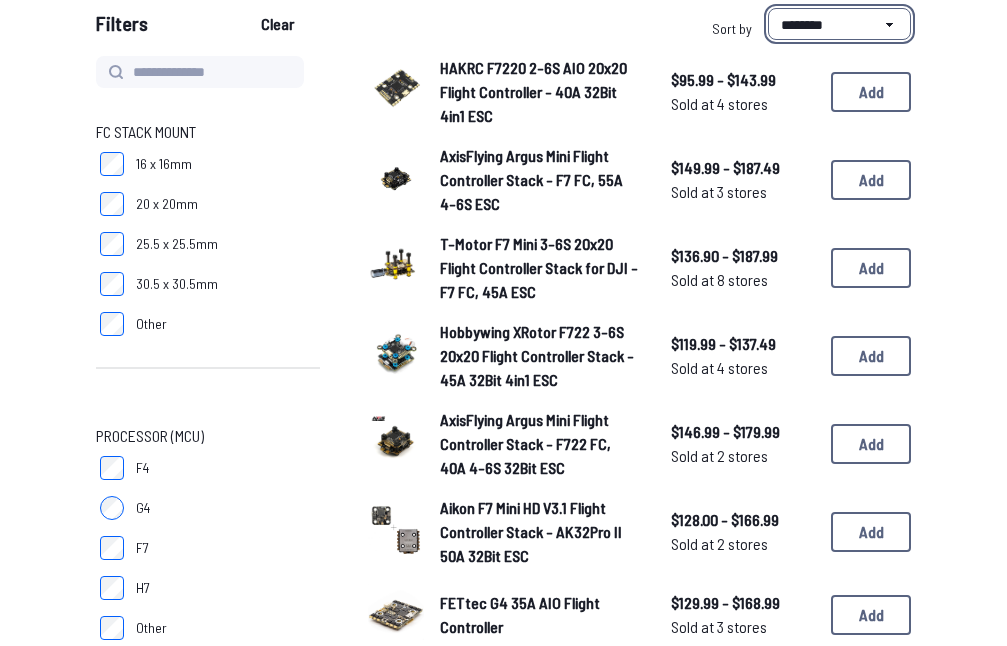 click on "**********" at bounding box center (839, 24) 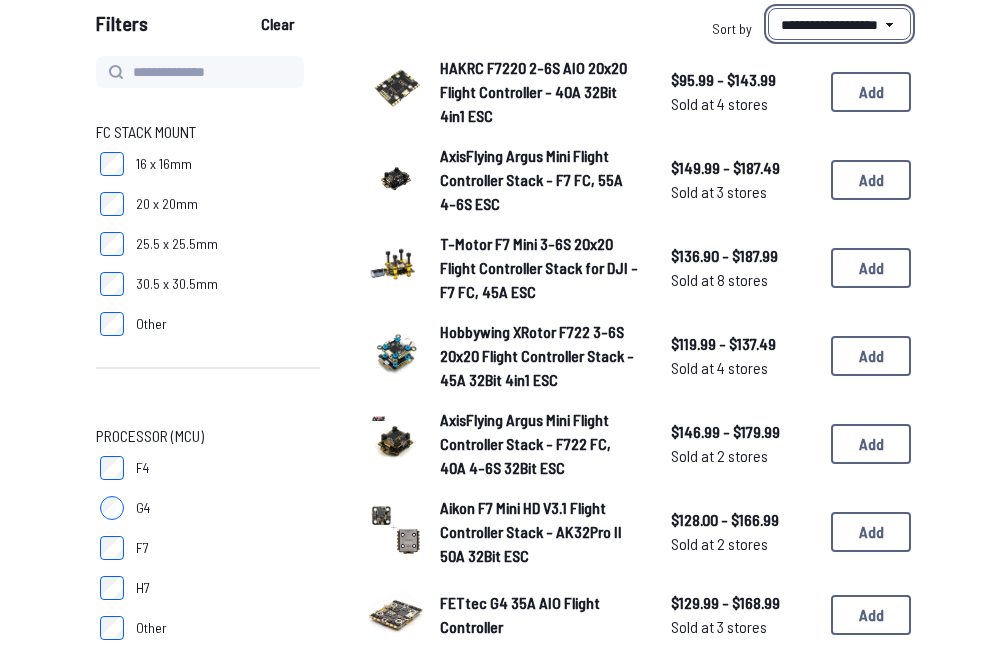 click on "**********" at bounding box center (839, 24) 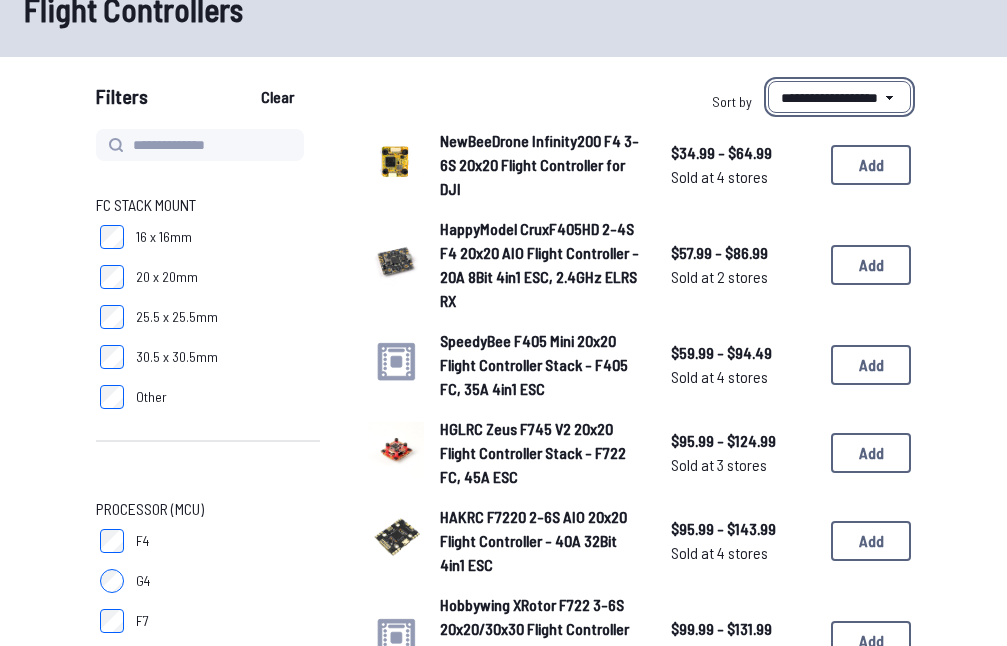 scroll, scrollTop: 400, scrollLeft: 0, axis: vertical 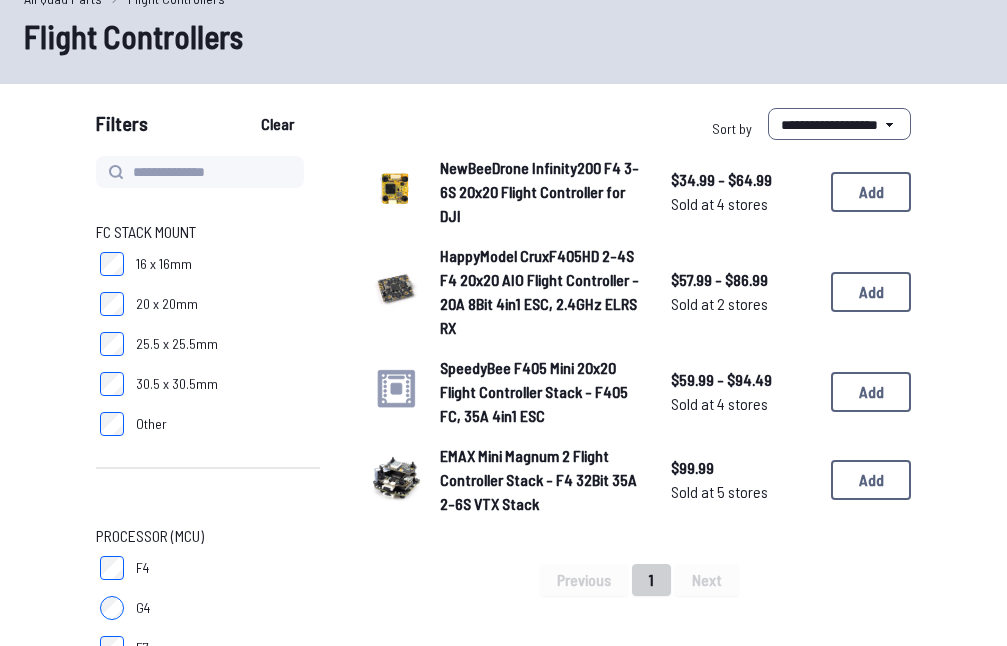 click on "HappyModel CruxF405HD 2-4S F4 20x20 AIO Flight Controller - 20A 8Bit 4in1 ESC, 2.4GHz ELRS RX" at bounding box center (539, 291) 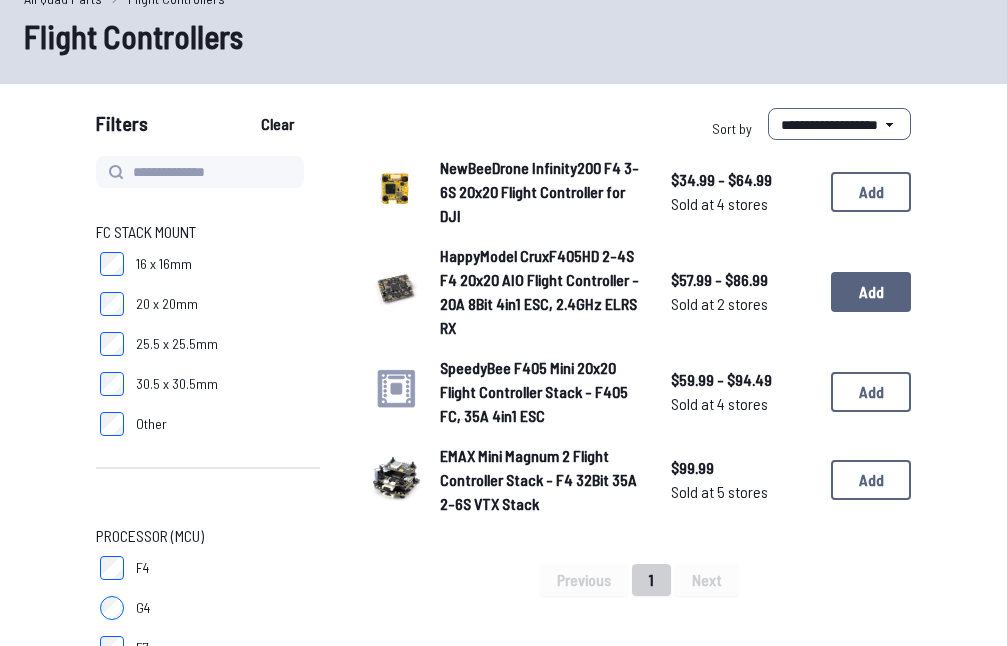 click on "Add" at bounding box center (871, 292) 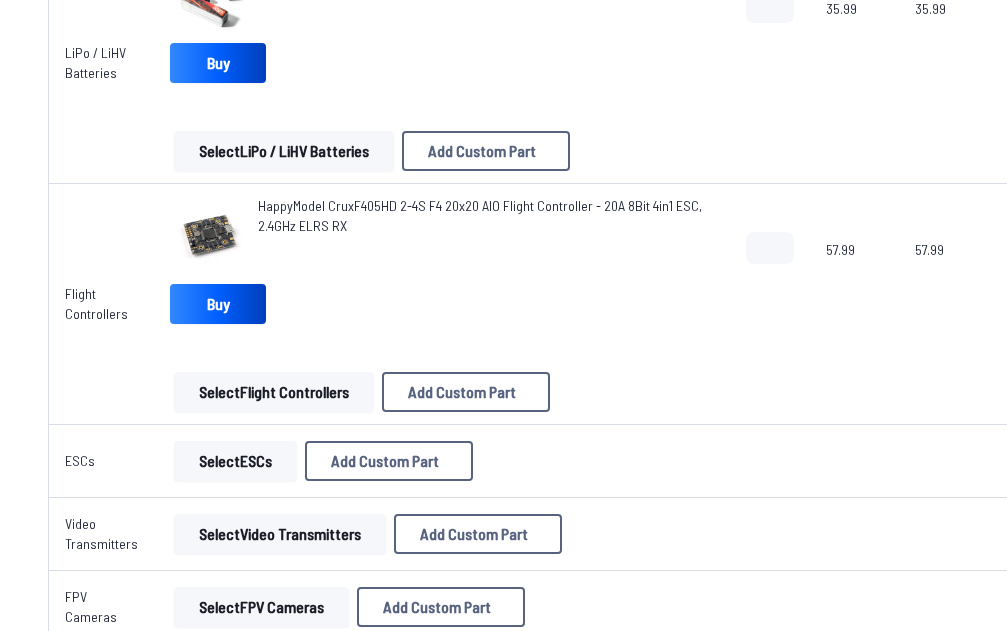 scroll, scrollTop: 1336, scrollLeft: 0, axis: vertical 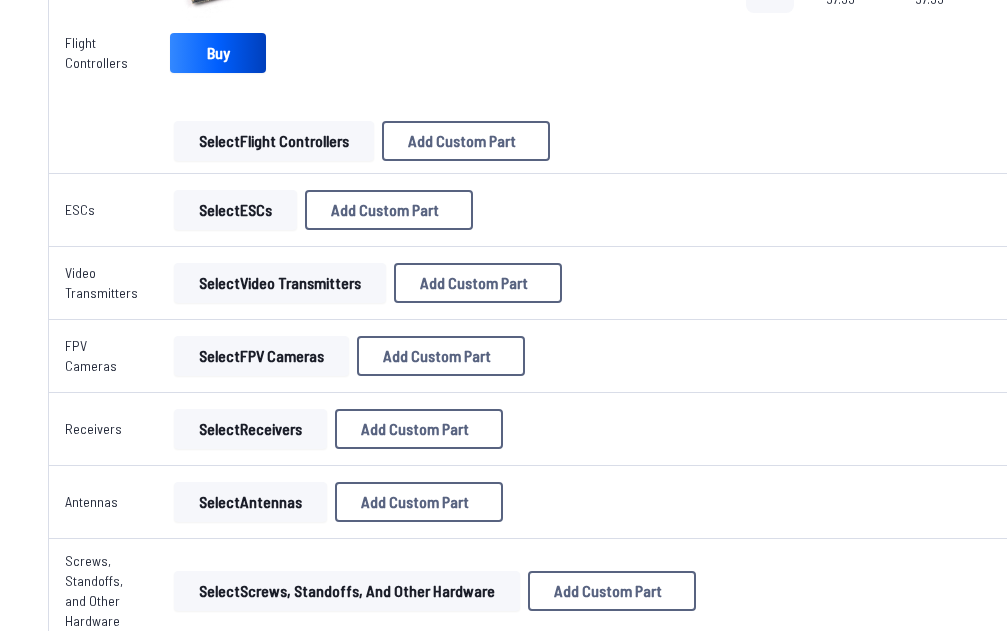 click on "Select  ESCs" at bounding box center [235, 210] 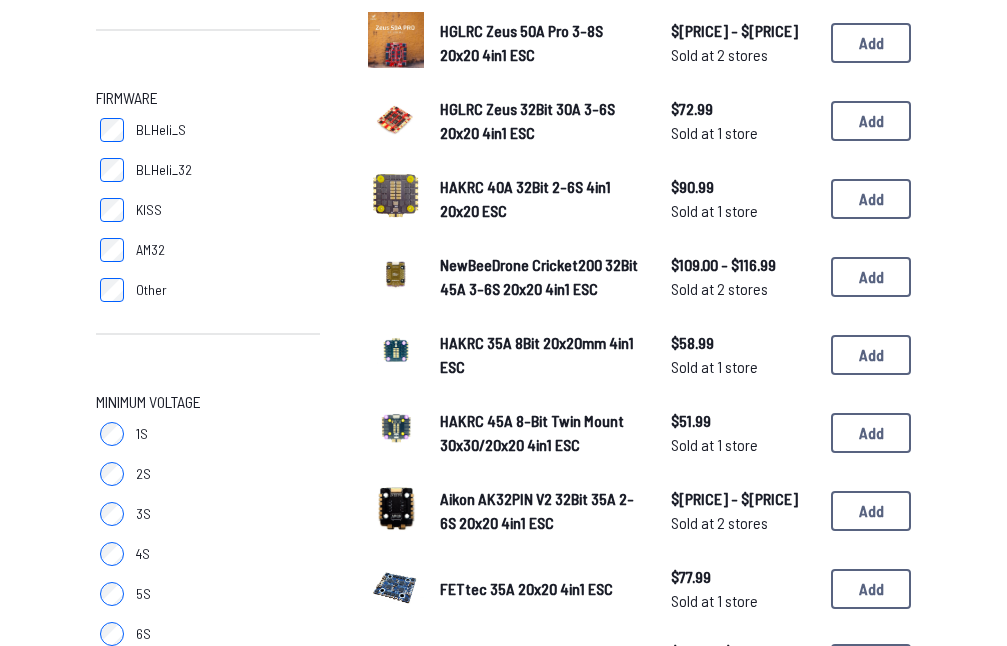 scroll, scrollTop: 700, scrollLeft: 0, axis: vertical 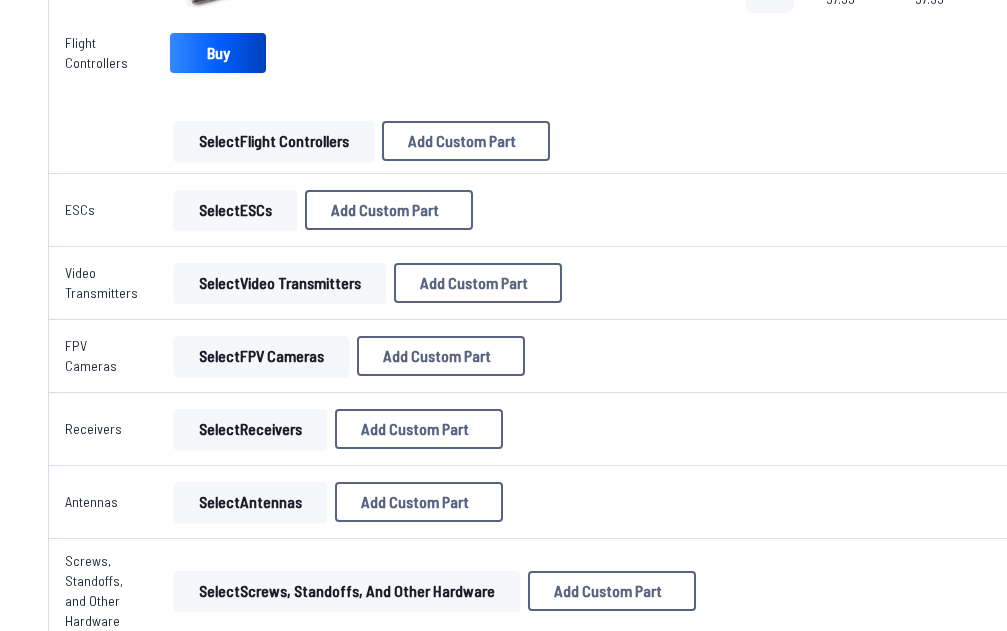 click on "Select  Video Transmitters" at bounding box center [280, 283] 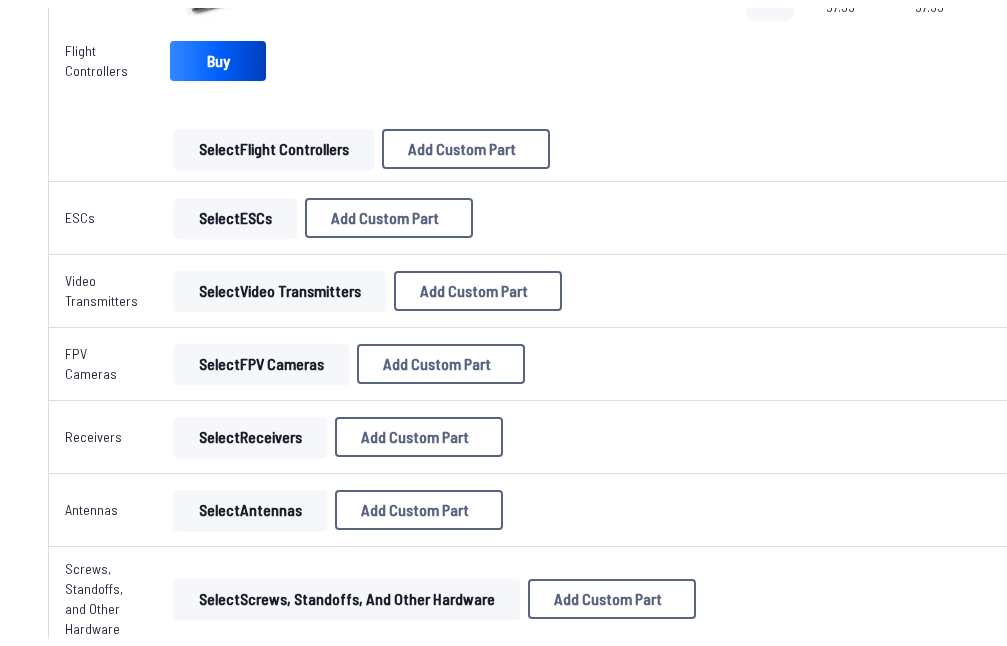scroll, scrollTop: 0, scrollLeft: 0, axis: both 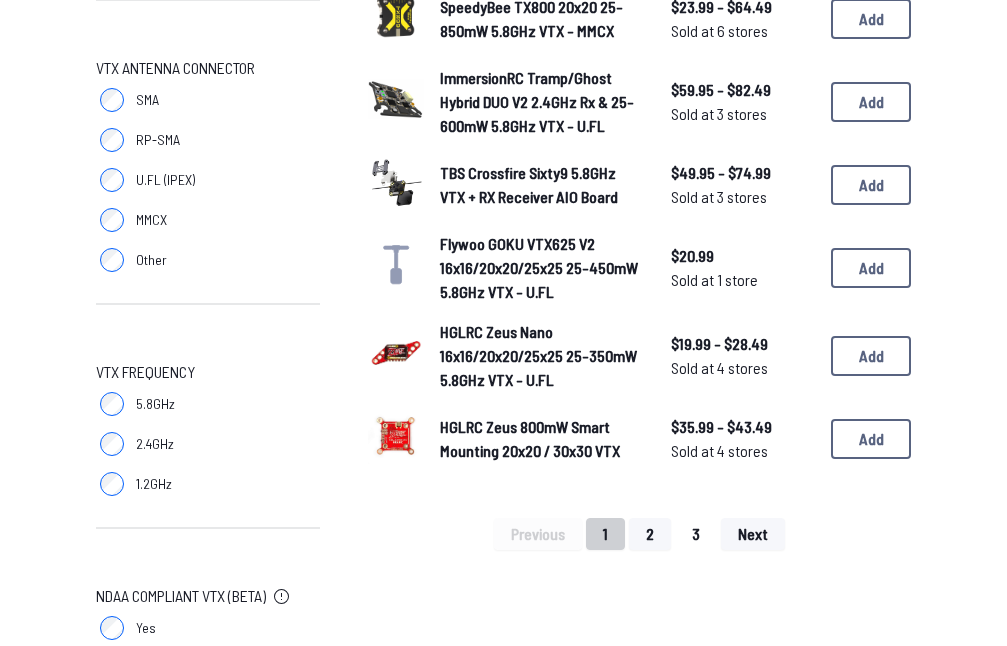 click on "3" at bounding box center [696, 534] 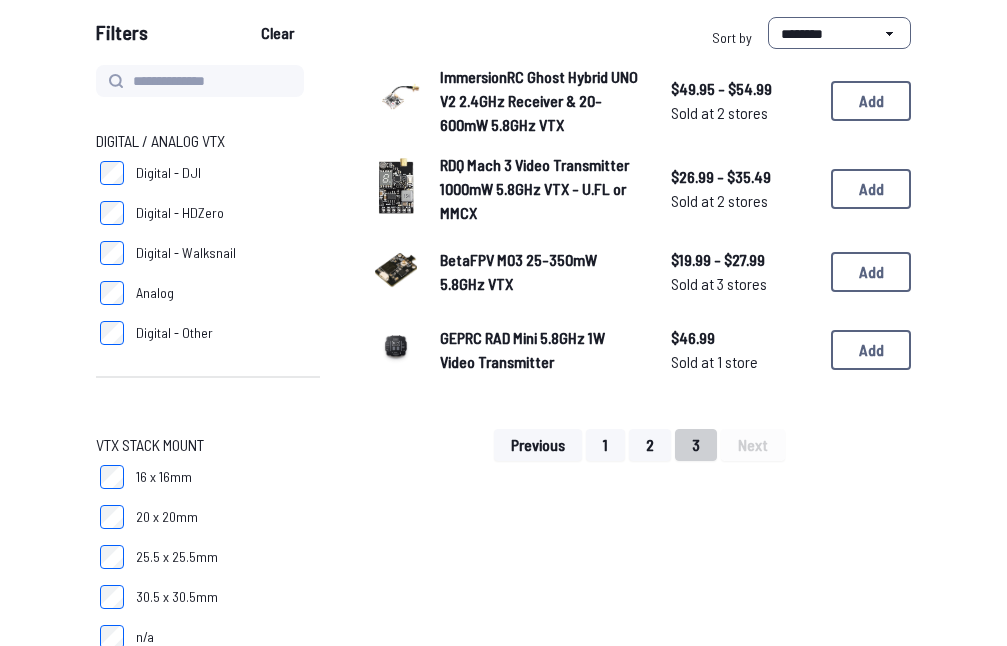 scroll, scrollTop: 200, scrollLeft: 0, axis: vertical 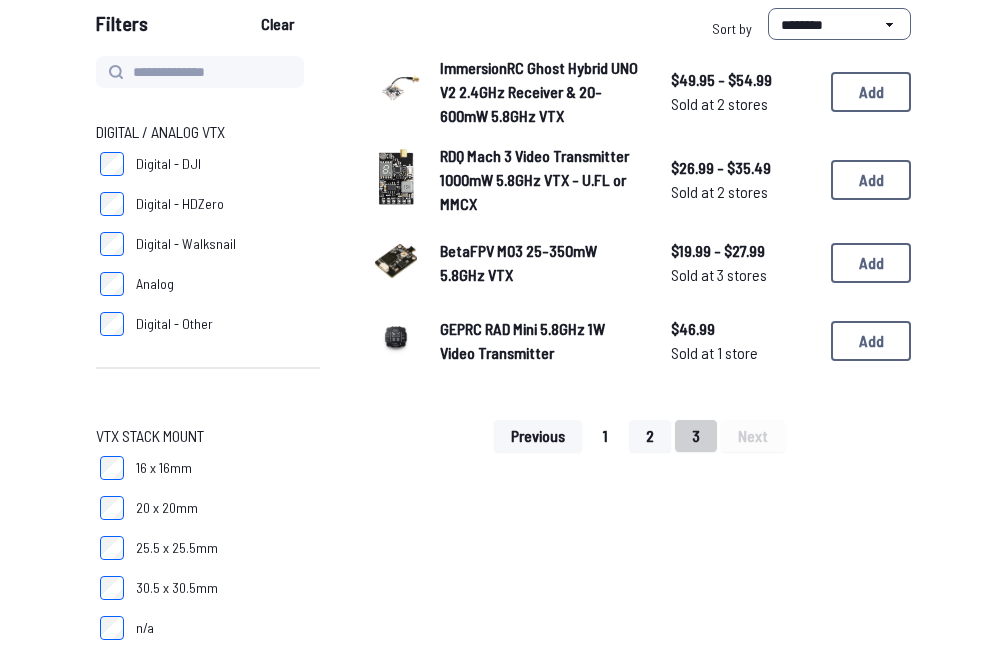 drag, startPoint x: 662, startPoint y: 431, endPoint x: 618, endPoint y: 424, distance: 44.553337 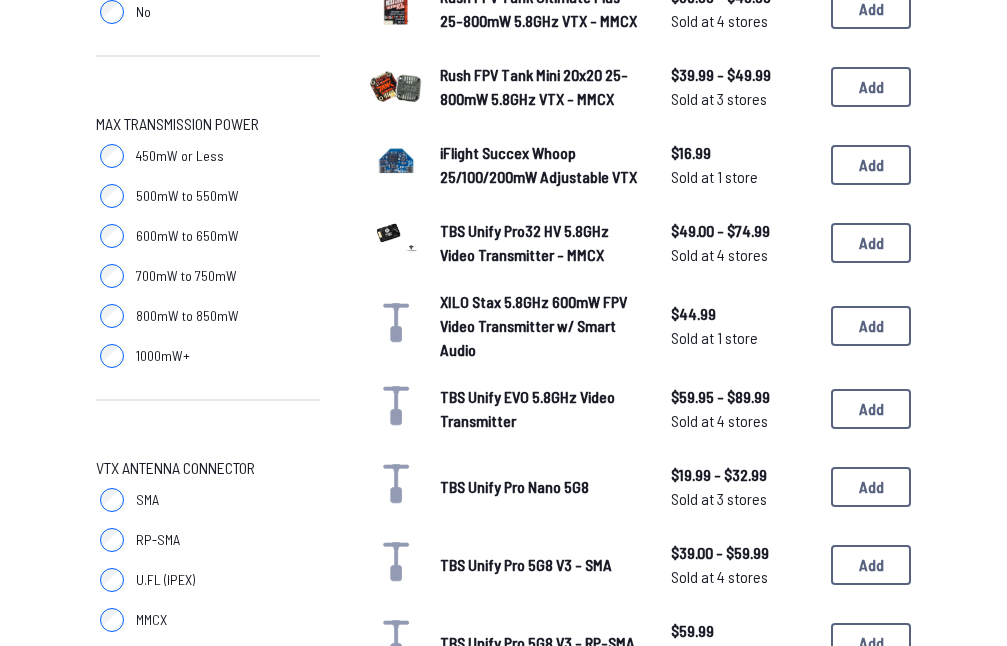 scroll, scrollTop: 1500, scrollLeft: 0, axis: vertical 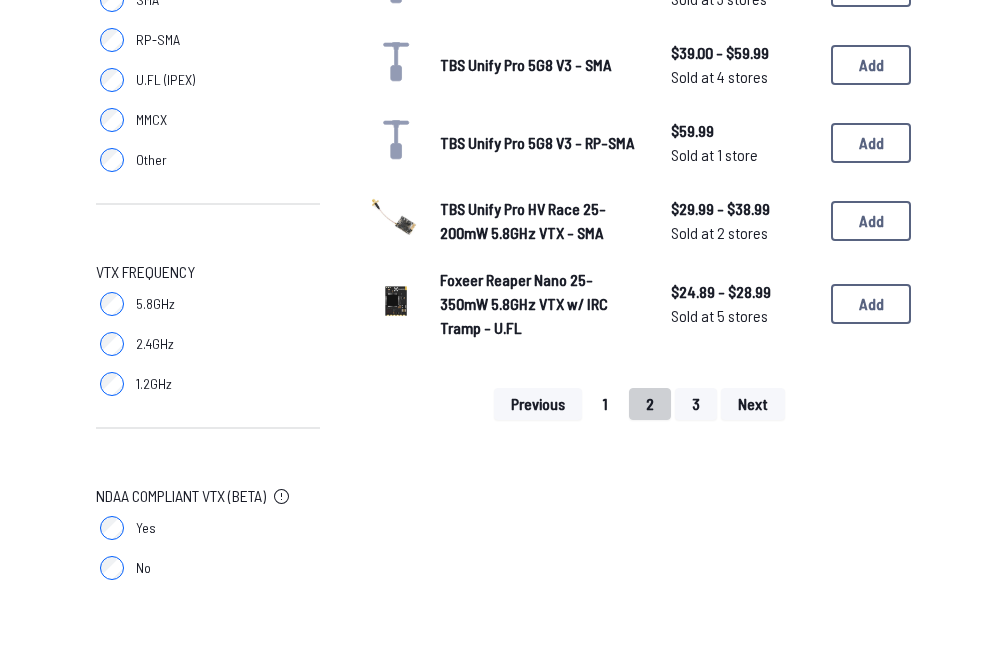 click on "1" at bounding box center [605, 404] 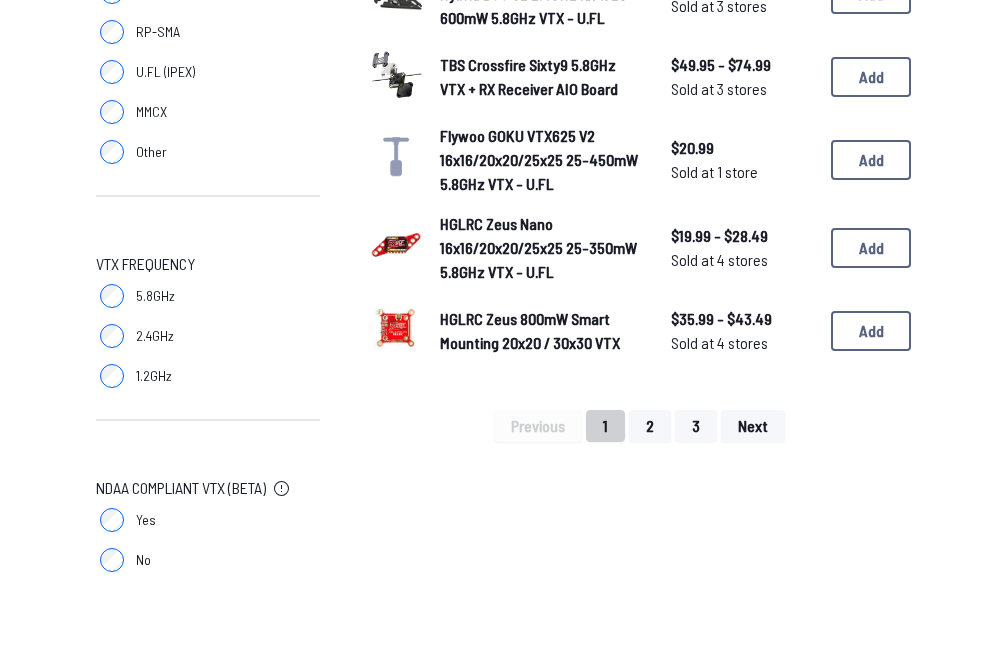 scroll, scrollTop: 1700, scrollLeft: 0, axis: vertical 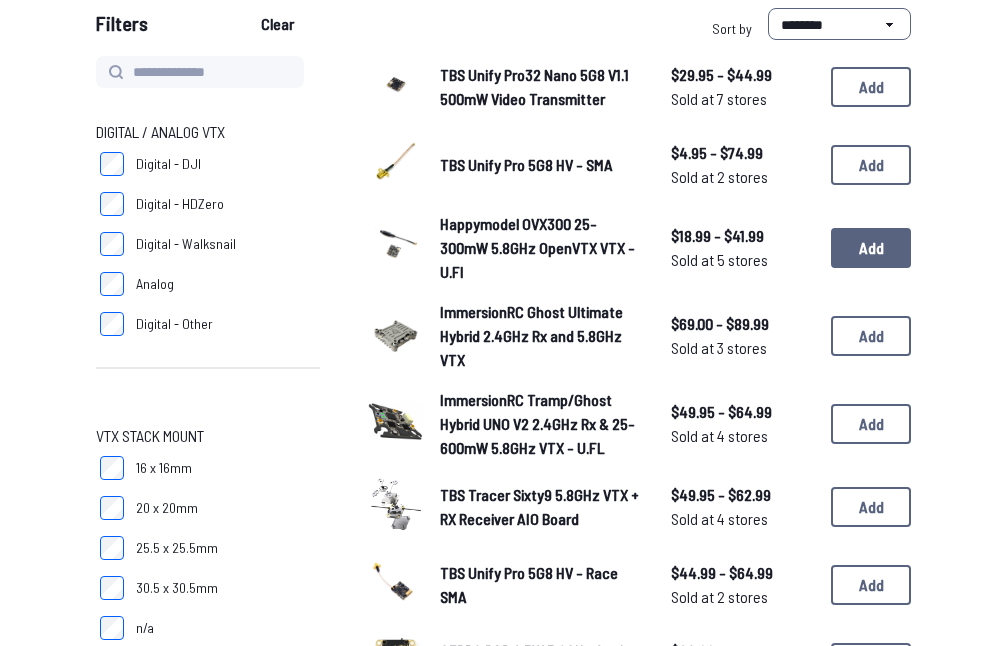 click on "Add" at bounding box center [871, 248] 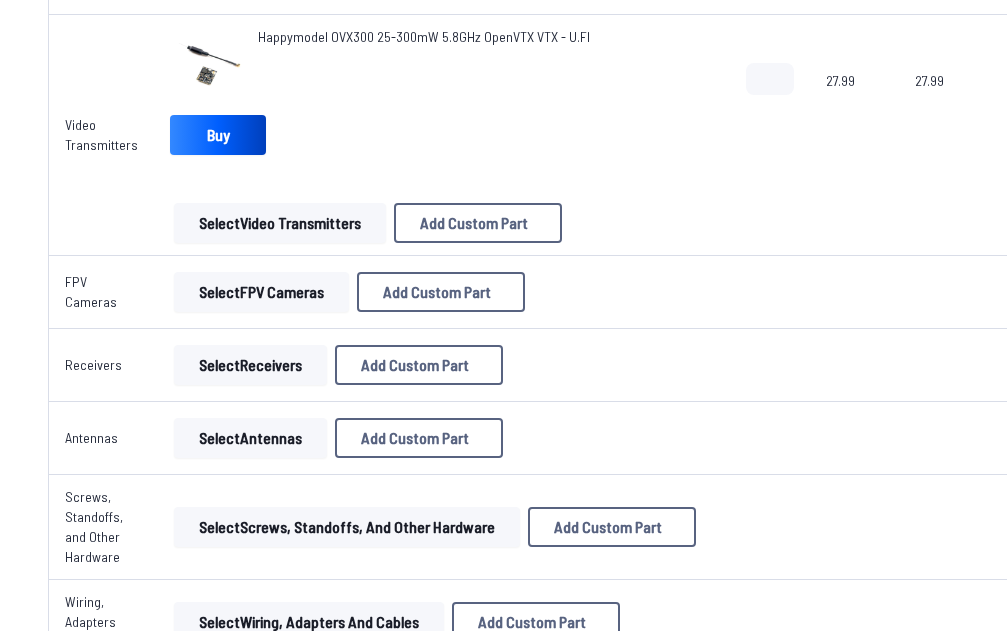 scroll, scrollTop: 1600, scrollLeft: 0, axis: vertical 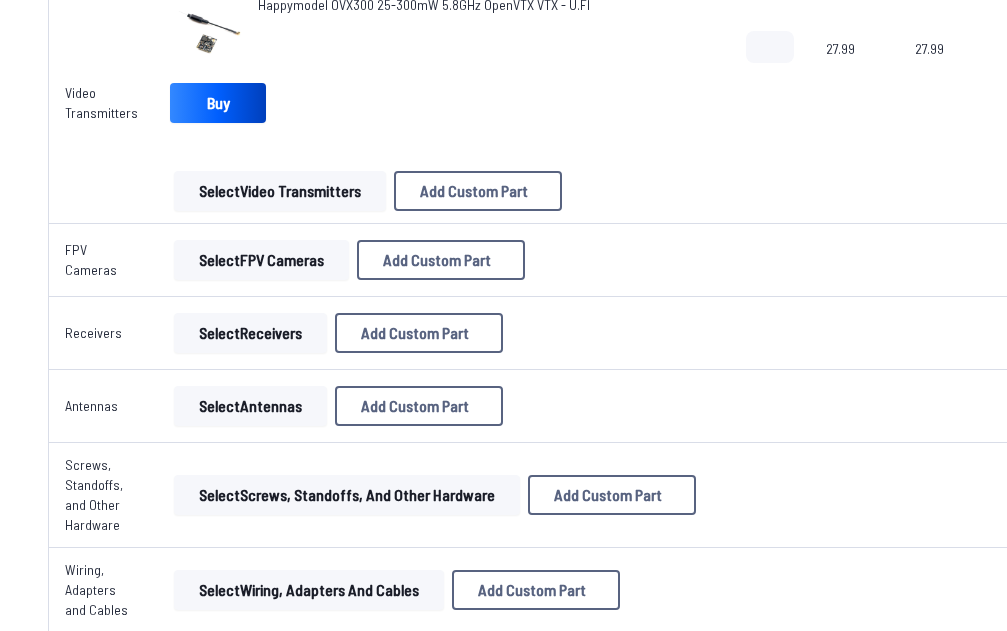 click on "Select  FPV Cameras" at bounding box center [261, 260] 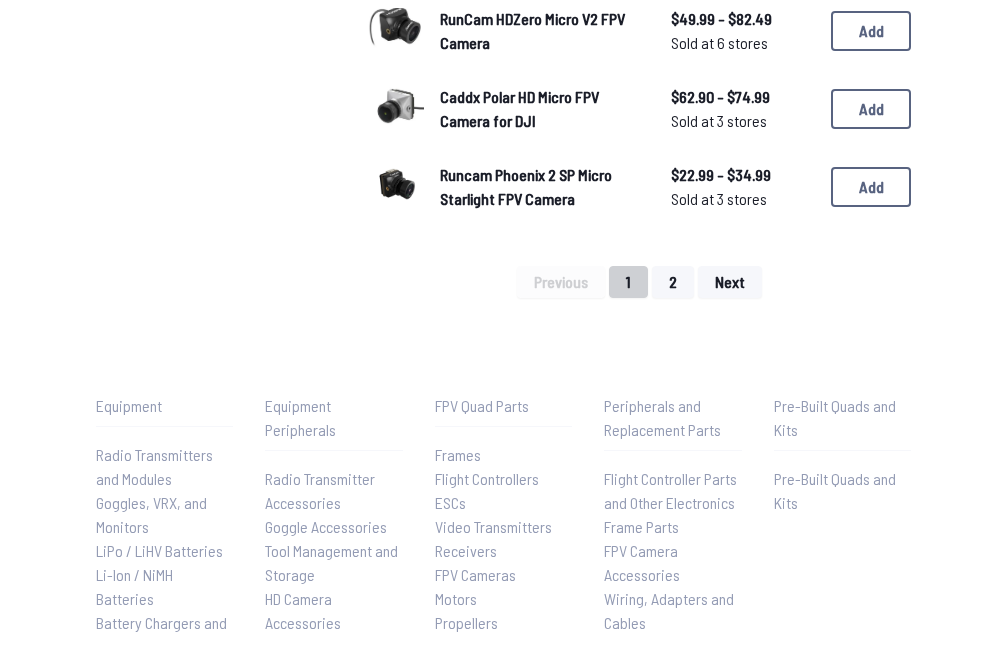 scroll, scrollTop: 0, scrollLeft: 0, axis: both 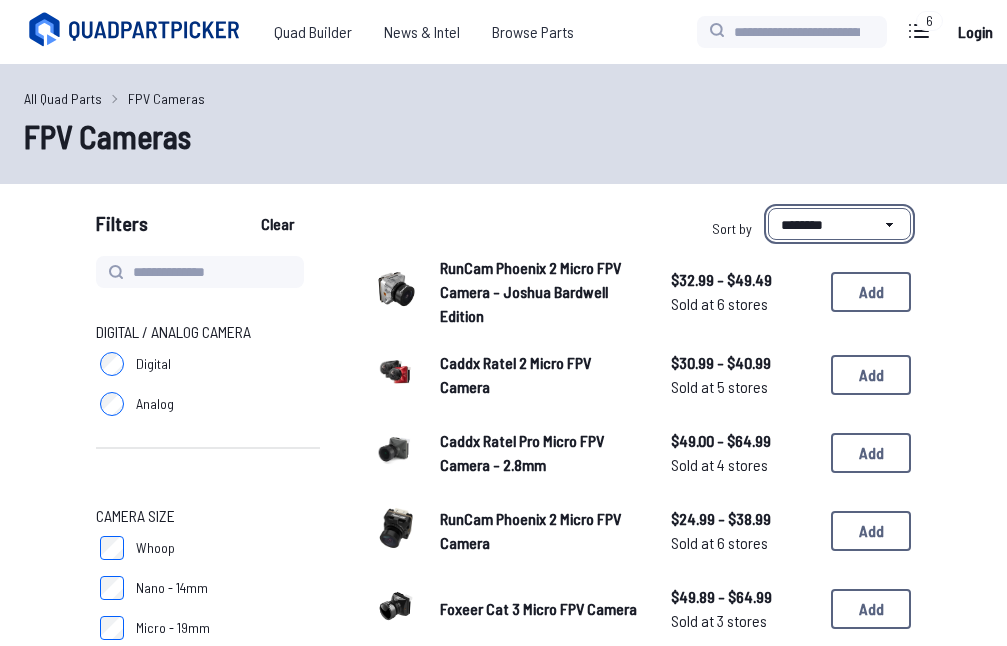 click on "**********" at bounding box center (839, 224) 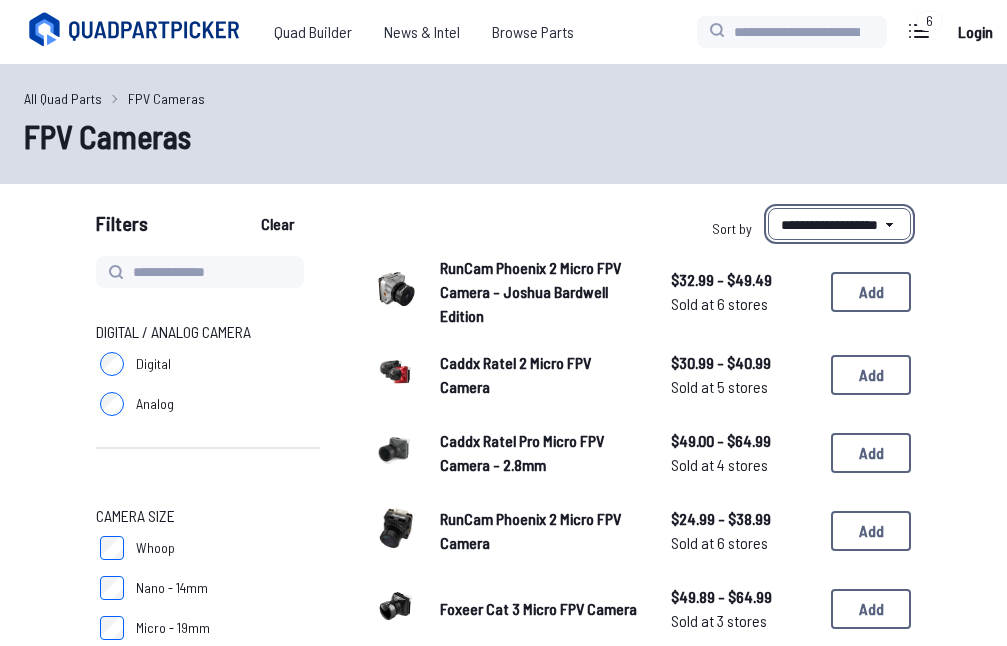 click on "**********" at bounding box center (839, 224) 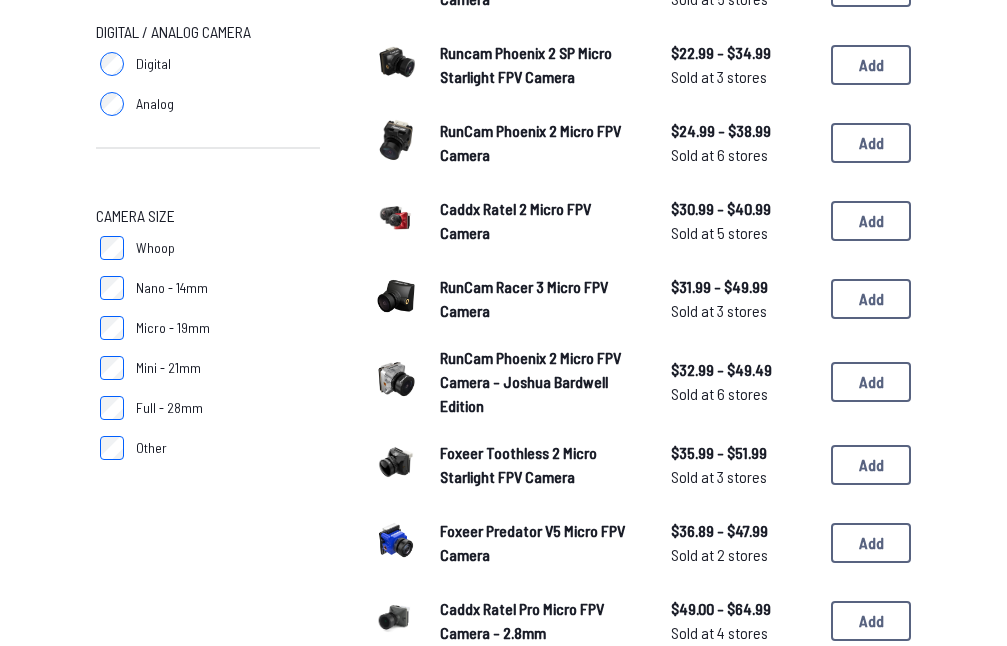 scroll, scrollTop: 200, scrollLeft: 0, axis: vertical 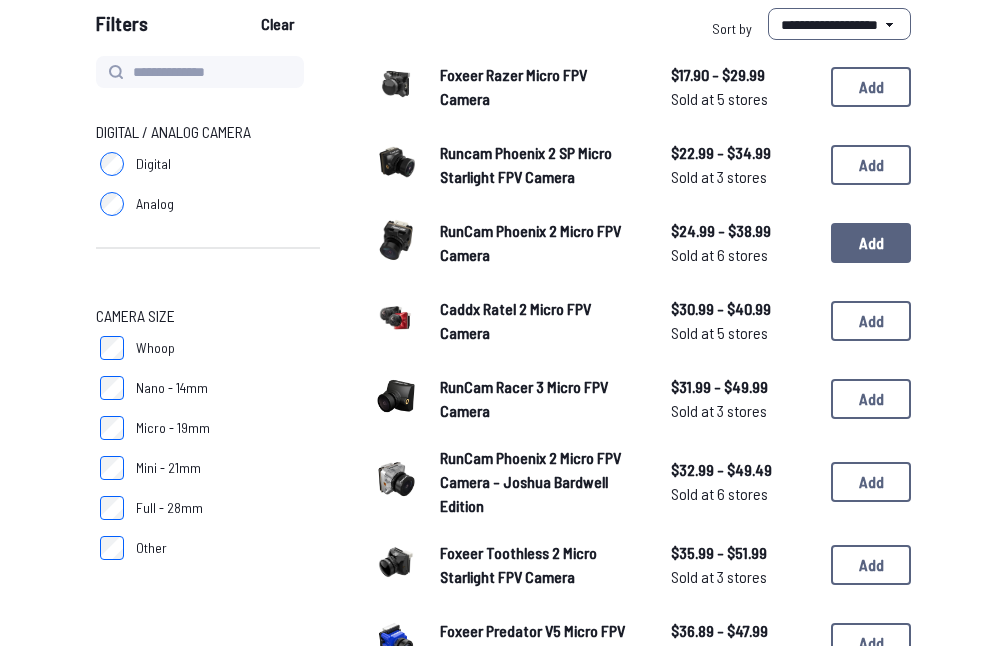 click on "Add" at bounding box center [871, 243] 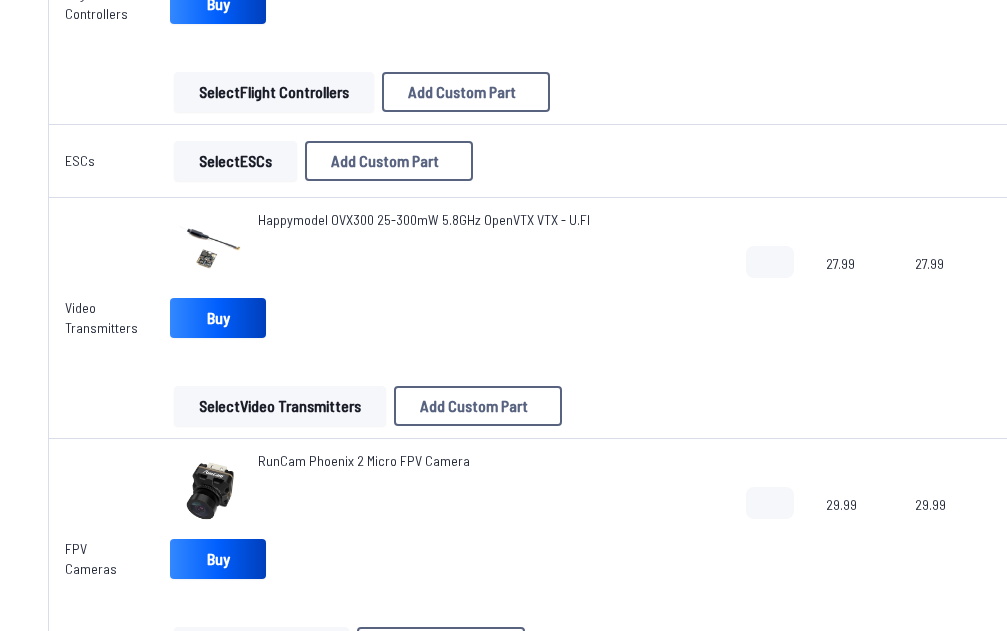 scroll, scrollTop: 1600, scrollLeft: 0, axis: vertical 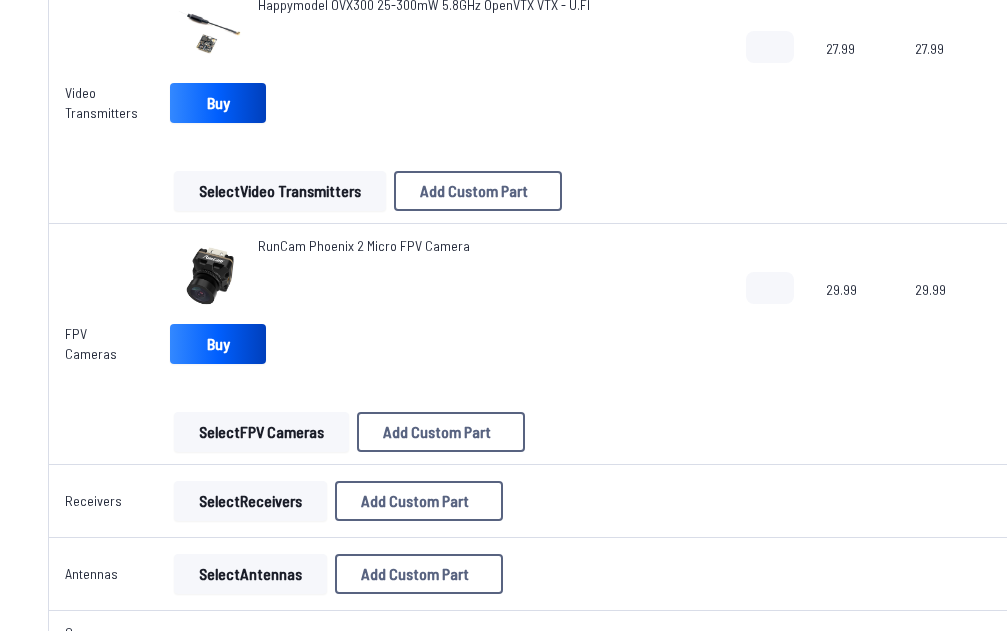 click on "Select  Receivers" at bounding box center [250, 501] 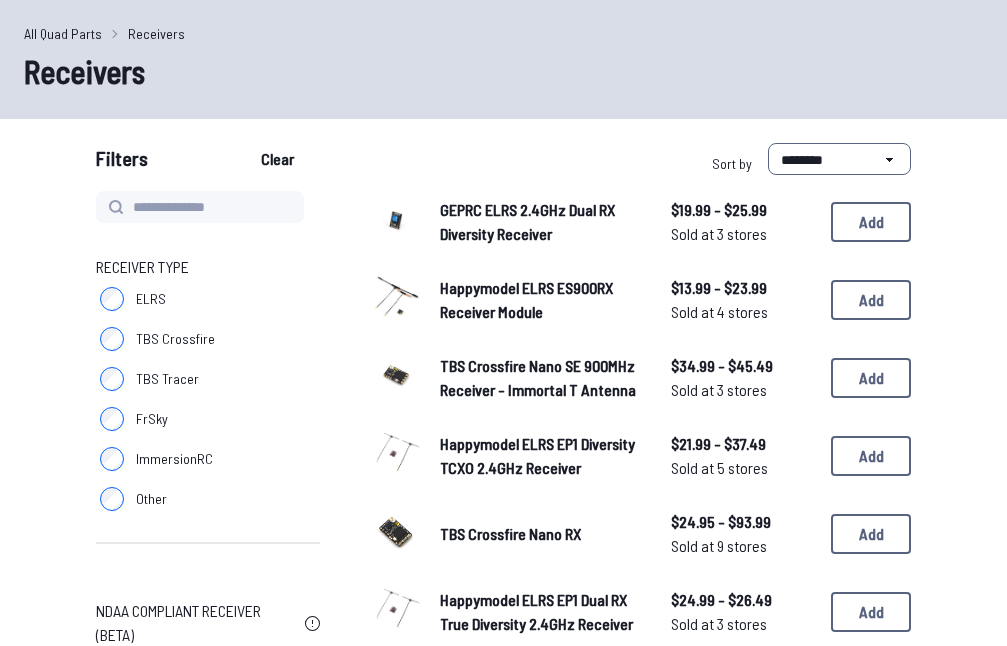 scroll, scrollTop: 100, scrollLeft: 0, axis: vertical 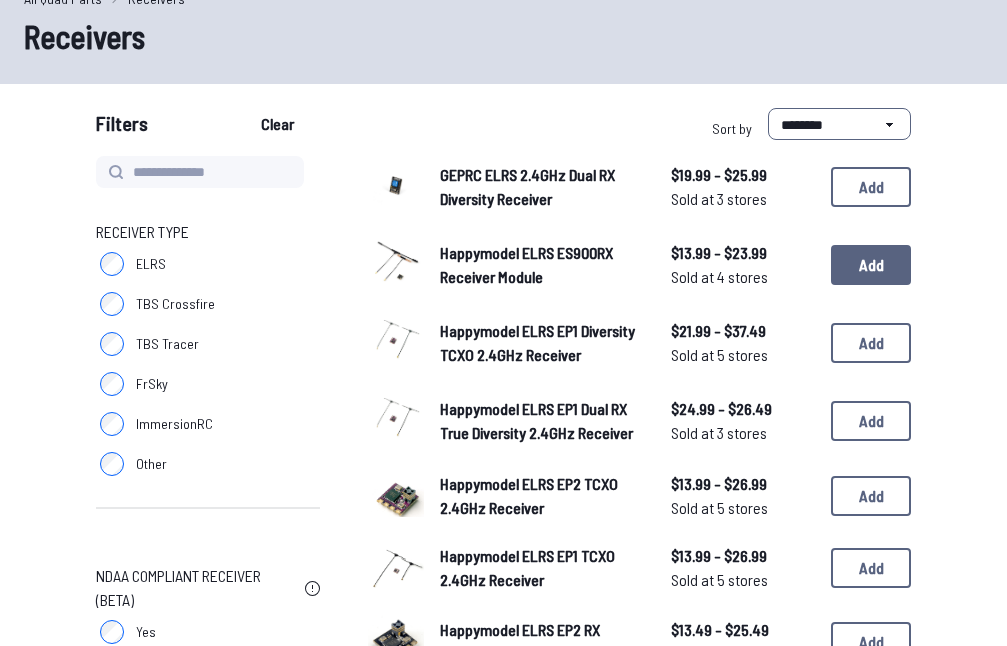 click on "Add" at bounding box center [871, 265] 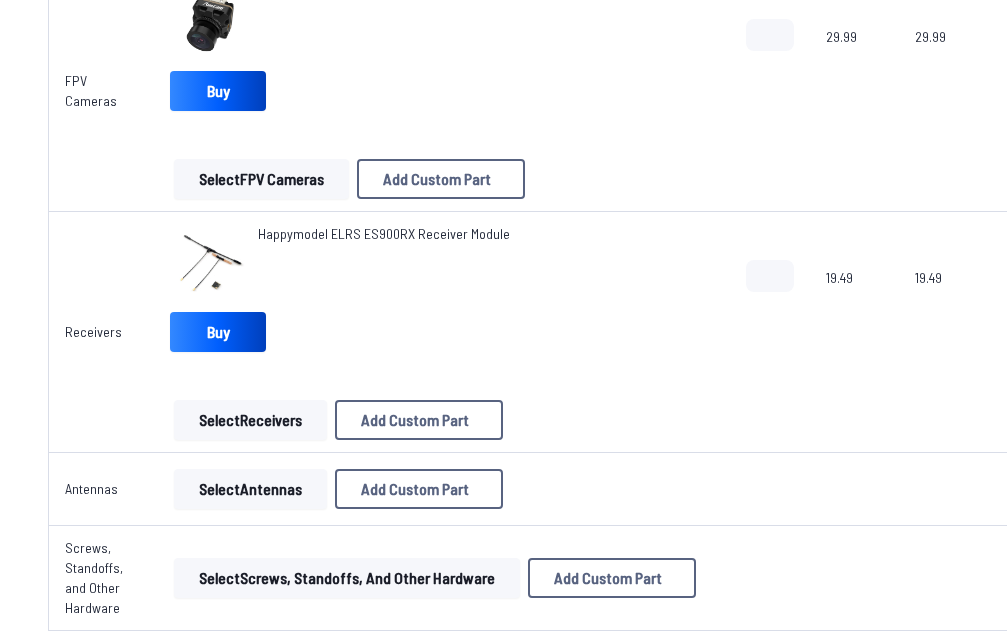 scroll, scrollTop: 2036, scrollLeft: 0, axis: vertical 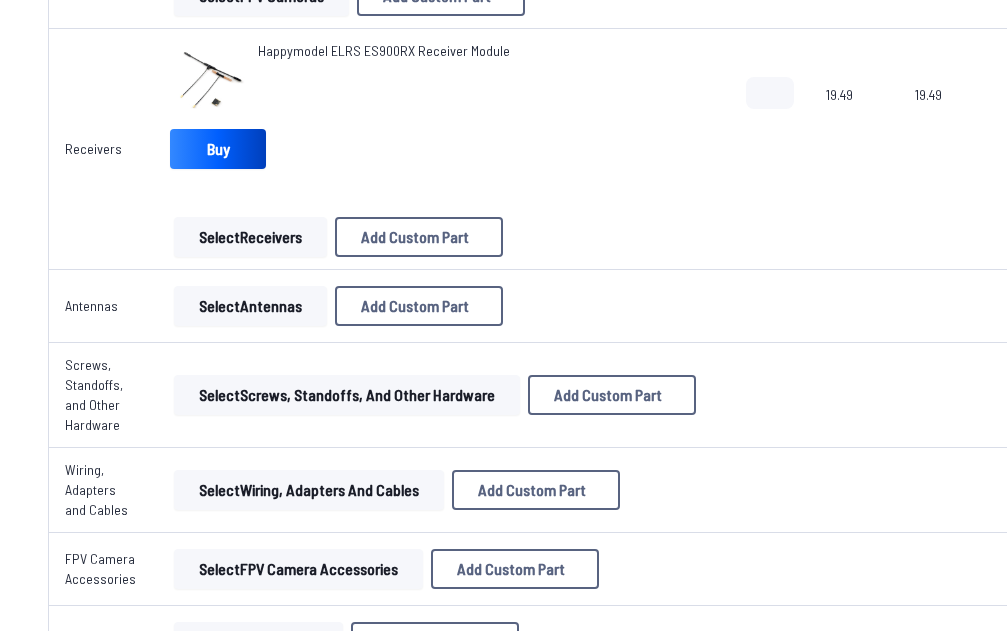 drag, startPoint x: 242, startPoint y: 301, endPoint x: 197, endPoint y: 321, distance: 49.24429 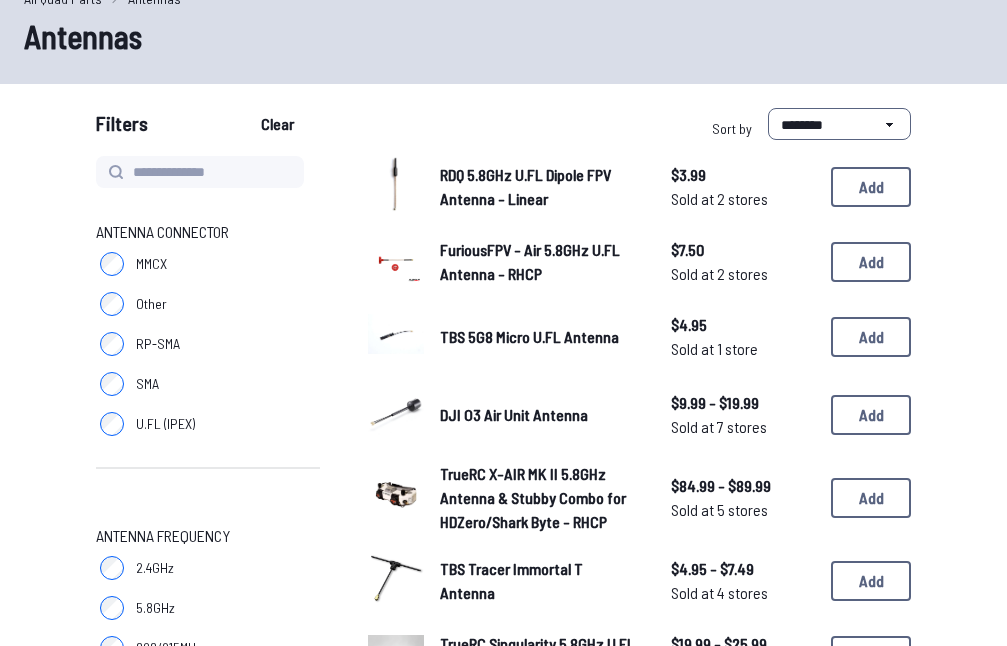 scroll, scrollTop: 200, scrollLeft: 0, axis: vertical 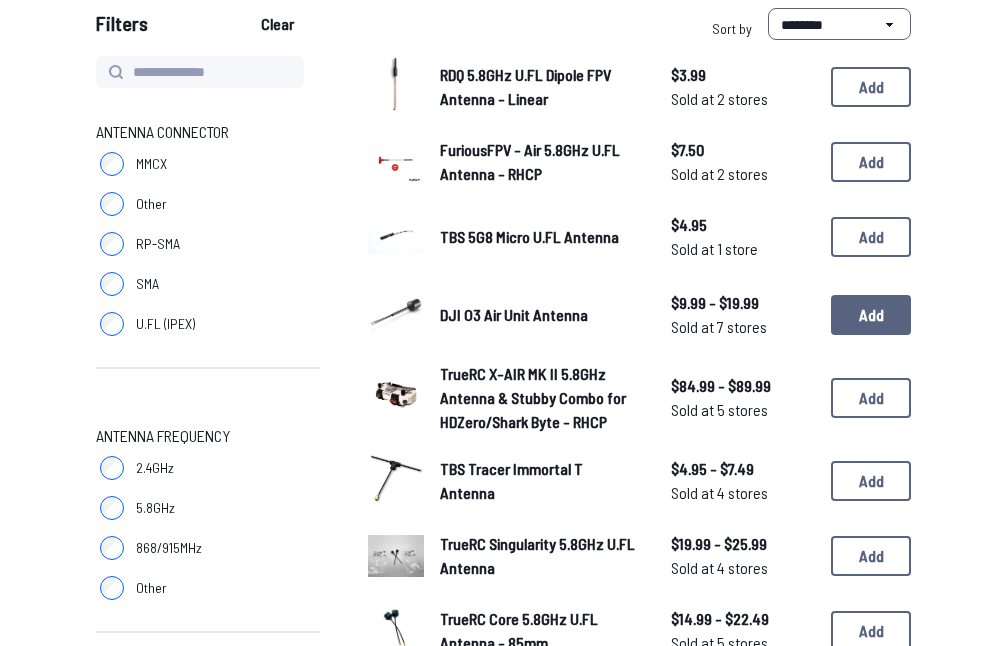 click on "Add" at bounding box center [871, 315] 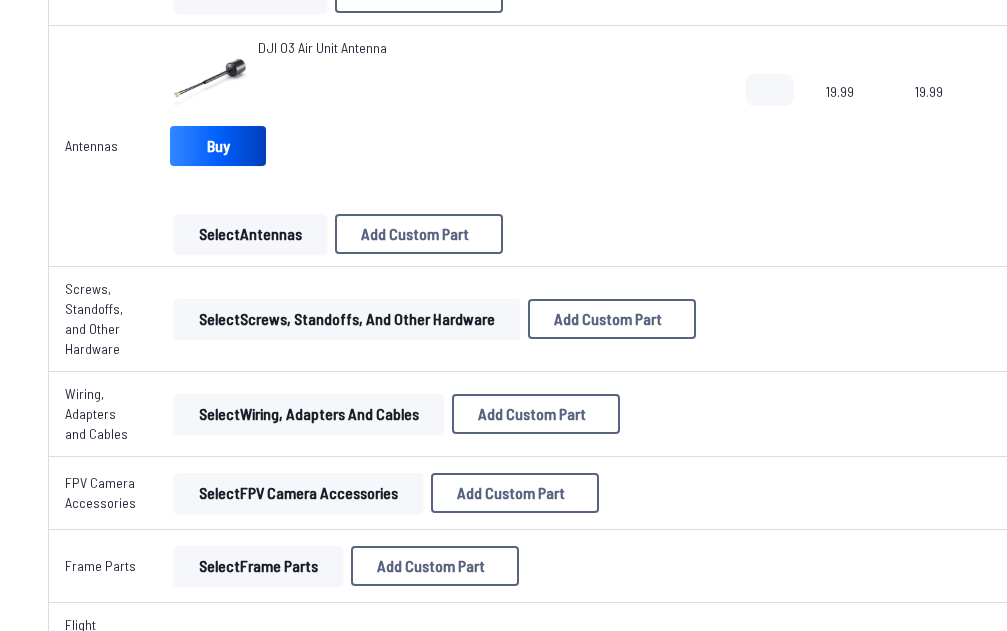 scroll, scrollTop: 2300, scrollLeft: 0, axis: vertical 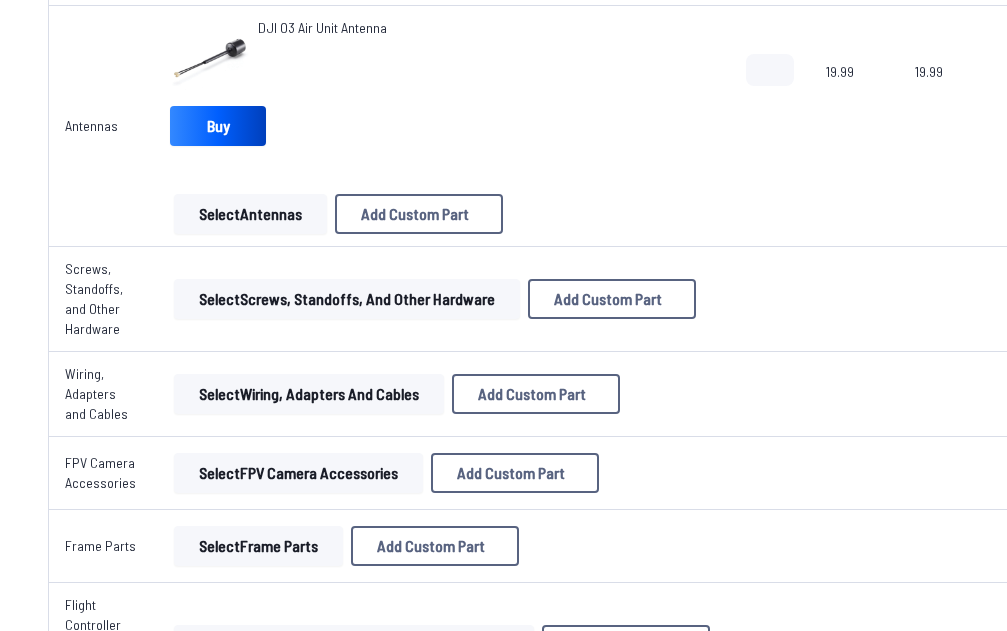 click on "Select  Screws, Standoffs, and Other Hardware" at bounding box center (347, 299) 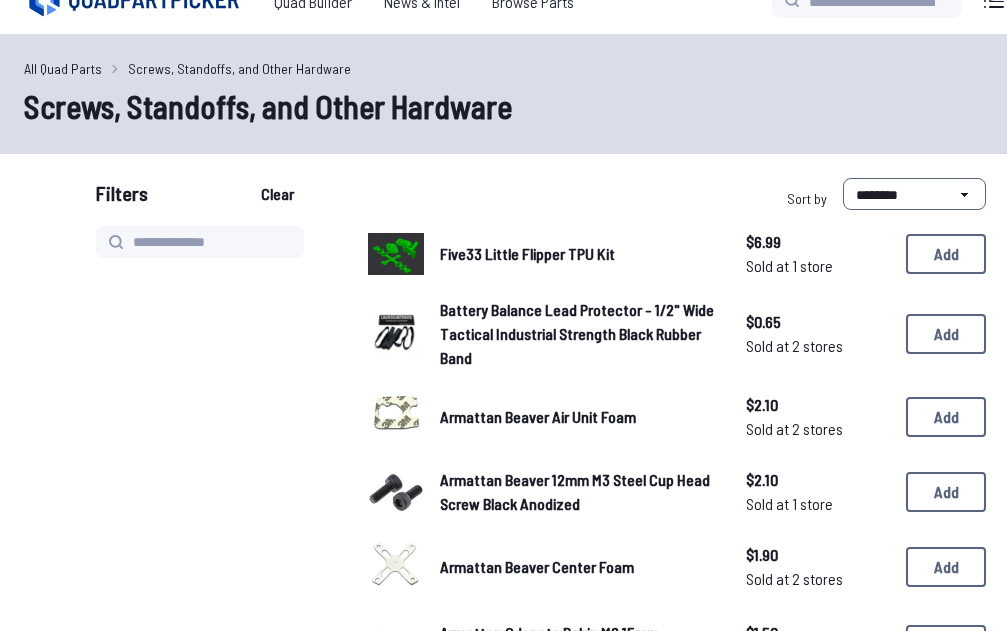 scroll, scrollTop: 0, scrollLeft: 0, axis: both 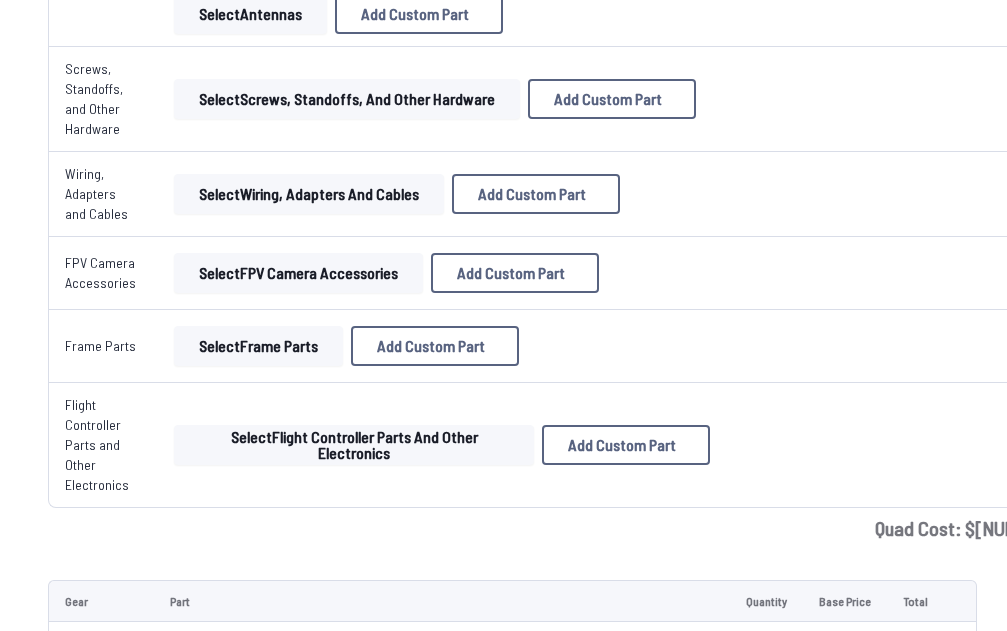 click on "Select  FPV Camera Accessories" at bounding box center [298, 273] 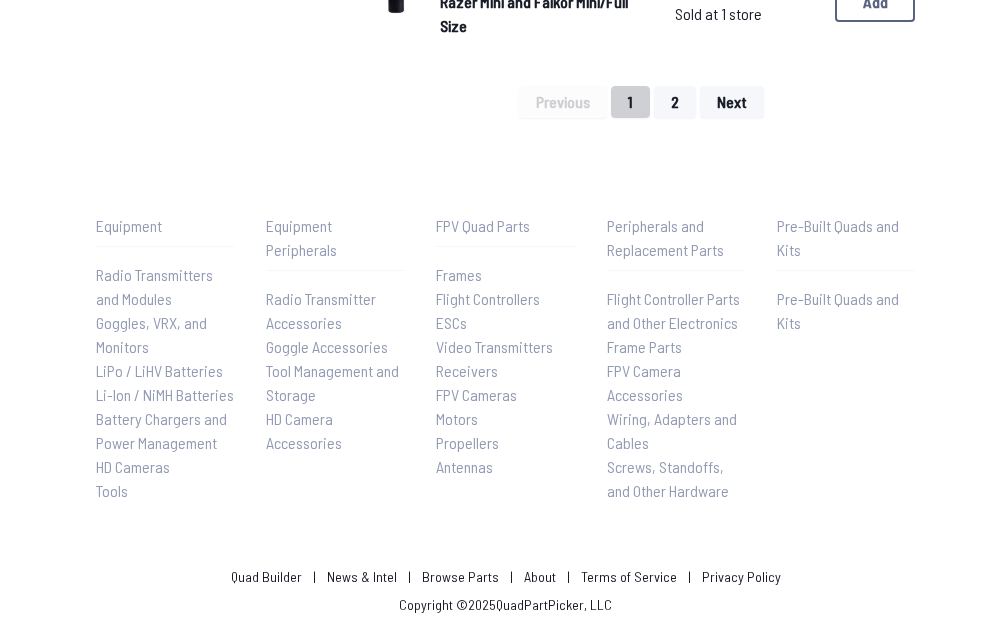 scroll, scrollTop: 0, scrollLeft: 0, axis: both 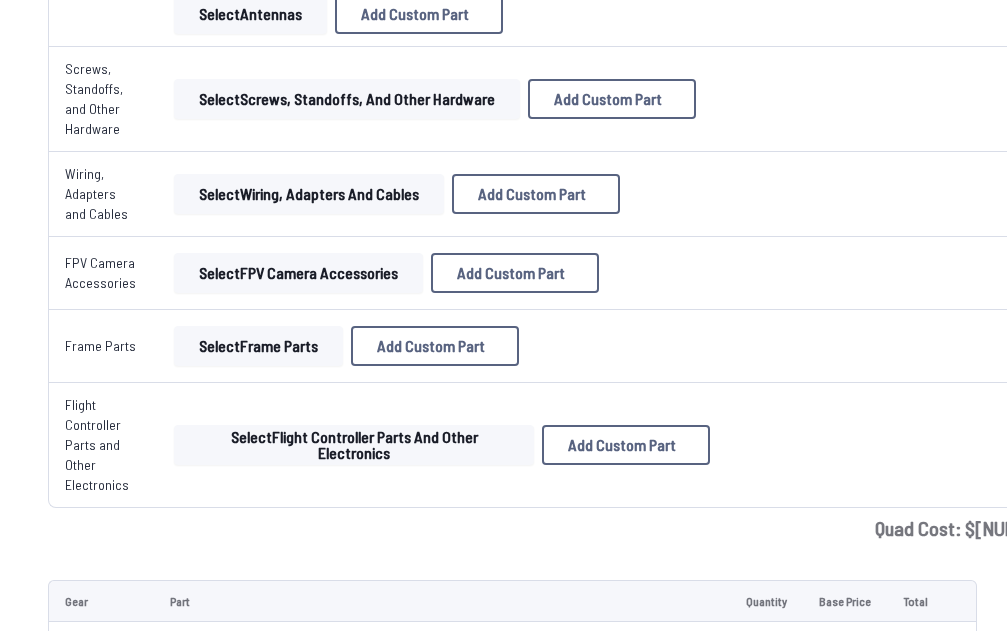 click on "Select  Frame Parts" at bounding box center [258, 346] 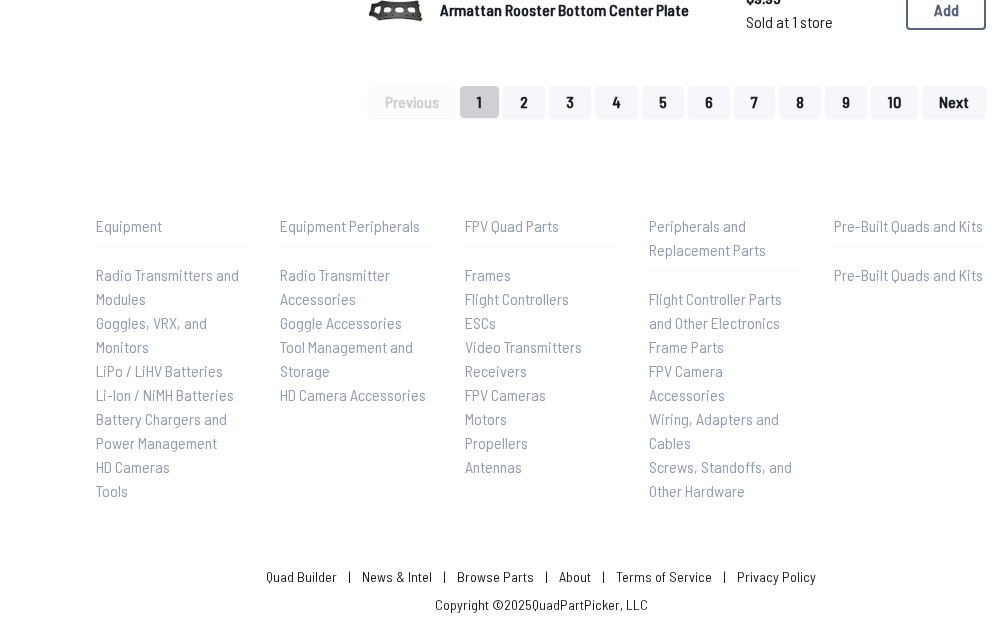 scroll, scrollTop: 0, scrollLeft: 0, axis: both 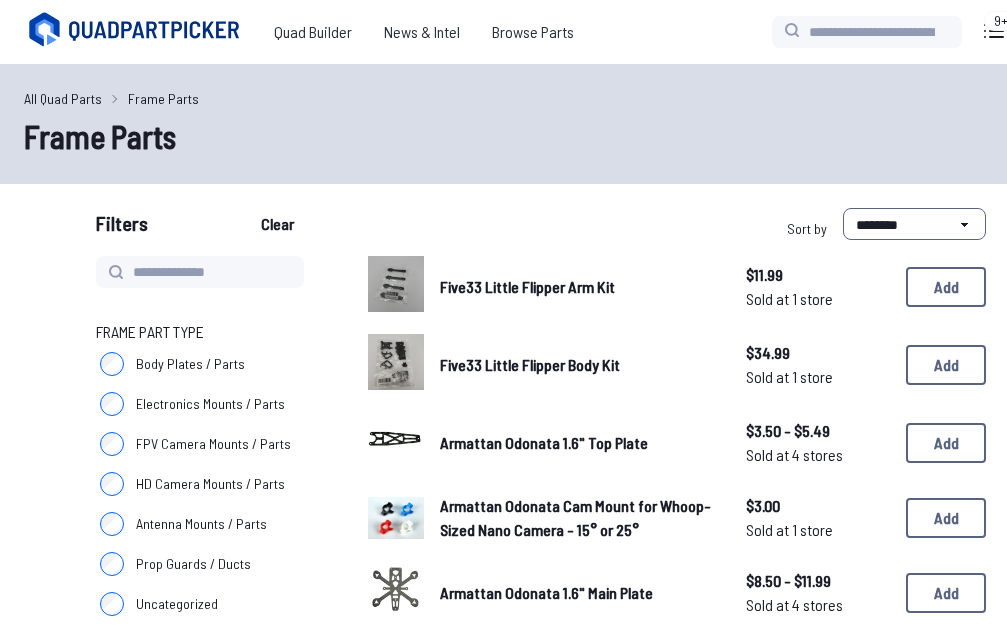 click on "Frame Part Type" at bounding box center (208, 332) 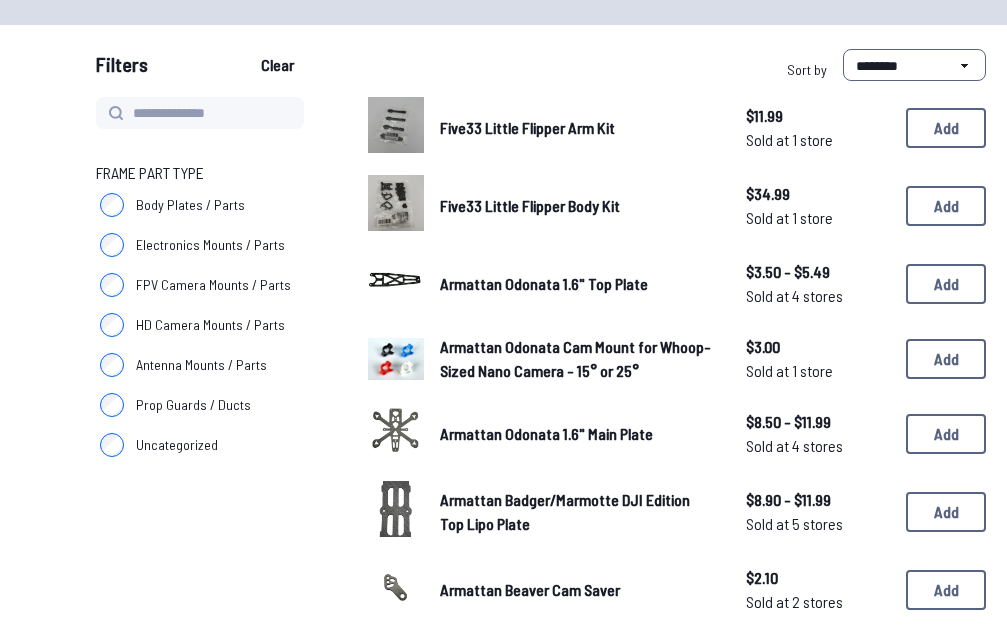 scroll, scrollTop: 400, scrollLeft: 0, axis: vertical 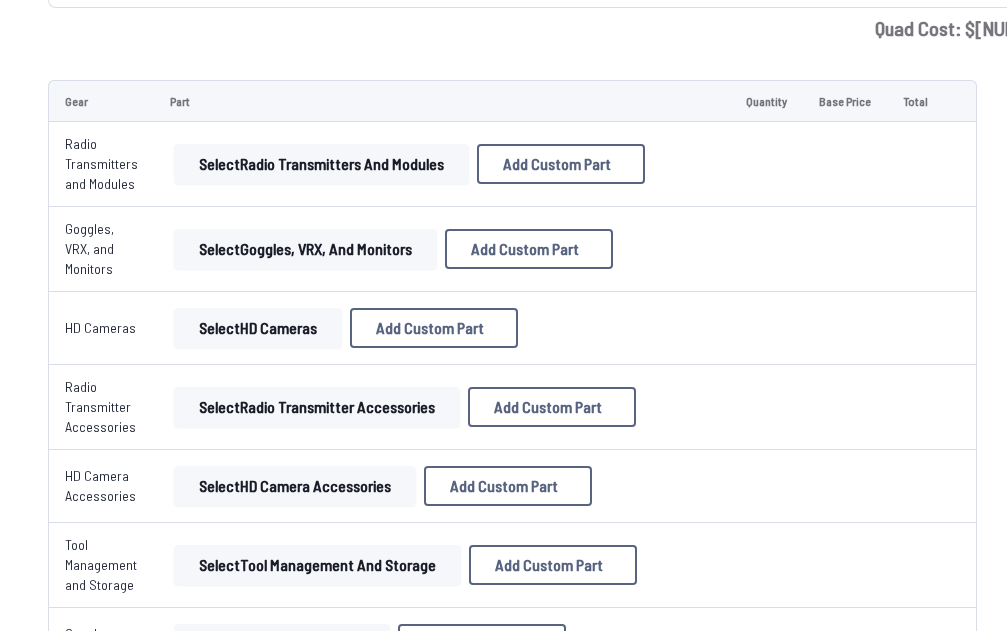 click on "Select  Radio Transmitters and Modules" at bounding box center (321, 164) 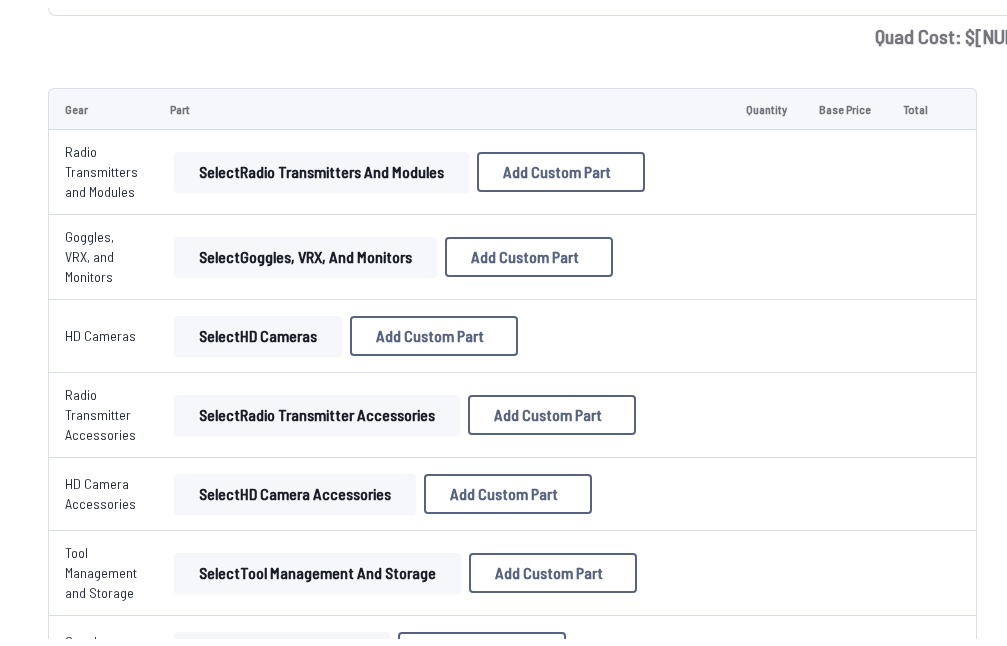 scroll, scrollTop: 0, scrollLeft: 0, axis: both 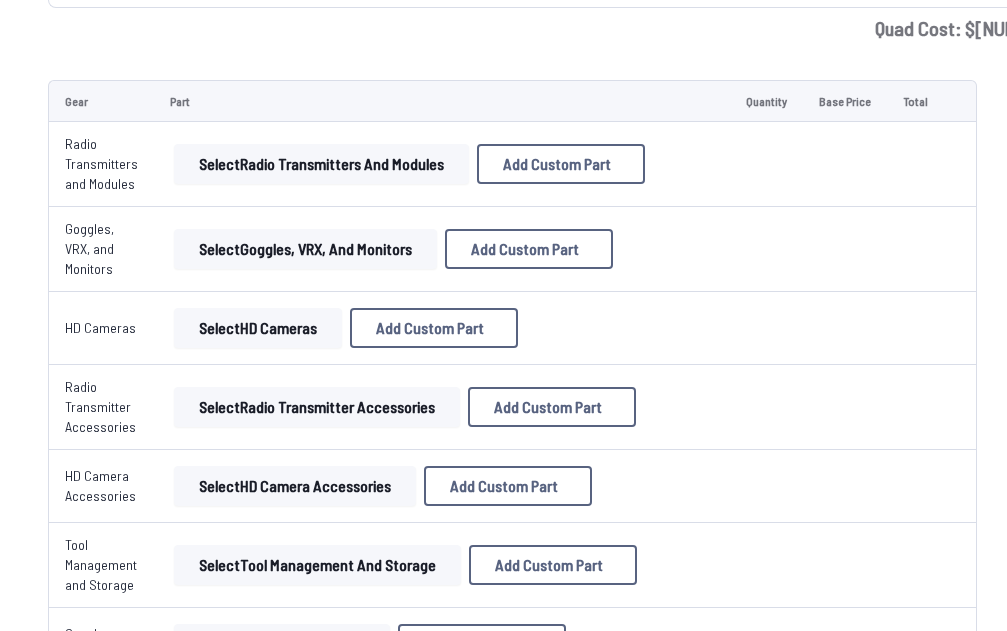 click on "Select  Goggles, VRX, and Monitors" at bounding box center [305, 249] 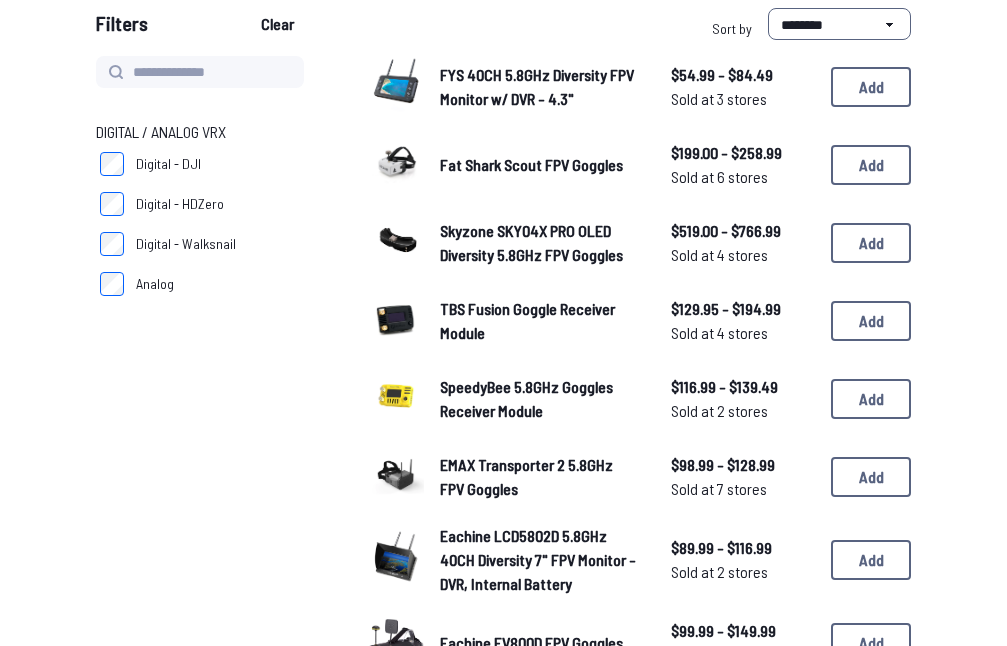 scroll, scrollTop: 100, scrollLeft: 0, axis: vertical 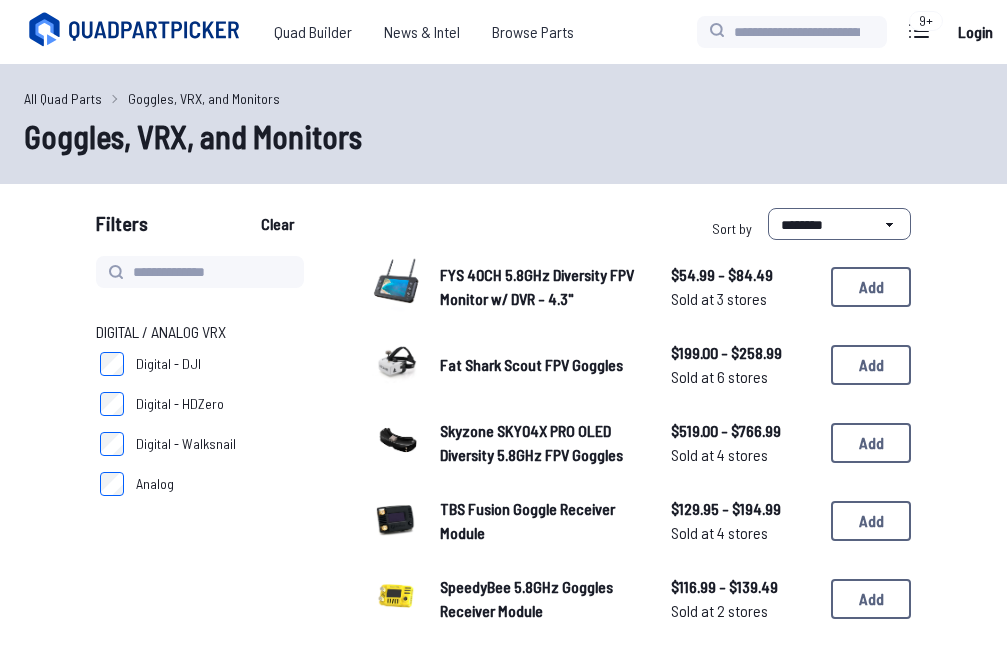 click at bounding box center (396, 362) 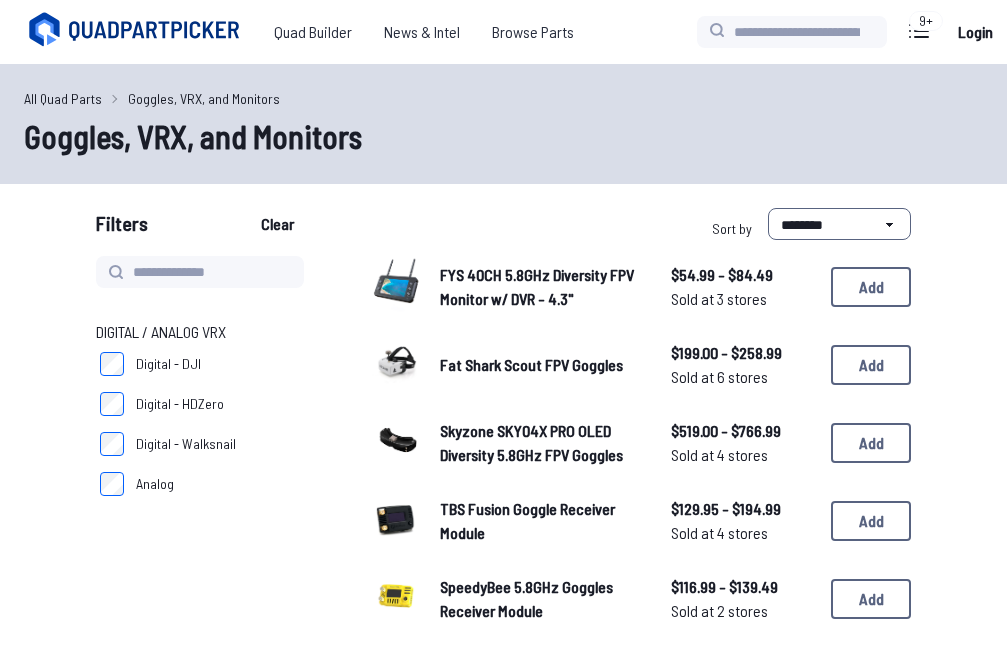 scroll, scrollTop: 0, scrollLeft: 0, axis: both 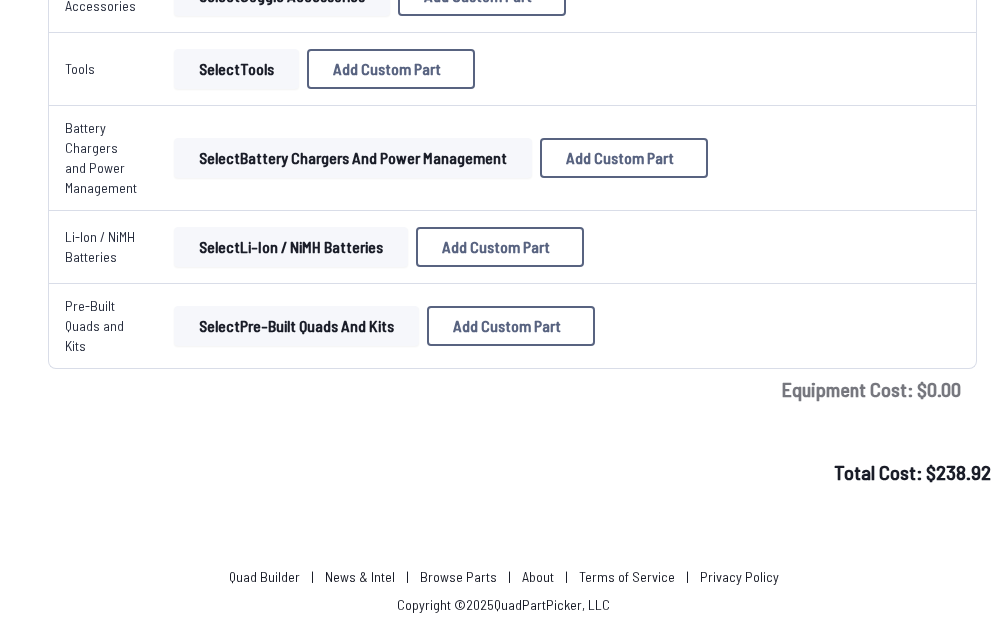 click on "Component Part Quantity Base Price Total Frames AirBlade Intrepid 3" Frame Buy Select  Frames Add Custom Part Add Custom Part Part name* Brand / Manufacturer Price * Link Category Cancel Add Custom Part * 18.00 18.00 Motors Foxeer Datura 2105.5 Motor - 1650Kv Buy Select  Motors Add Custom Part Add Custom Part Part name* Brand / Manufacturer Price * Link Category Cancel Add Custom Part * 25.99 25.99 Propellers BetaFPV HQ 3030 Tri-Blade 3" Prop Buy Select  Propellers Add Custom Part Add Custom Part Part name* Brand / Manufacturer Price * Link Category Cancel Add Custom Part * 3.49 3.49 LiPo / LiHV Batteries BetaFPV LAVA 550mAh 3S 75C Lipo Battery - XT30 Buy Select  LiPo / LiHV Batteries Add Custom Part Add Custom Part Part name* Brand / Manufacturer Price * Link Category Cancel Add Custom Part * 35.99 35.99 Flight Controllers HappyModel CruxF405HD 2-4S F4 20x20 AIO Flight Controller - 20A 8Bit 4in1 ESC, 2.4GHz ELRS RX Buy Select  Flight Controllers Add Custom Part Add Custom Part Part name* Brand / Manufacturer" at bounding box center [503, -1441] 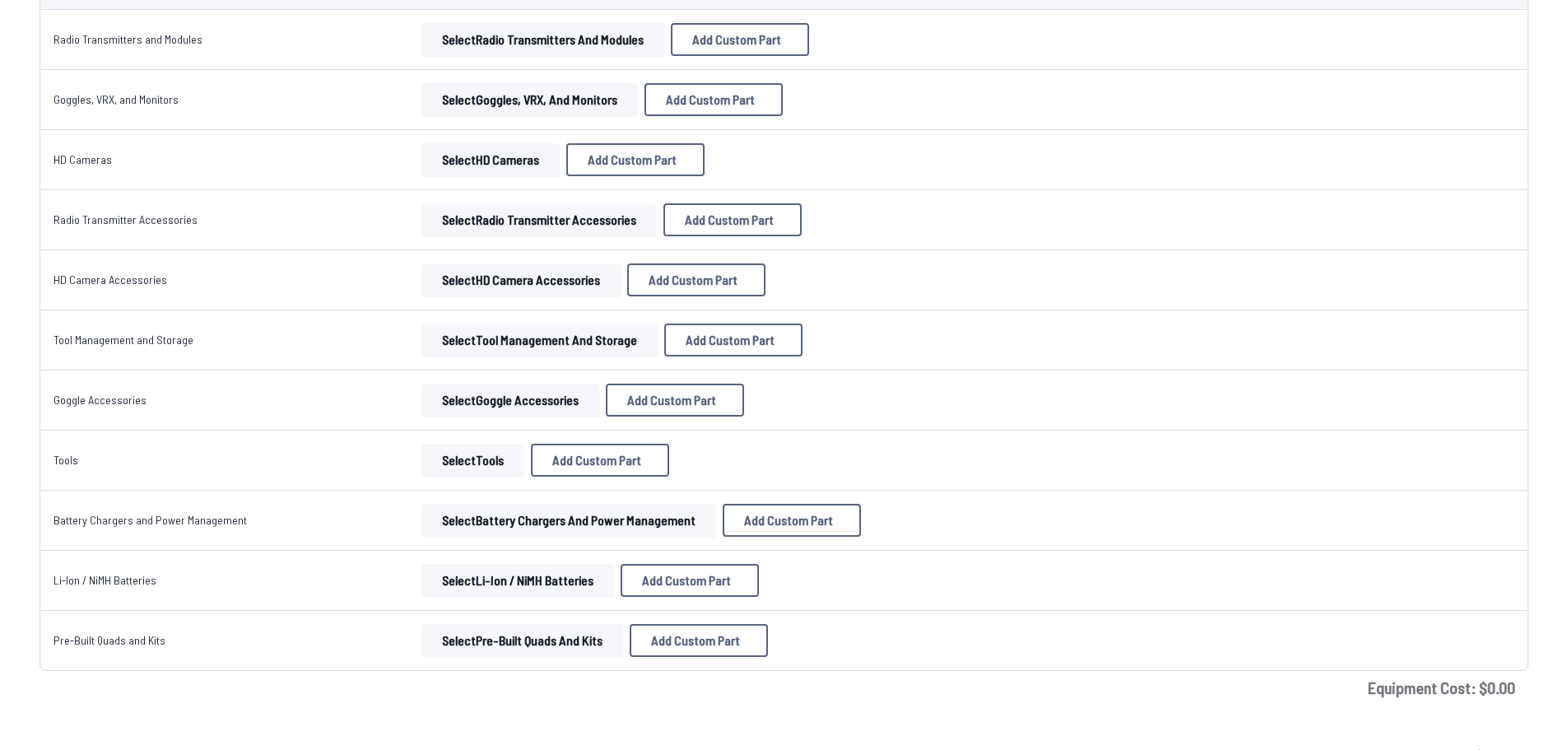 scroll, scrollTop: 2618, scrollLeft: 0, axis: vertical 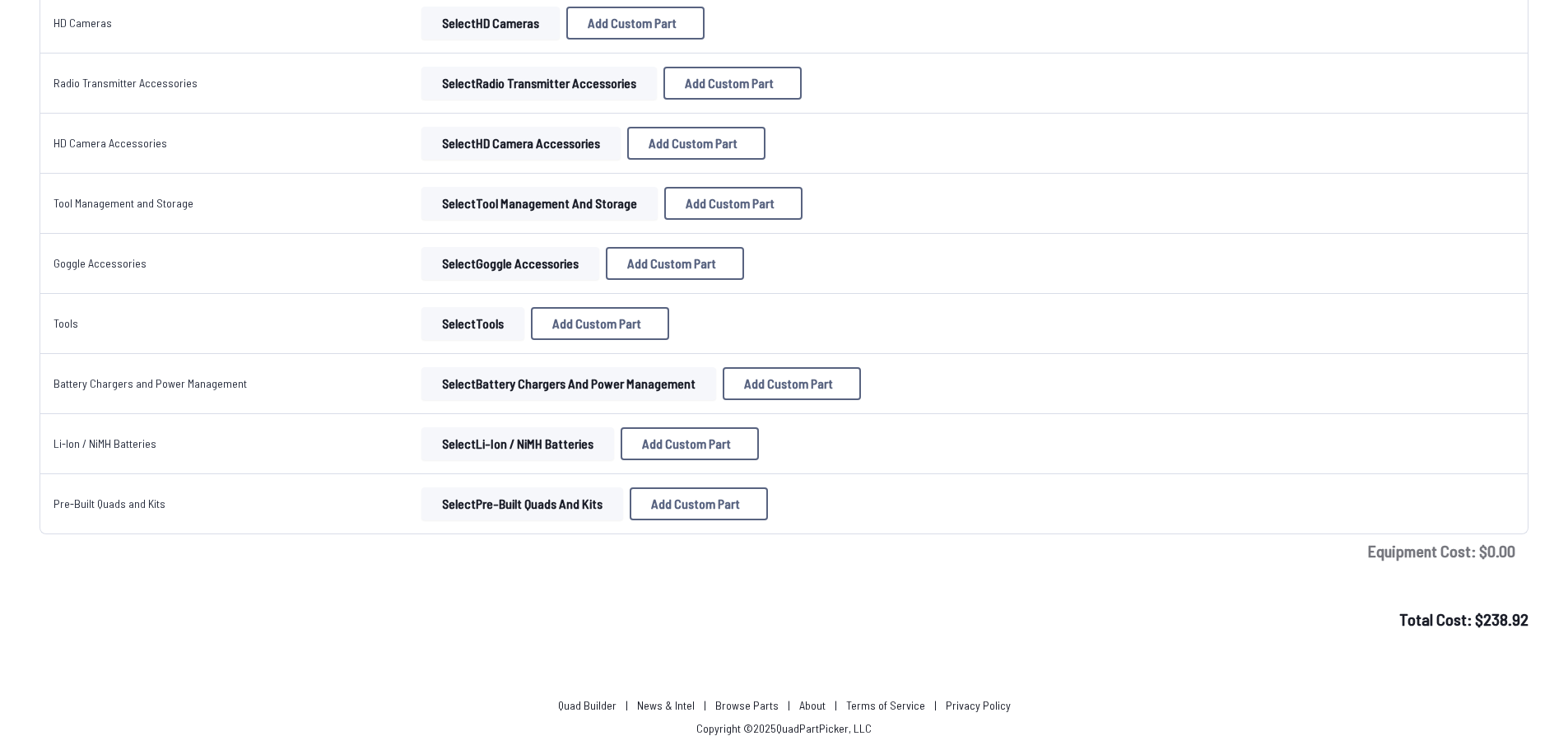 click on "Select  Pre-Built Quads and Kits" at bounding box center (522, 504) 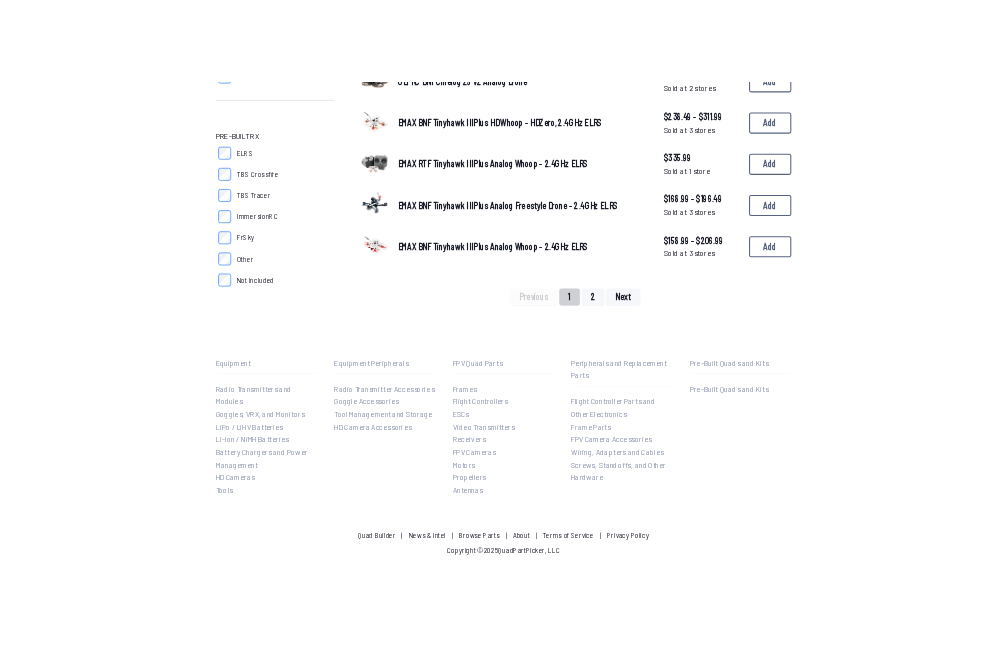 scroll, scrollTop: 0, scrollLeft: 0, axis: both 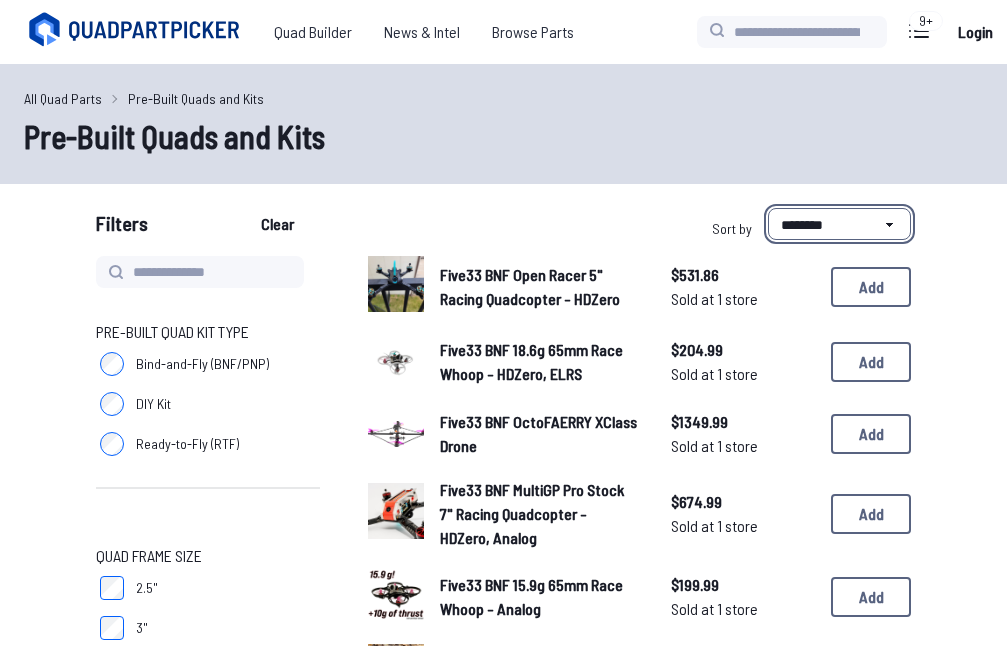 click on "**********" at bounding box center (839, 224) 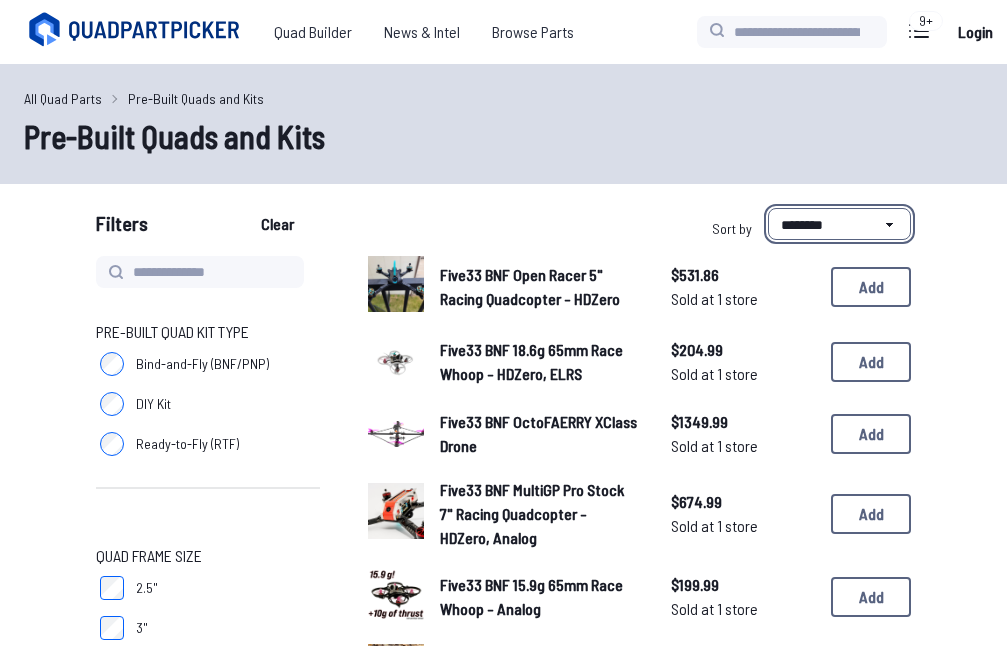 select on "**********" 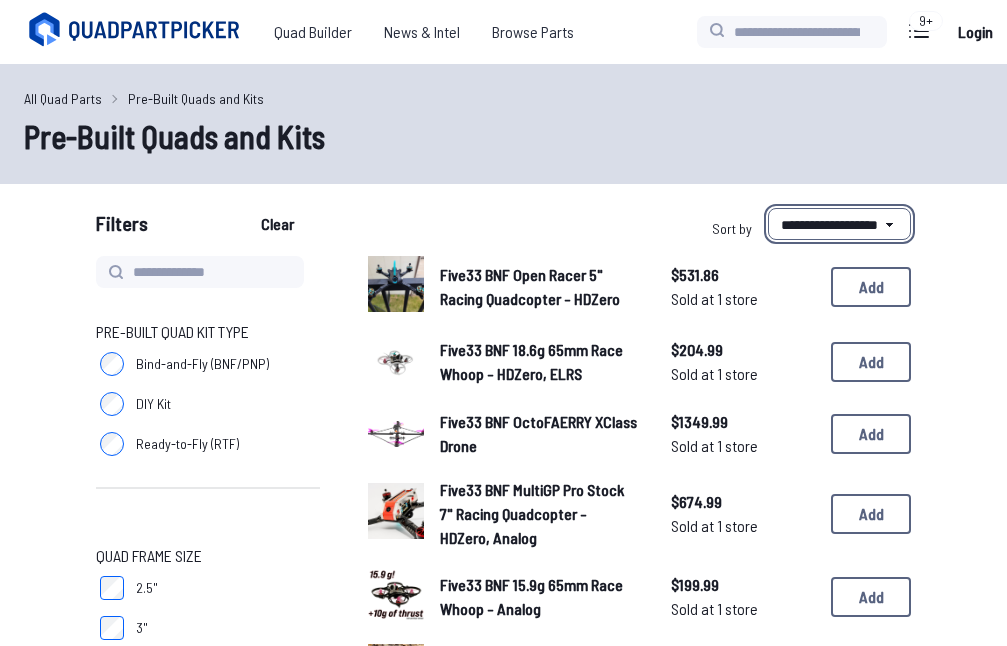 click on "**********" at bounding box center (839, 224) 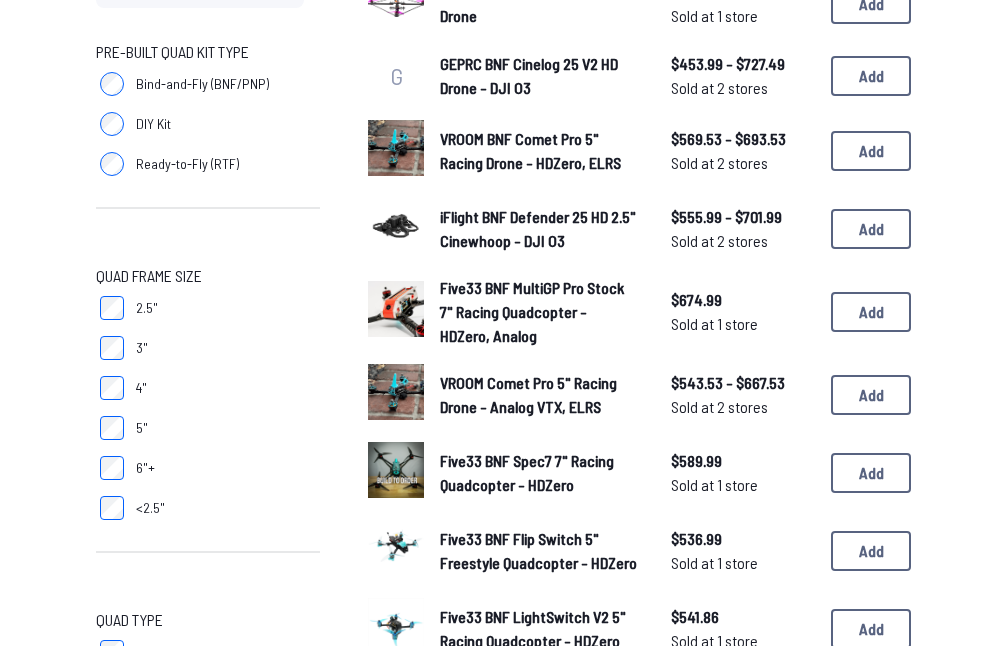 scroll, scrollTop: 300, scrollLeft: 0, axis: vertical 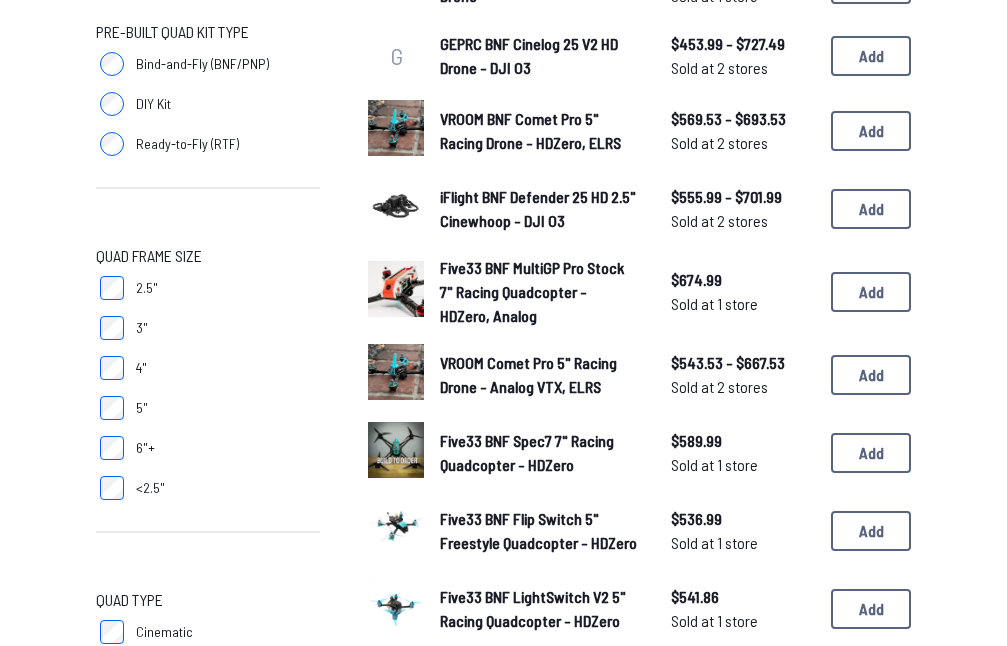 click at bounding box center (396, 206) 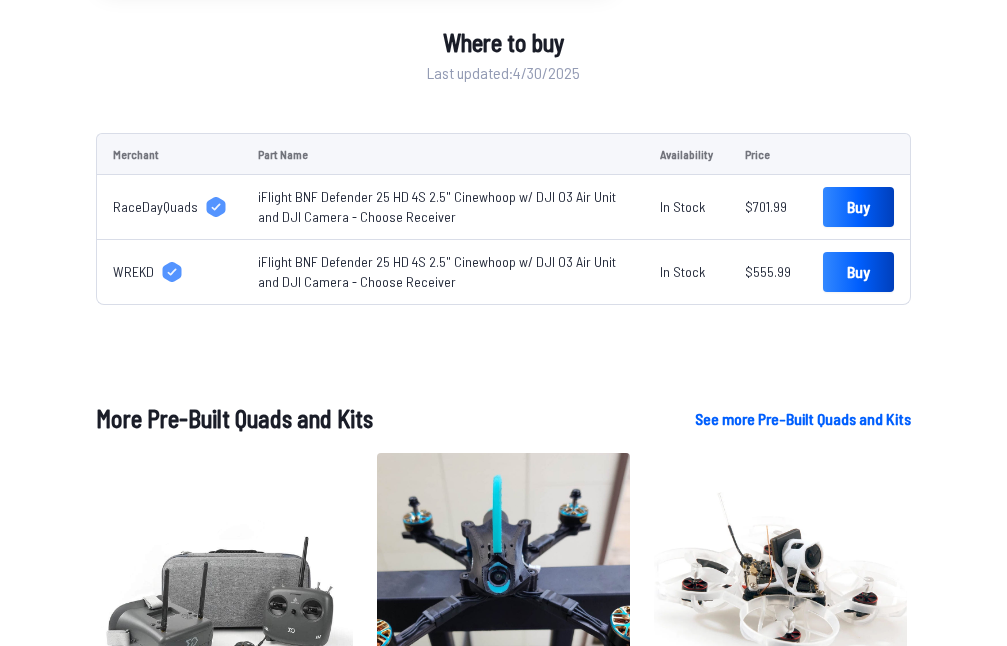 scroll, scrollTop: 1300, scrollLeft: 0, axis: vertical 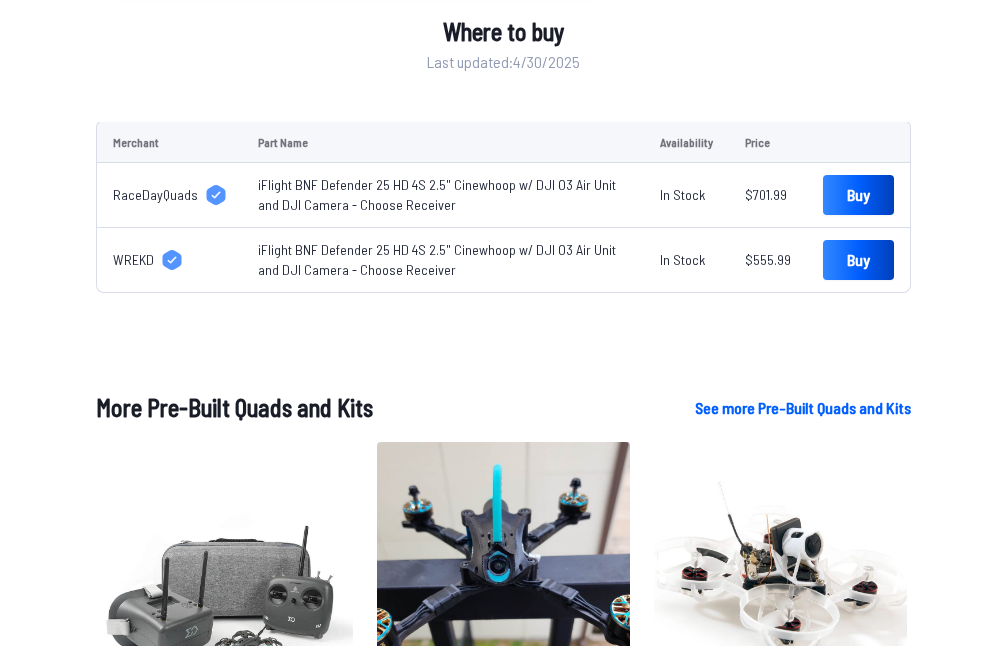 click on "See more Pre-Built Quads and Kits" at bounding box center (803, 408) 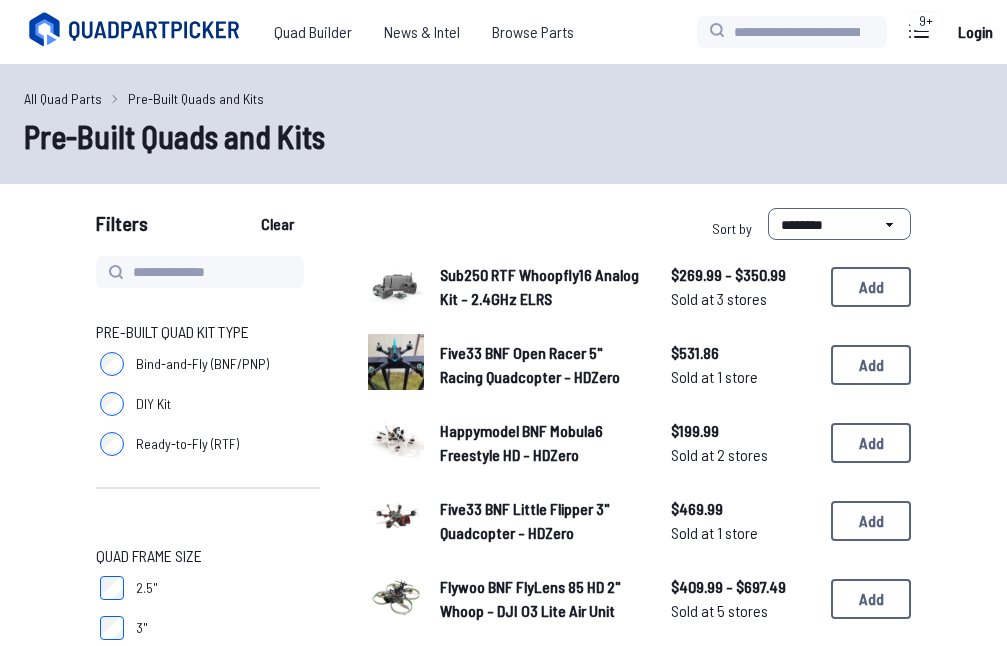 scroll, scrollTop: 0, scrollLeft: 0, axis: both 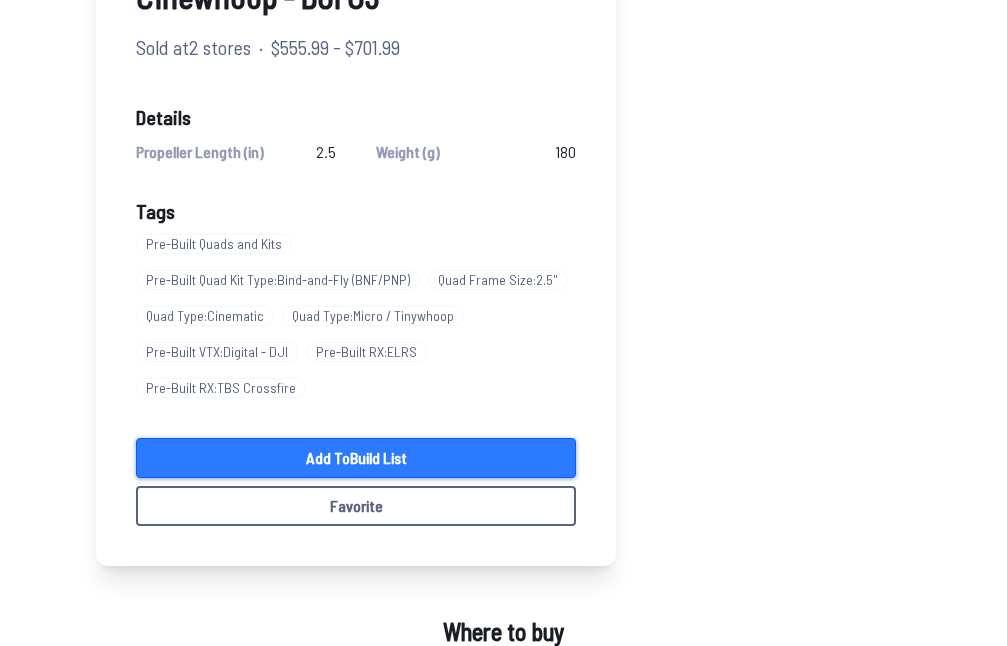 click on "Add to  Build List" at bounding box center [356, 458] 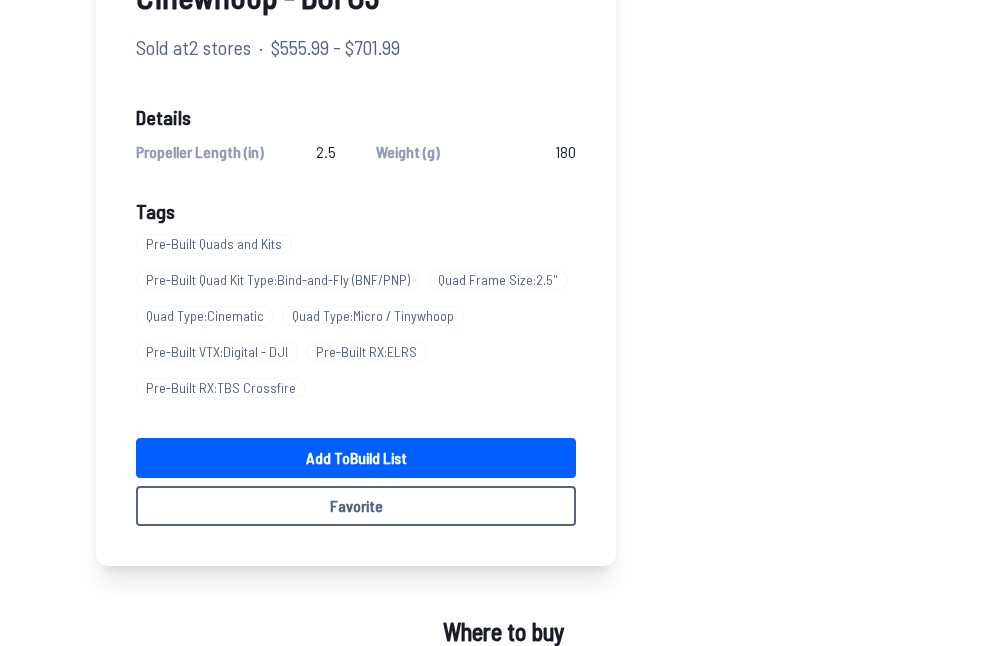 scroll, scrollTop: 1314, scrollLeft: 0, axis: vertical 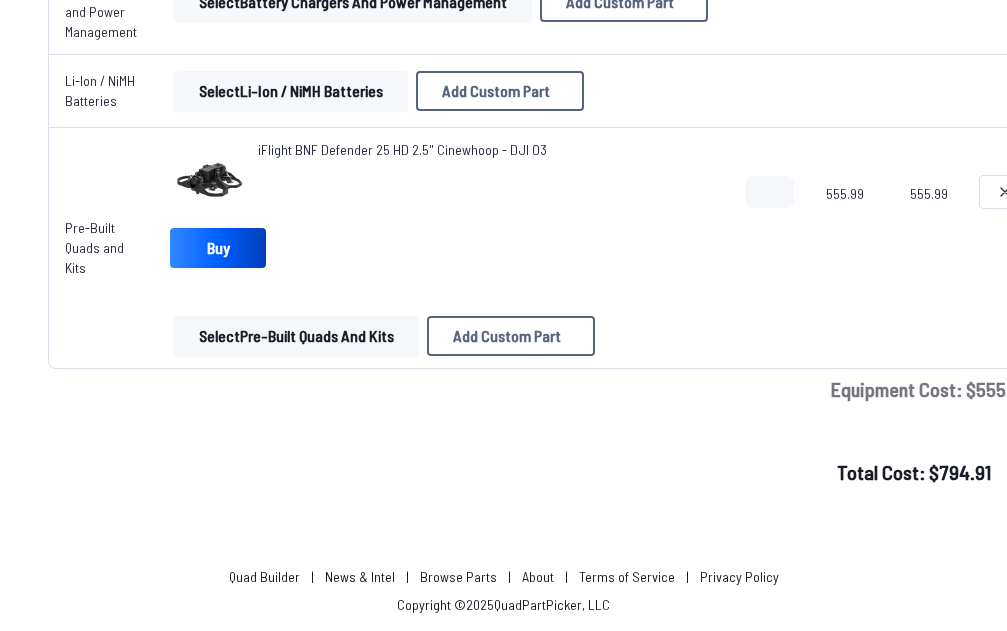 click 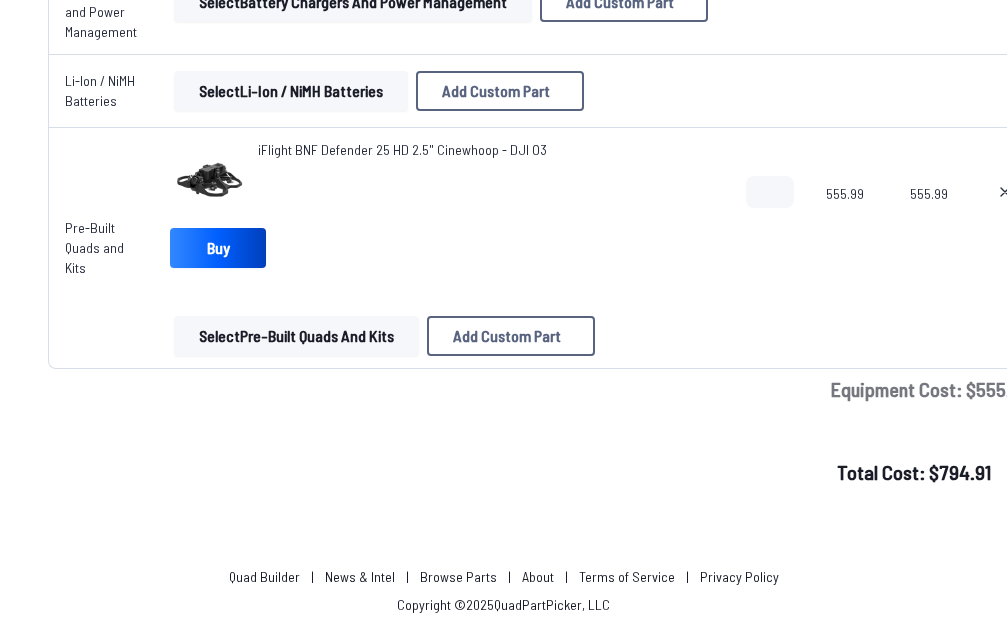 type on "**********" 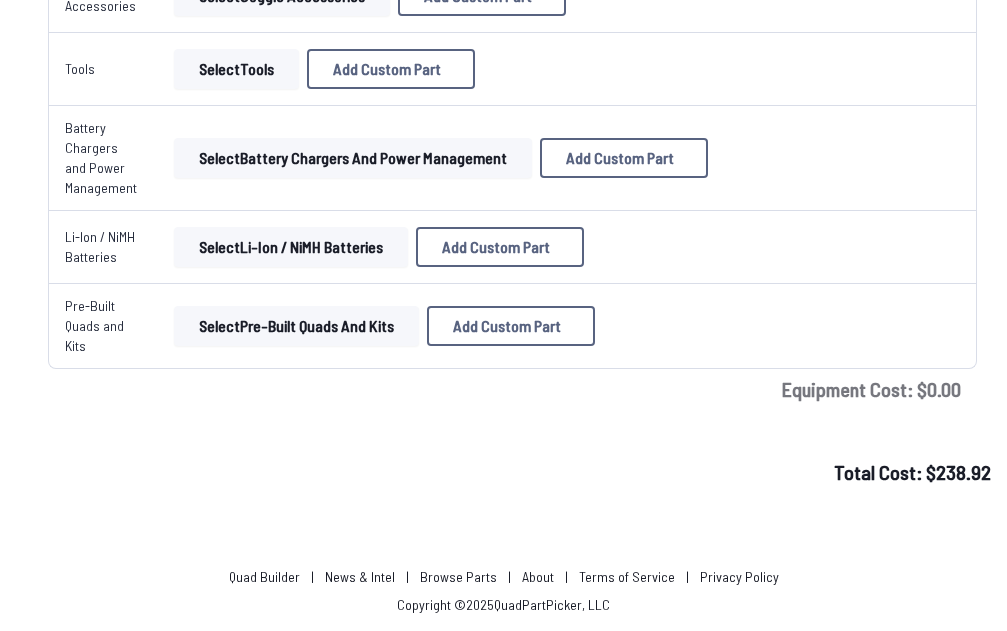 click on "Select  Pre-Built Quads and Kits" at bounding box center [296, 326] 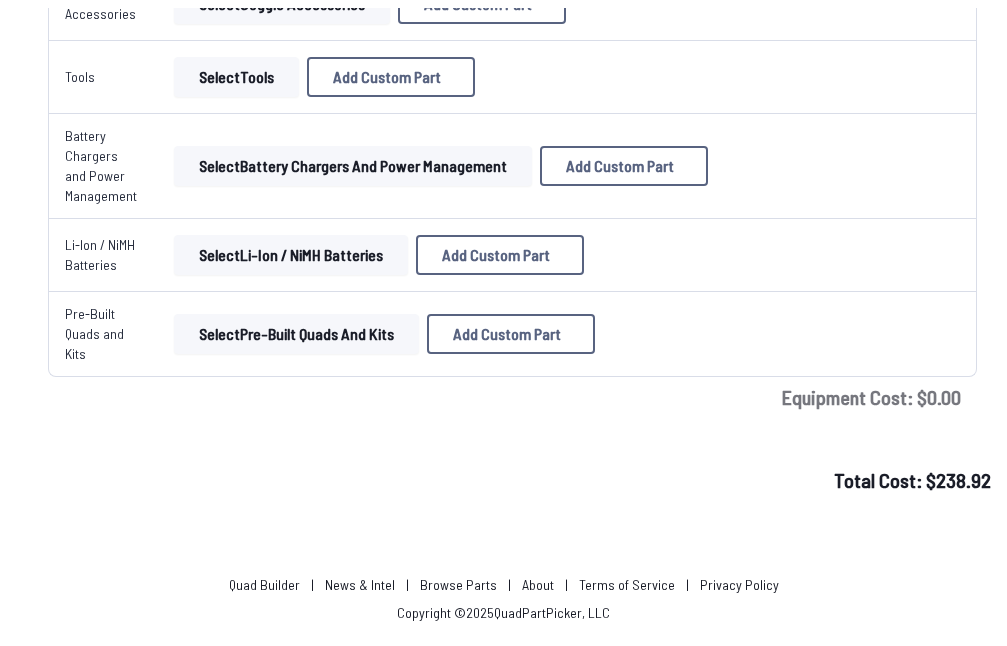 scroll, scrollTop: 0, scrollLeft: 0, axis: both 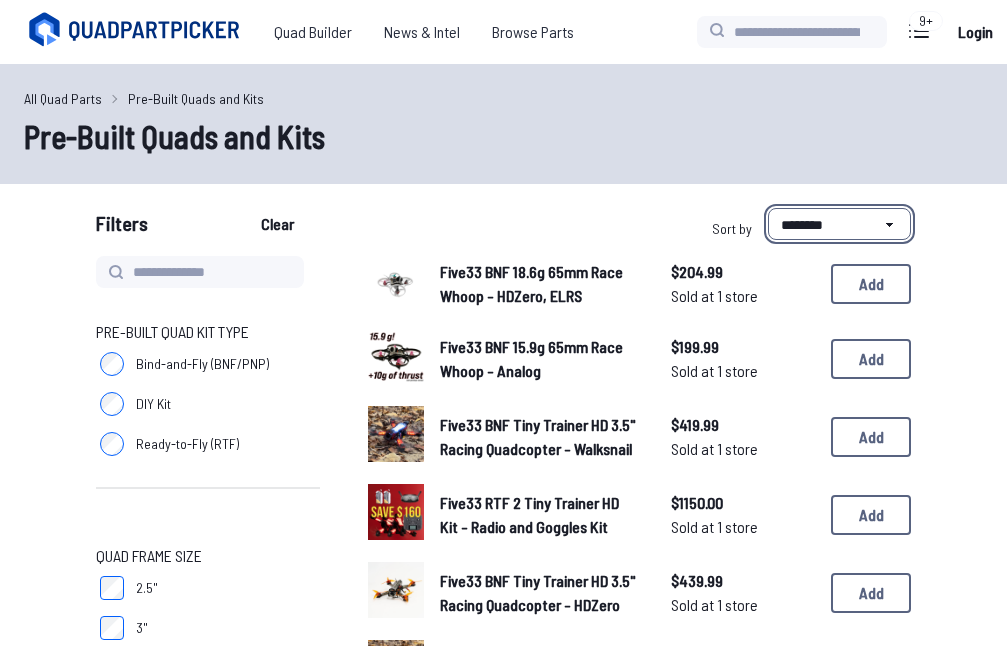 drag, startPoint x: 837, startPoint y: 238, endPoint x: 842, endPoint y: 227, distance: 12.083046 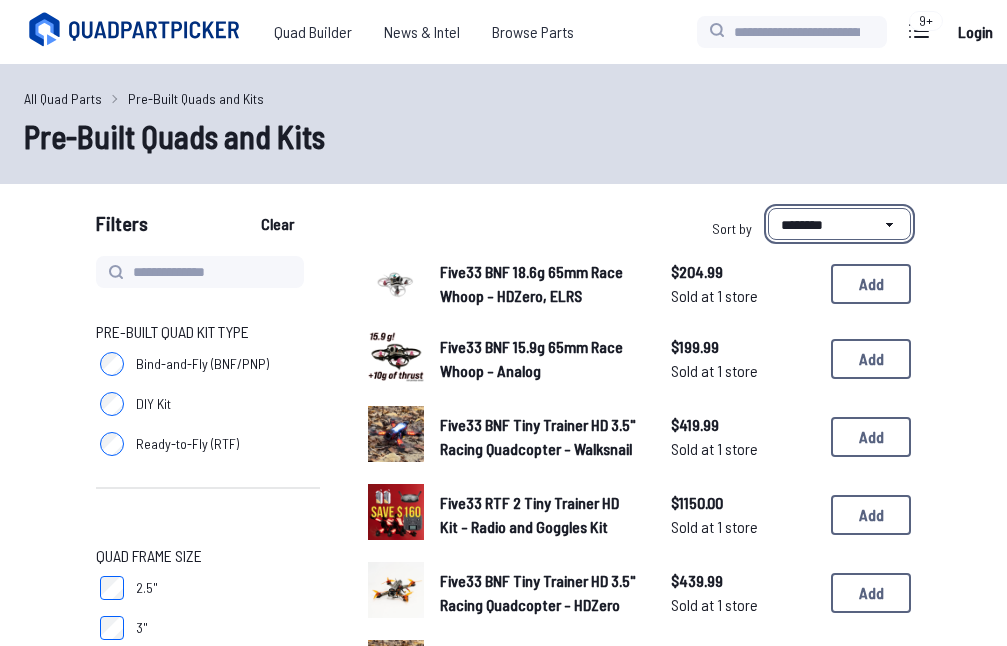 select on "**********" 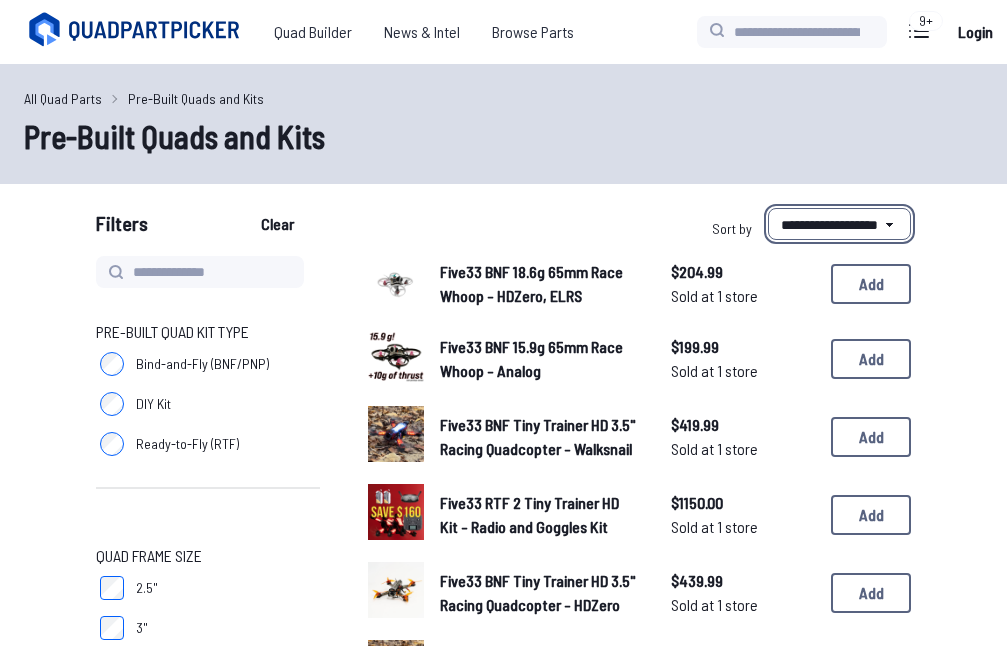 click on "**********" at bounding box center [839, 224] 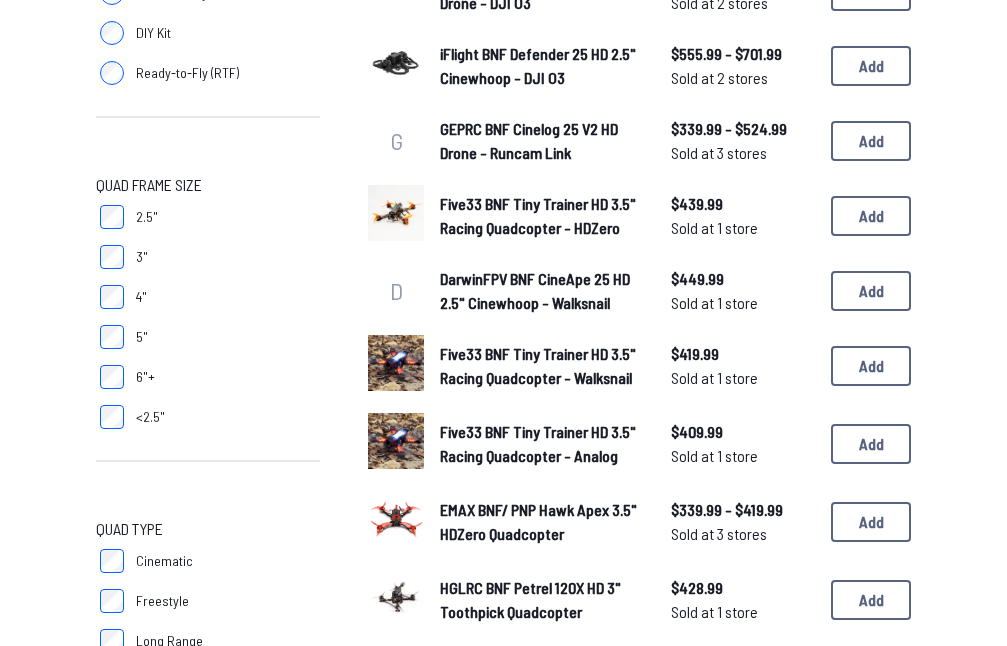 scroll, scrollTop: 200, scrollLeft: 0, axis: vertical 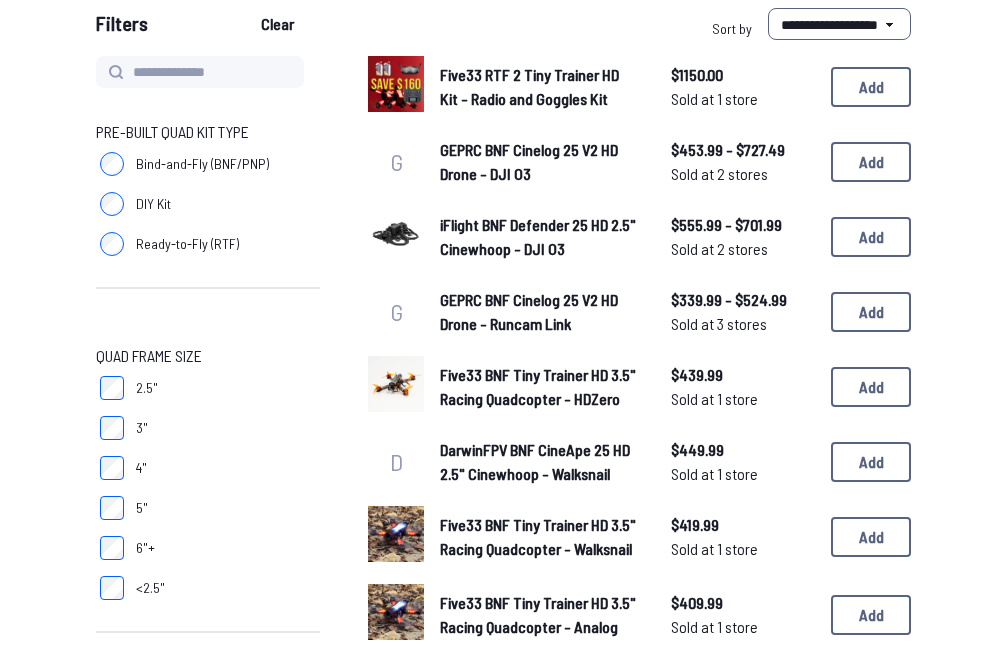 click at bounding box center [396, 234] 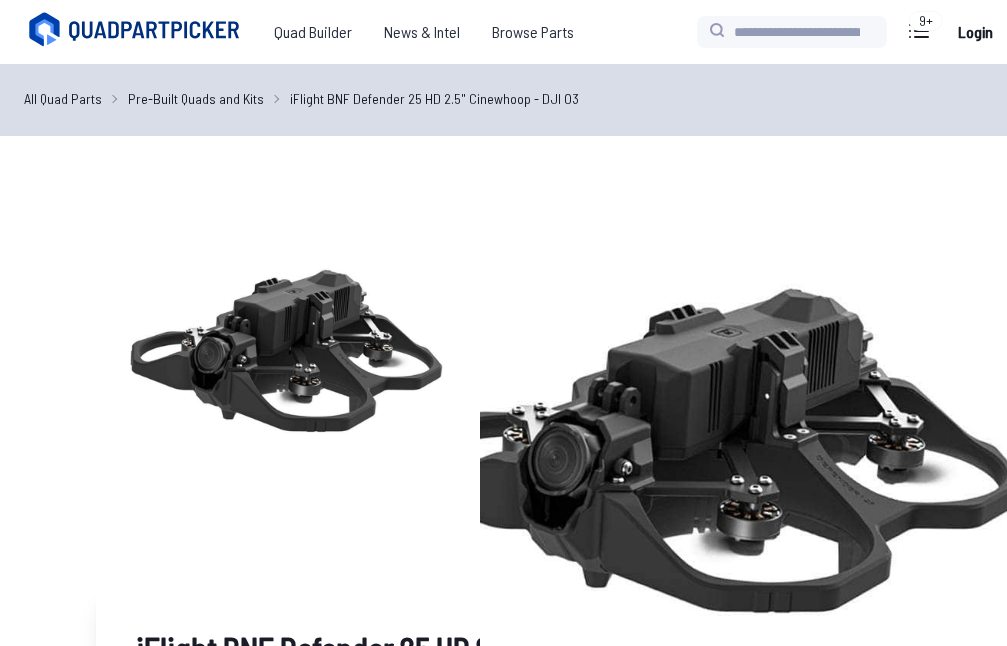 scroll, scrollTop: 0, scrollLeft: 0, axis: both 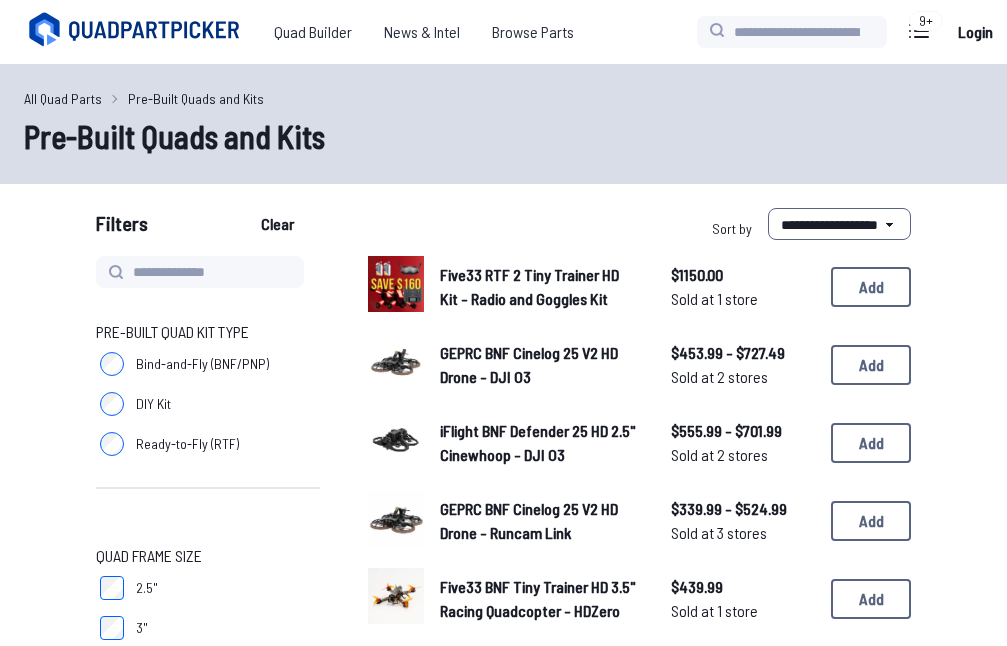 select on "**********" 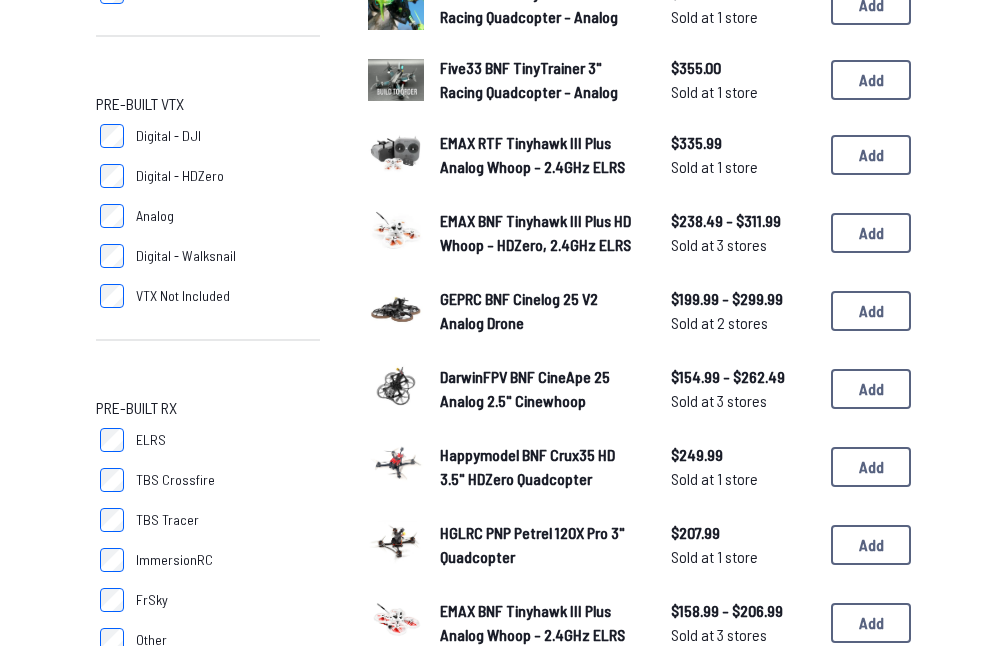 scroll, scrollTop: 1400, scrollLeft: 0, axis: vertical 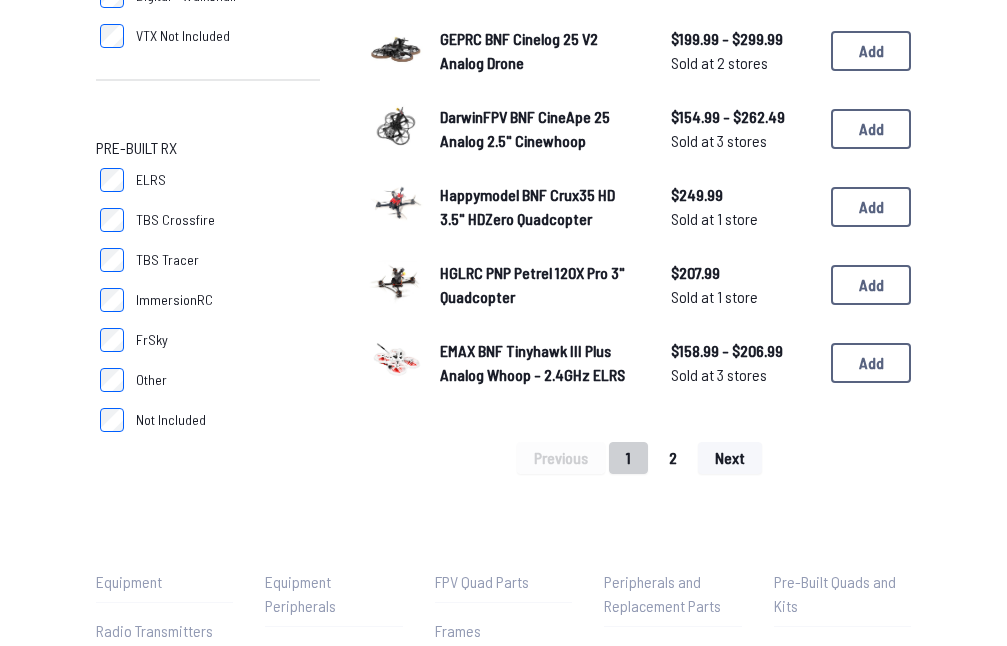 click on "2" at bounding box center (673, 458) 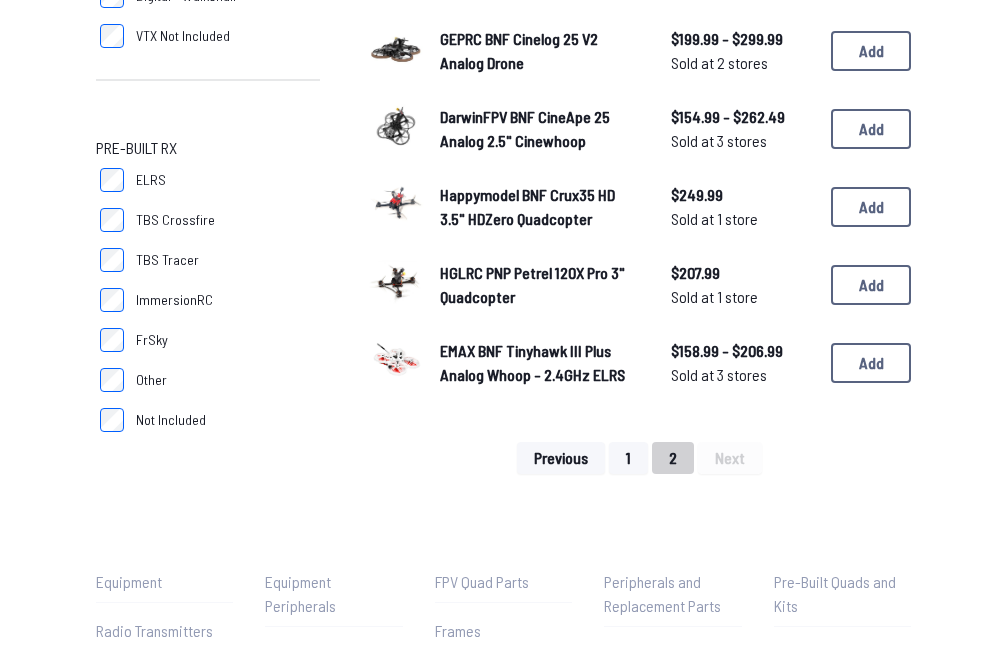 scroll, scrollTop: 0, scrollLeft: 0, axis: both 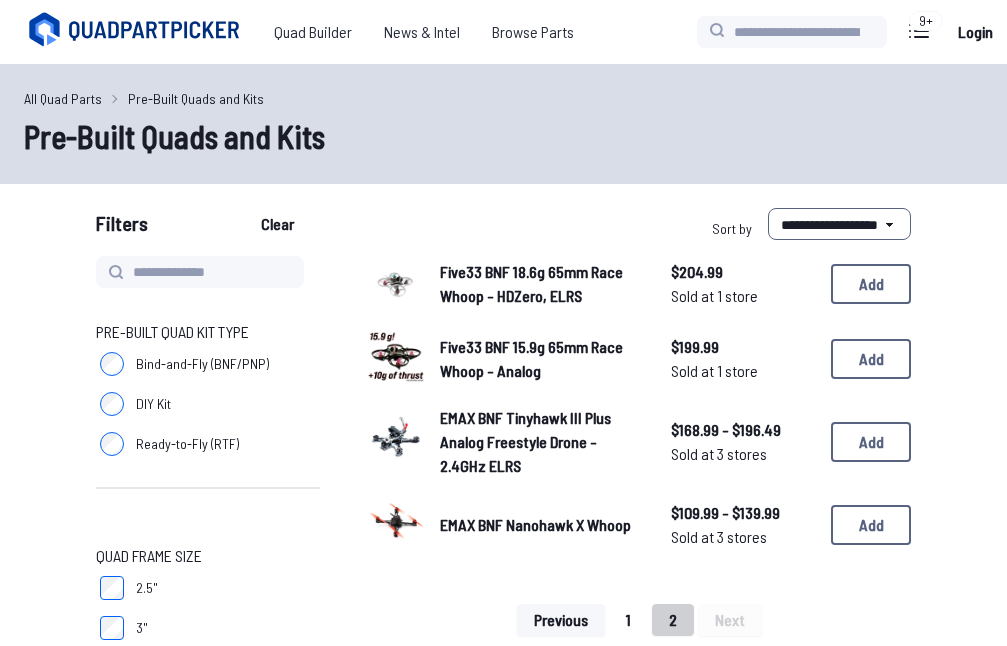 click on "1" at bounding box center [628, 620] 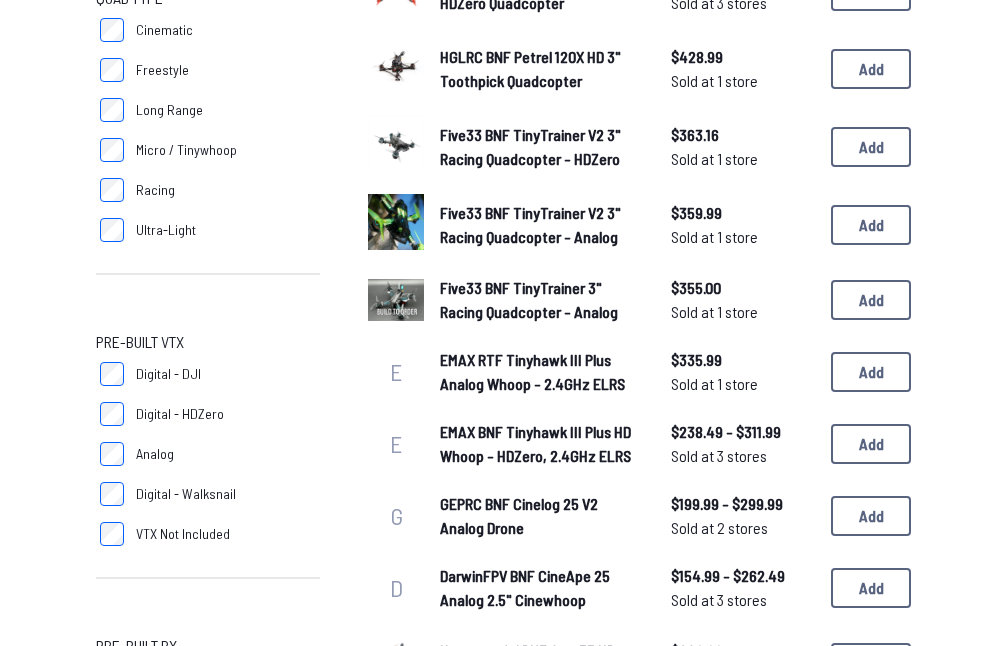 scroll, scrollTop: 900, scrollLeft: 0, axis: vertical 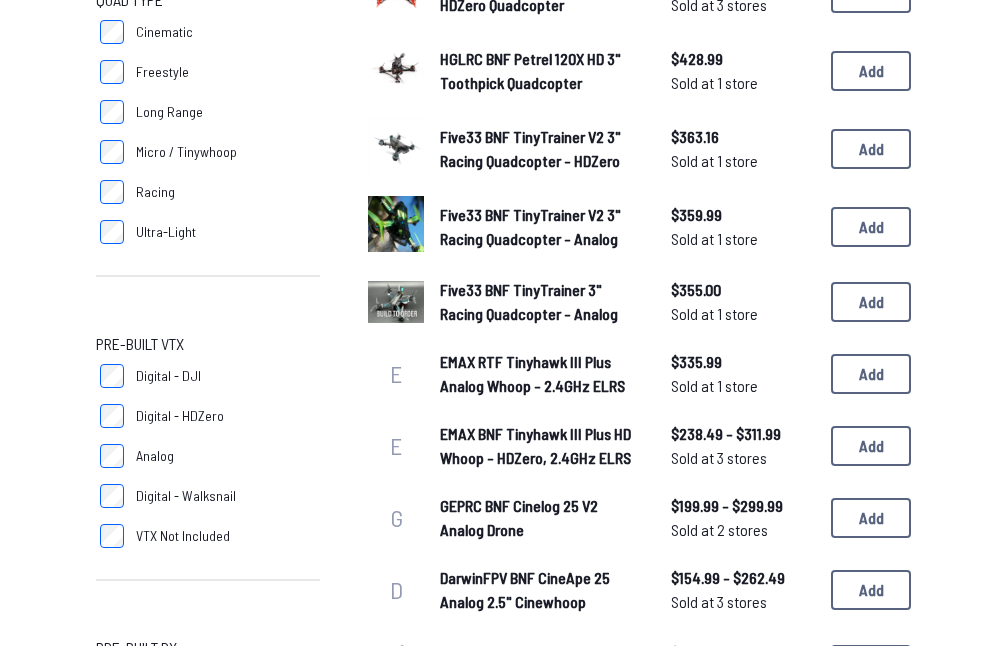 click at bounding box center (396, 302) 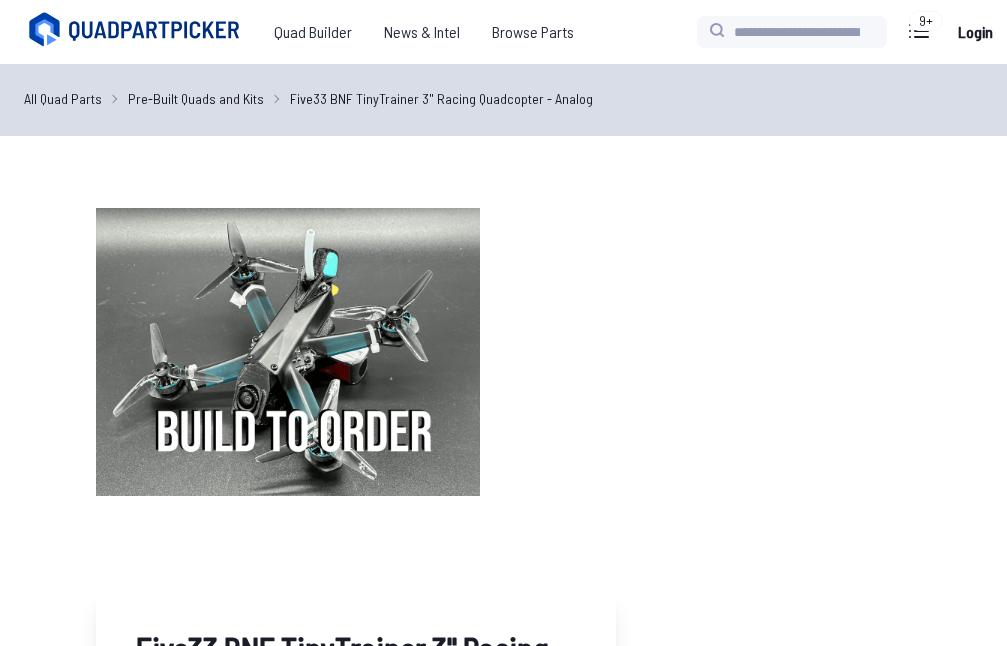 scroll, scrollTop: 0, scrollLeft: 0, axis: both 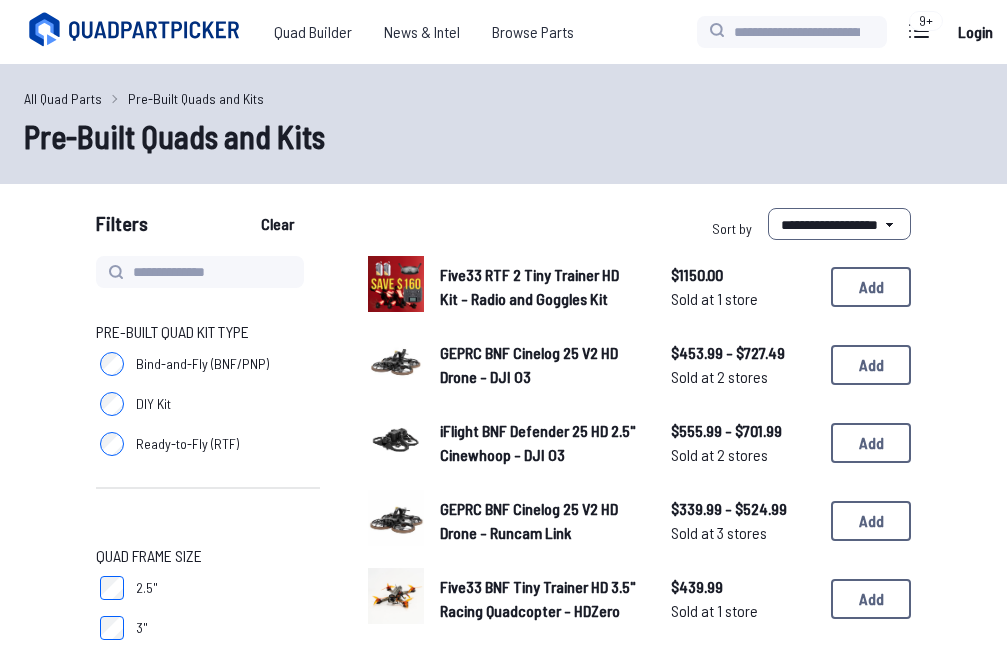 select on "**********" 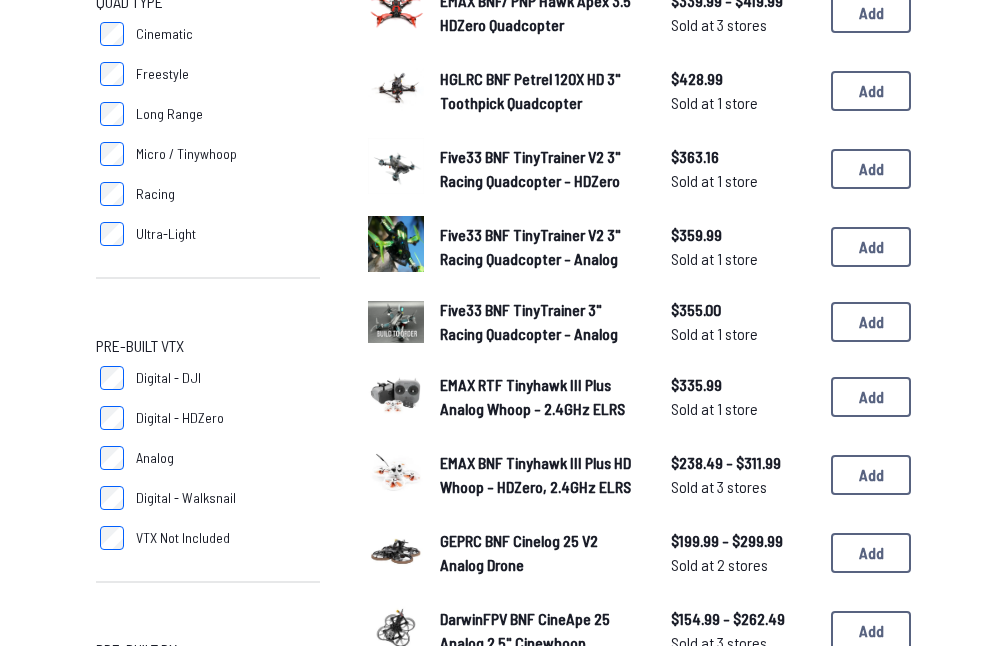 click at bounding box center (396, 244) 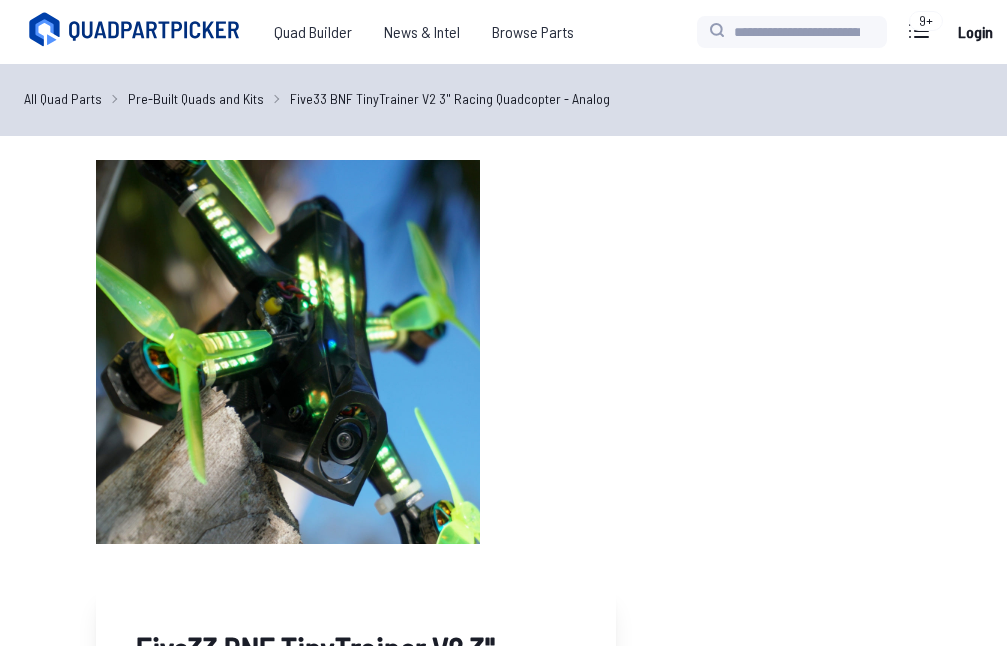 scroll, scrollTop: 0, scrollLeft: 0, axis: both 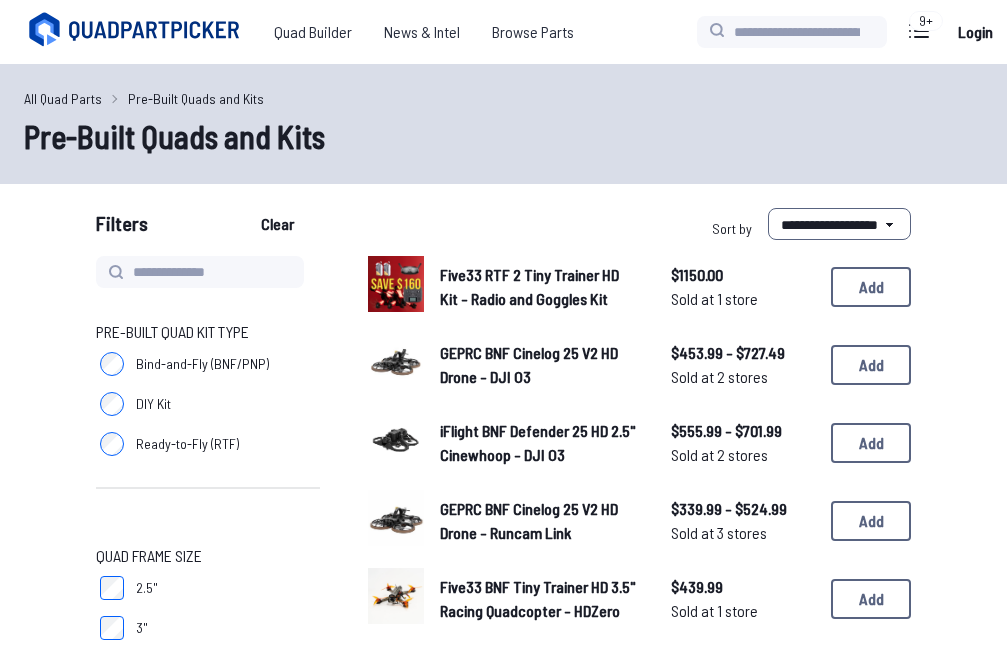 select on "**********" 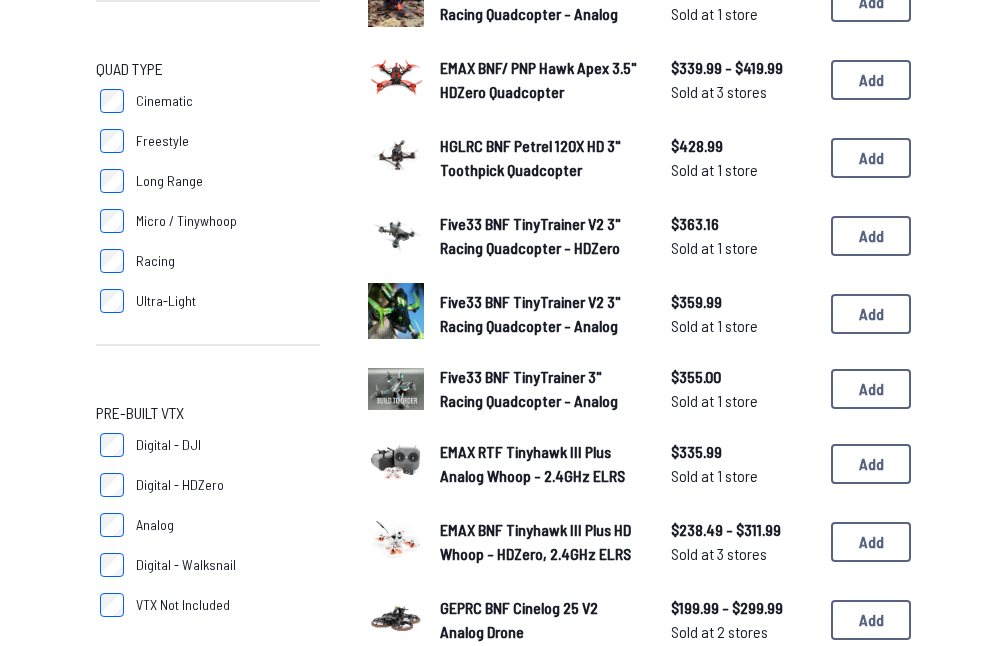 scroll, scrollTop: 796, scrollLeft: 0, axis: vertical 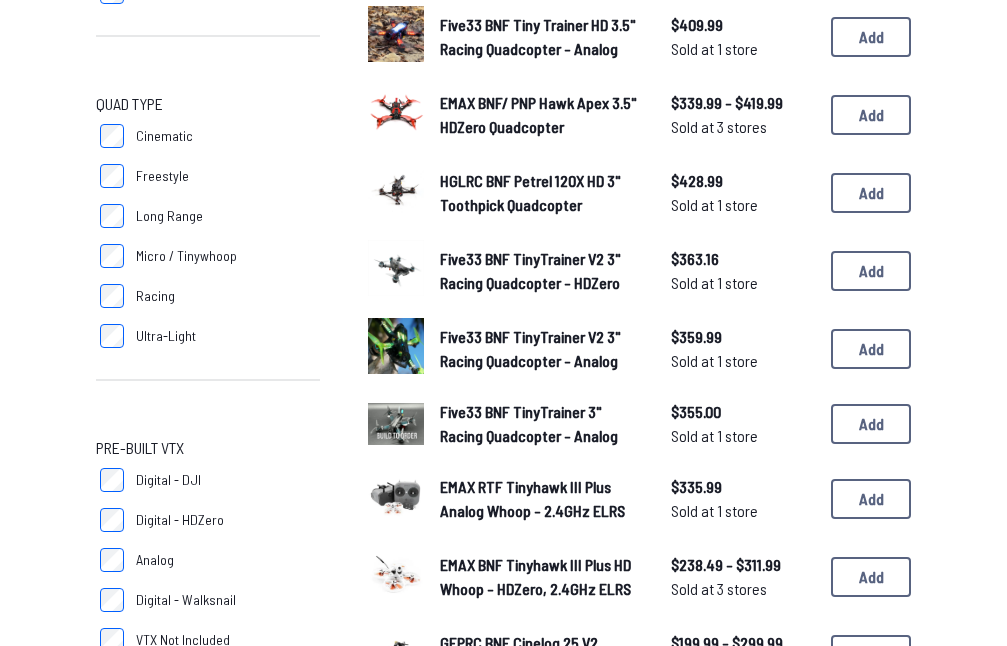 click at bounding box center [396, 268] 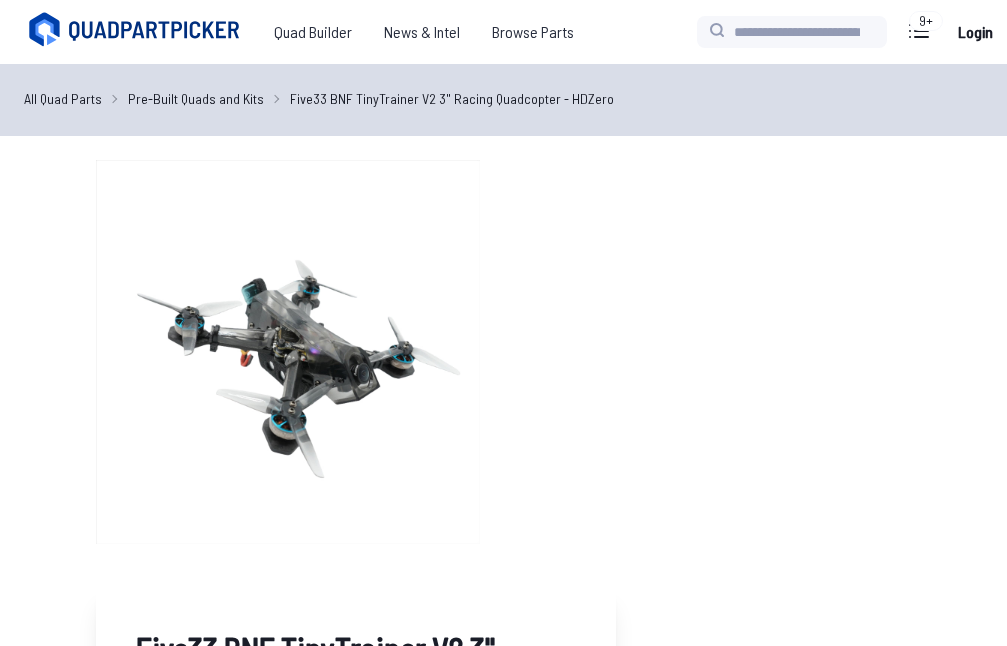 scroll, scrollTop: 0, scrollLeft: 0, axis: both 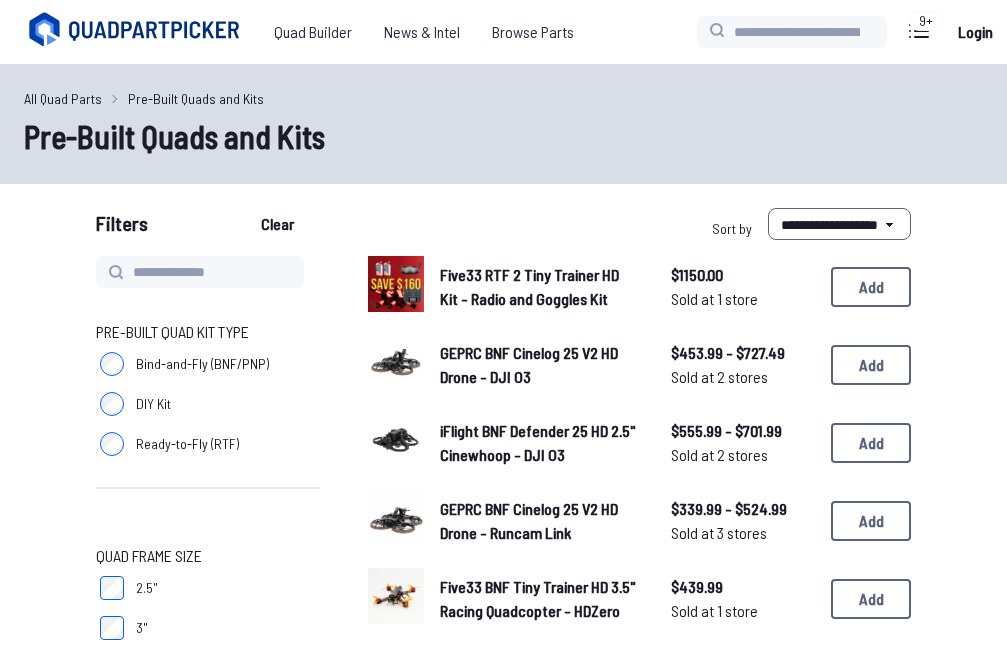 select on "**********" 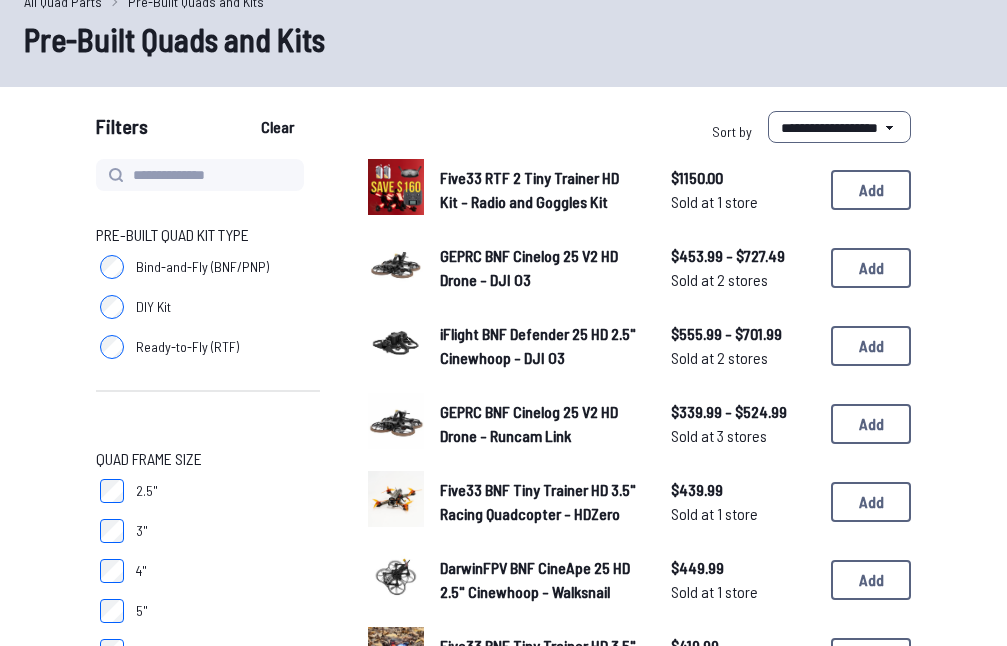 scroll, scrollTop: 96, scrollLeft: 0, axis: vertical 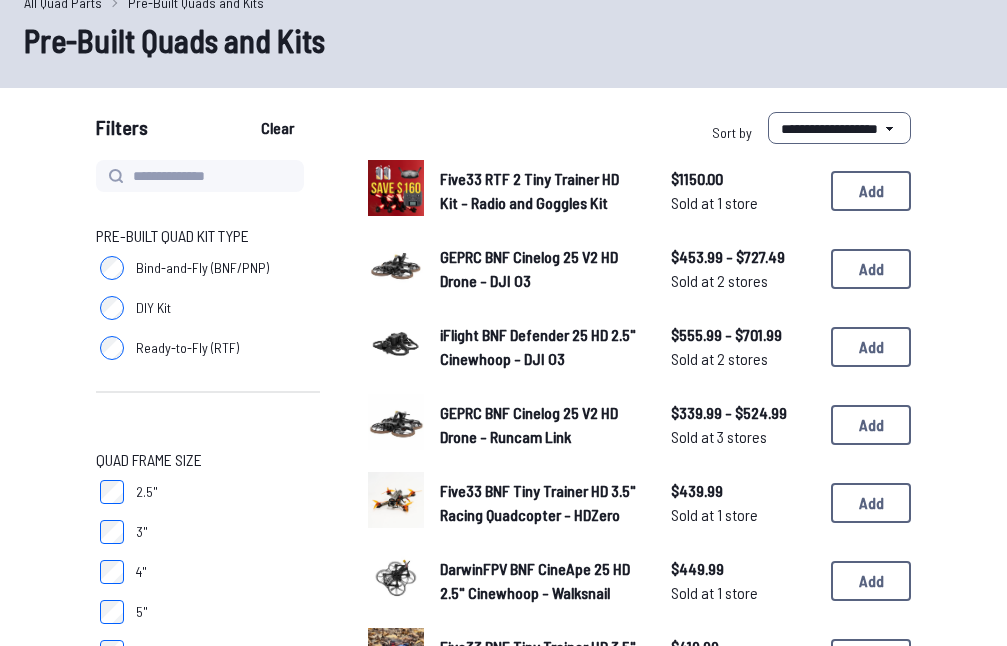 click on "iFlight BNF Defender 25 HD 2.5" Cinewhoop - DJI O3" at bounding box center [539, 347] 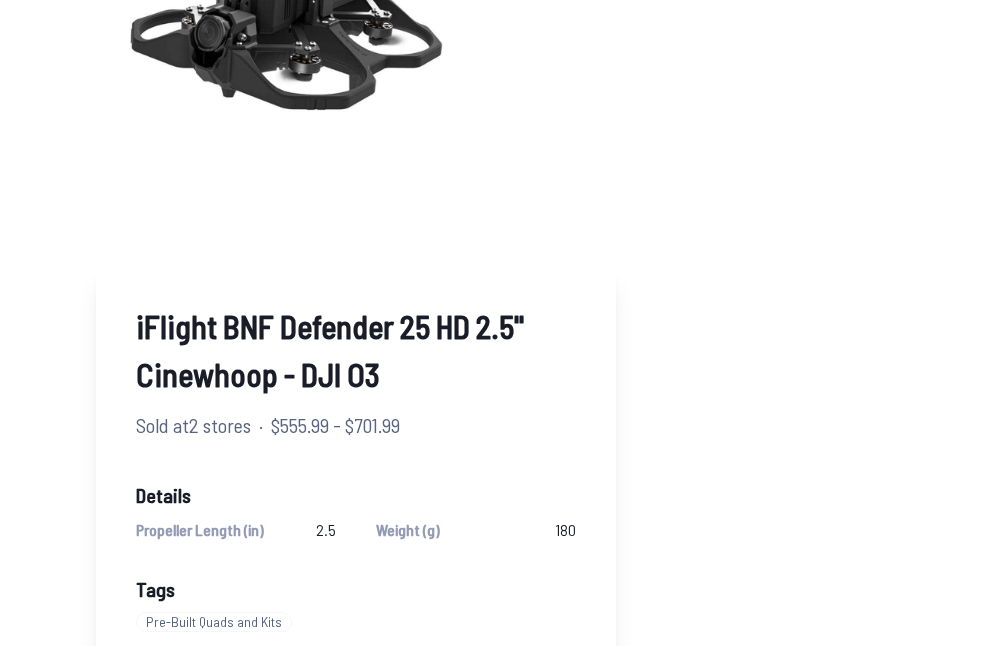 scroll, scrollTop: 332, scrollLeft: 0, axis: vertical 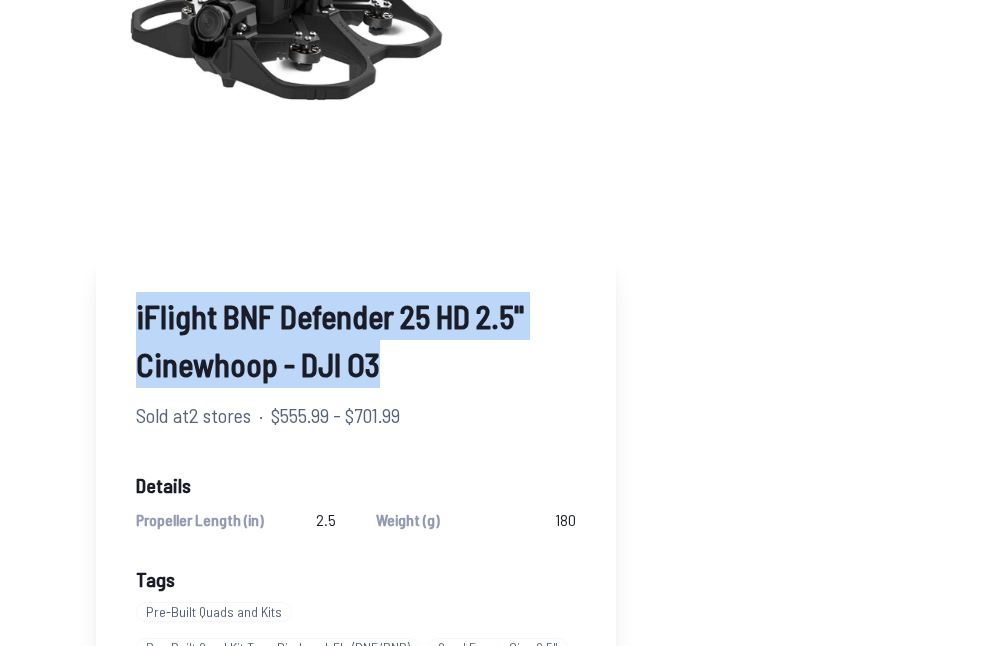 drag, startPoint x: 135, startPoint y: 314, endPoint x: 384, endPoint y: 353, distance: 252.0357 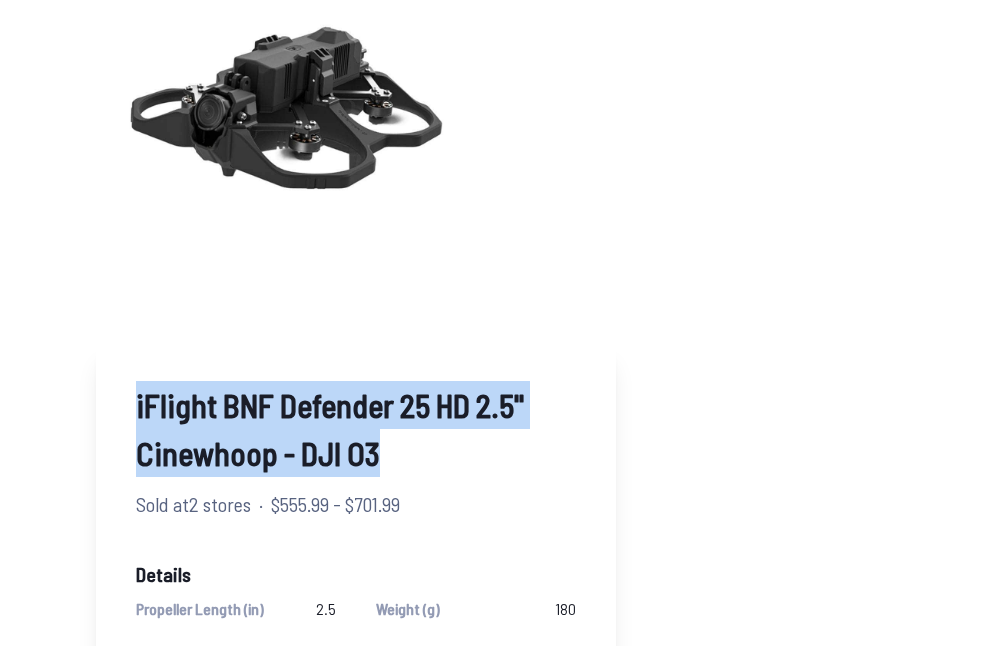 scroll, scrollTop: 132, scrollLeft: 0, axis: vertical 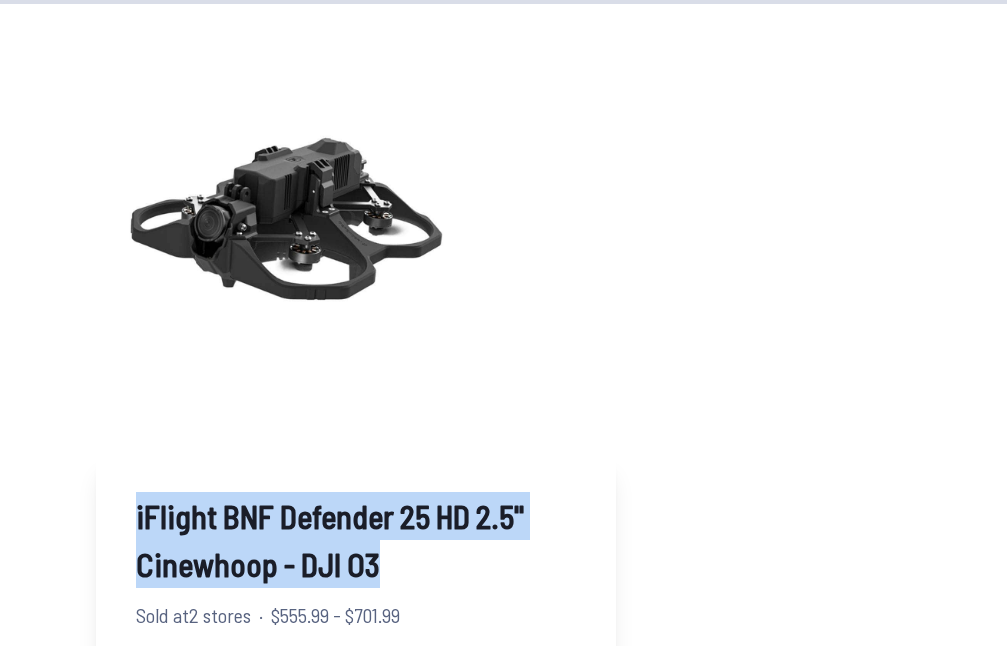 click on "iFlight BNF Defender 25 HD 2.5" Cinewhoop - DJI O3" at bounding box center [356, 540] 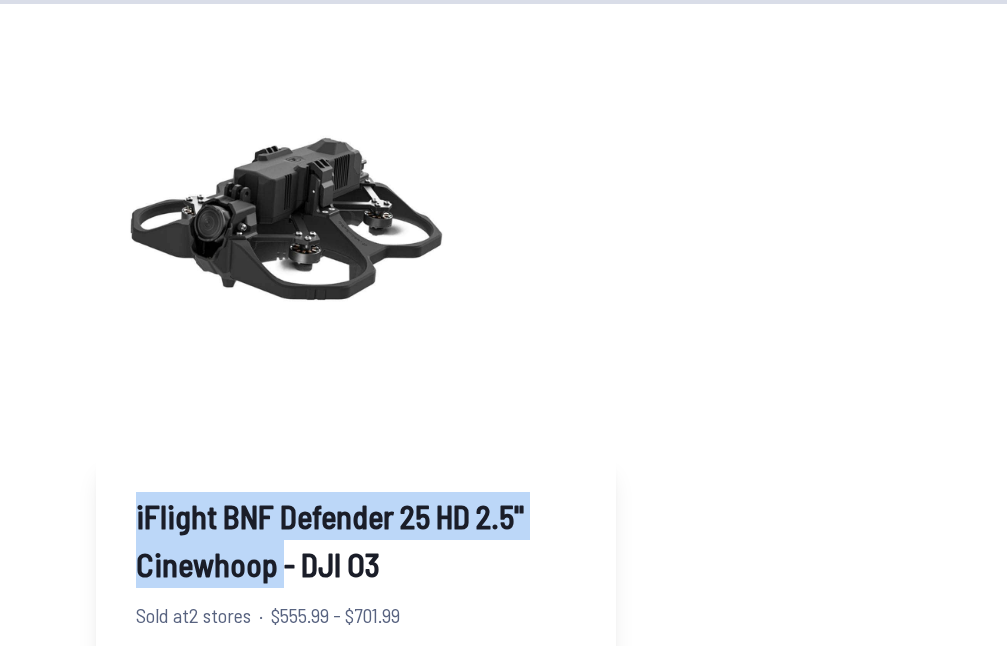 drag, startPoint x: 132, startPoint y: 513, endPoint x: 278, endPoint y: 566, distance: 155.32225 